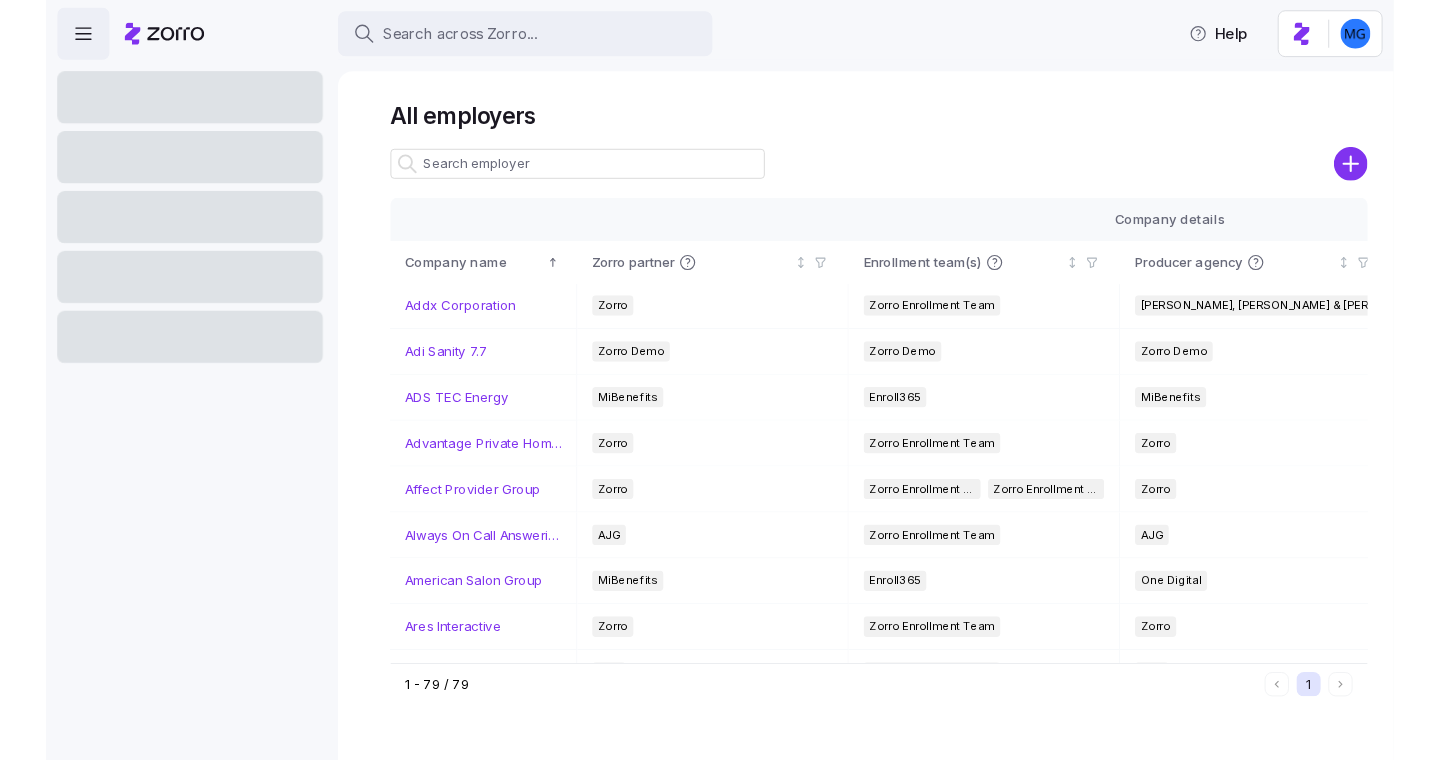 scroll, scrollTop: 0, scrollLeft: 0, axis: both 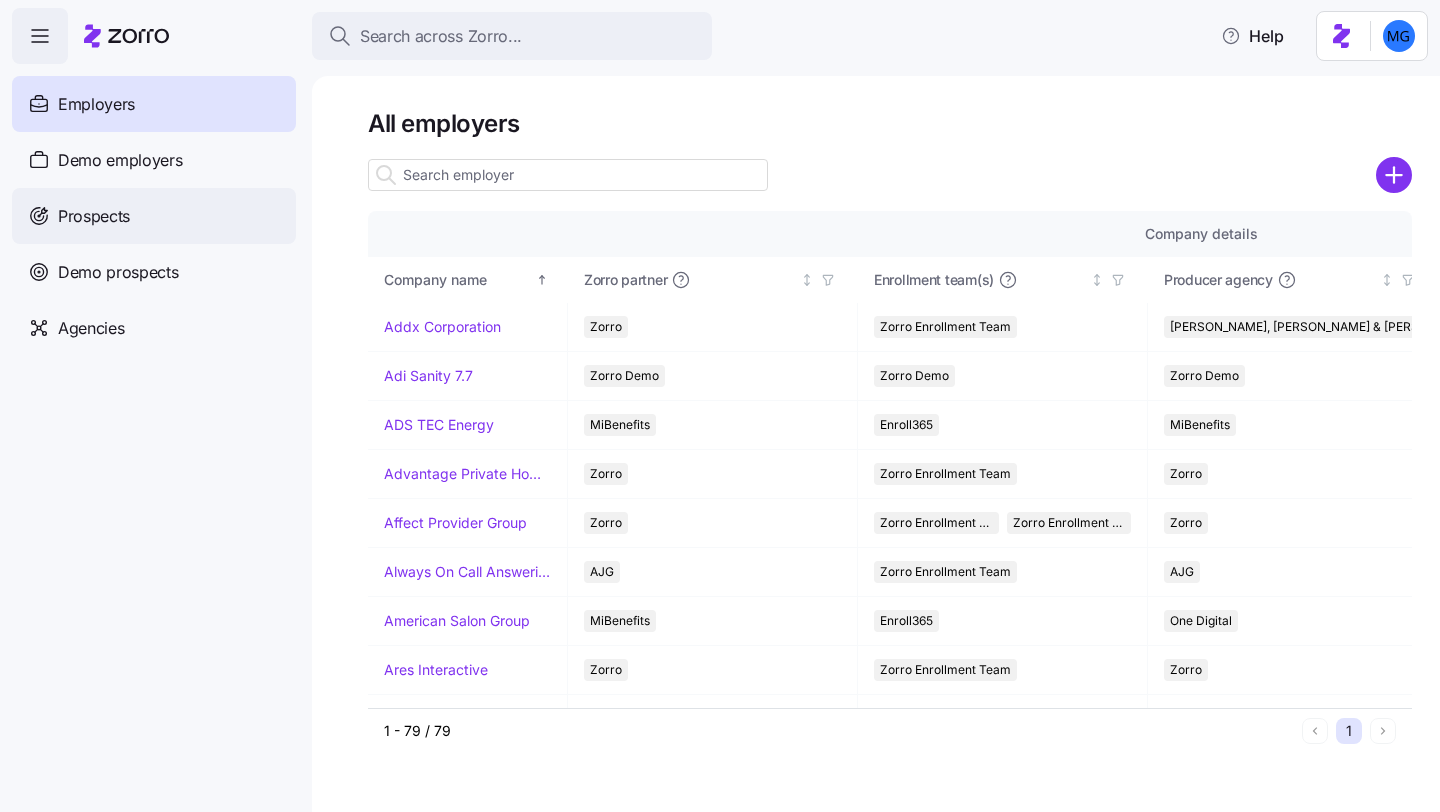 click on "Prospects" at bounding box center (154, 216) 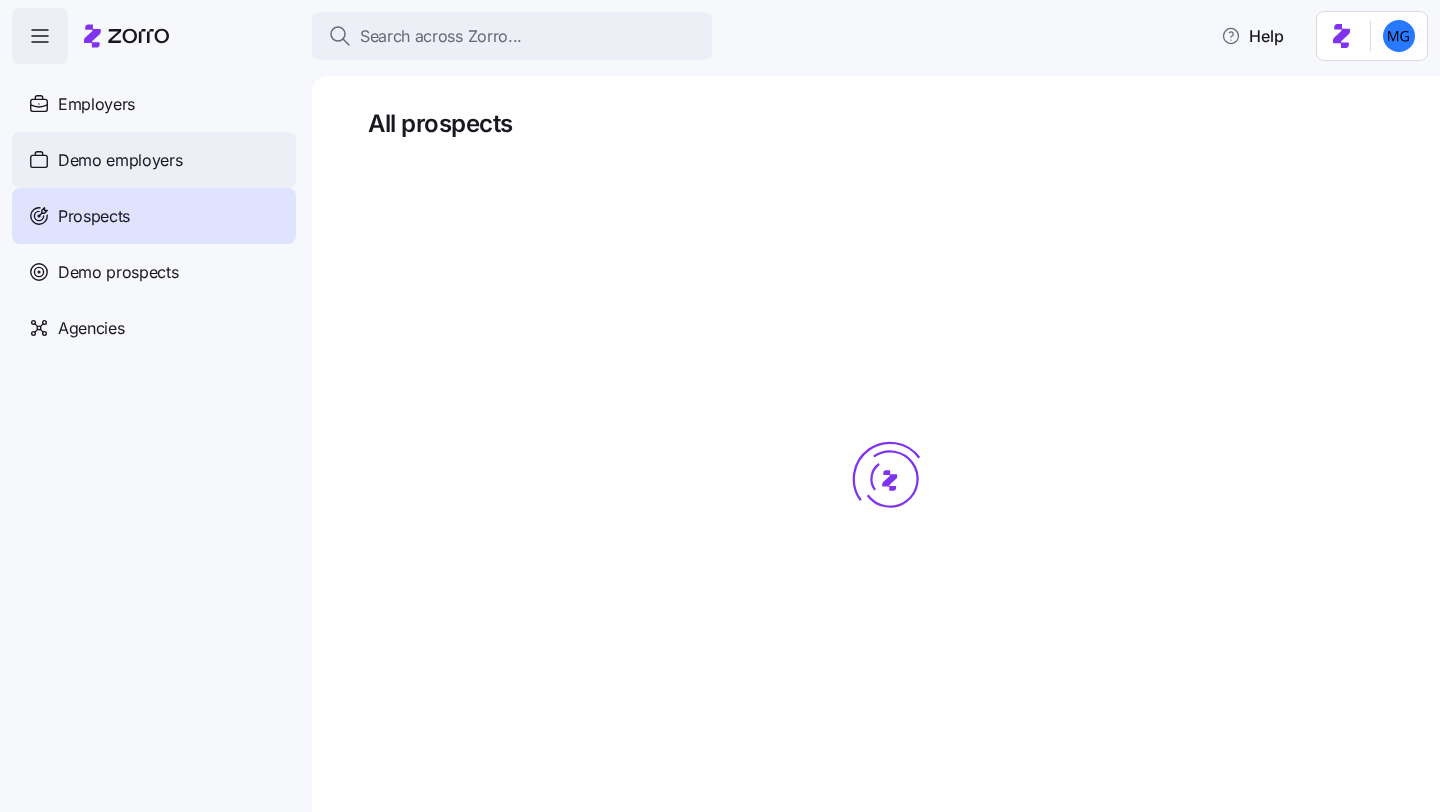 click on "Demo employers" at bounding box center (154, 160) 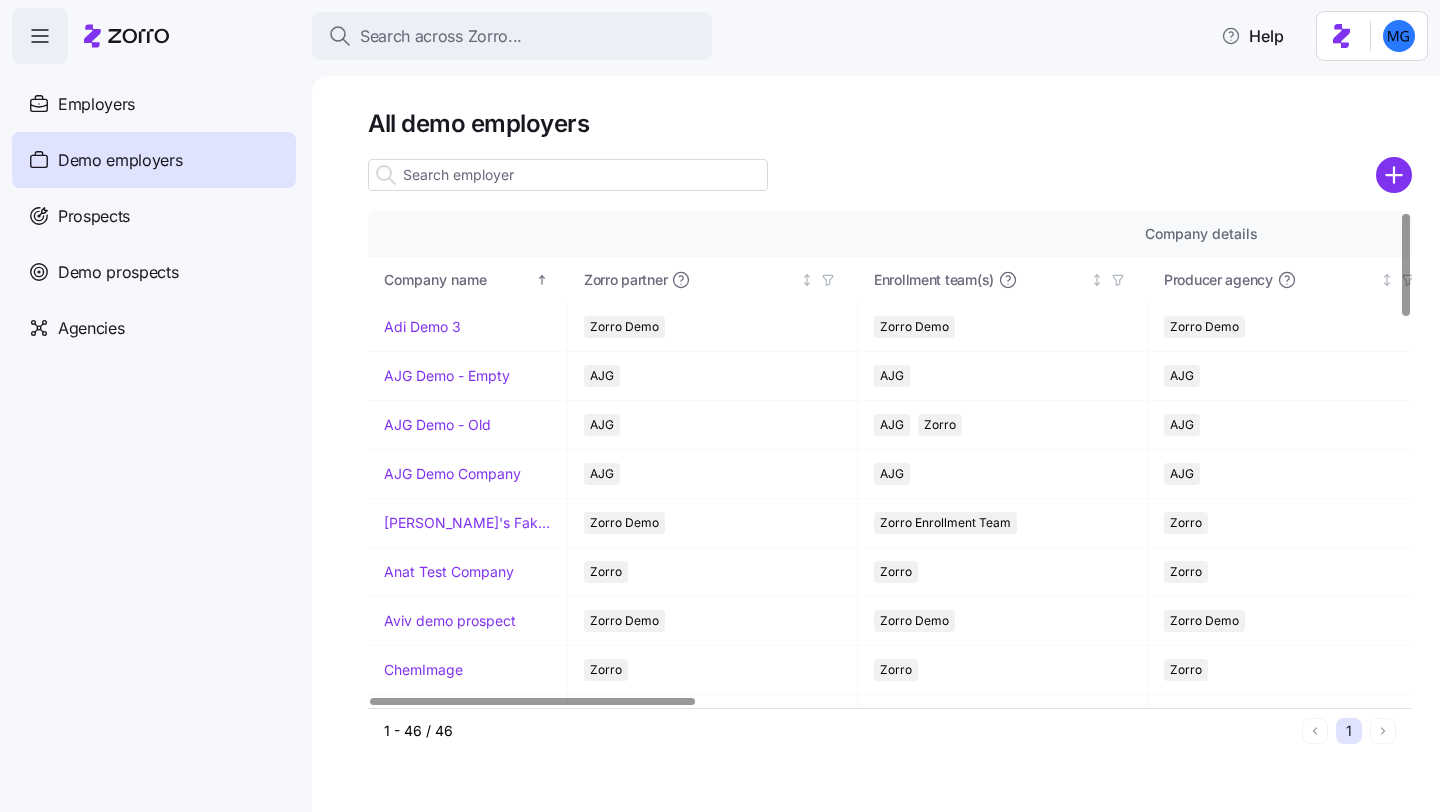 click at bounding box center (568, 175) 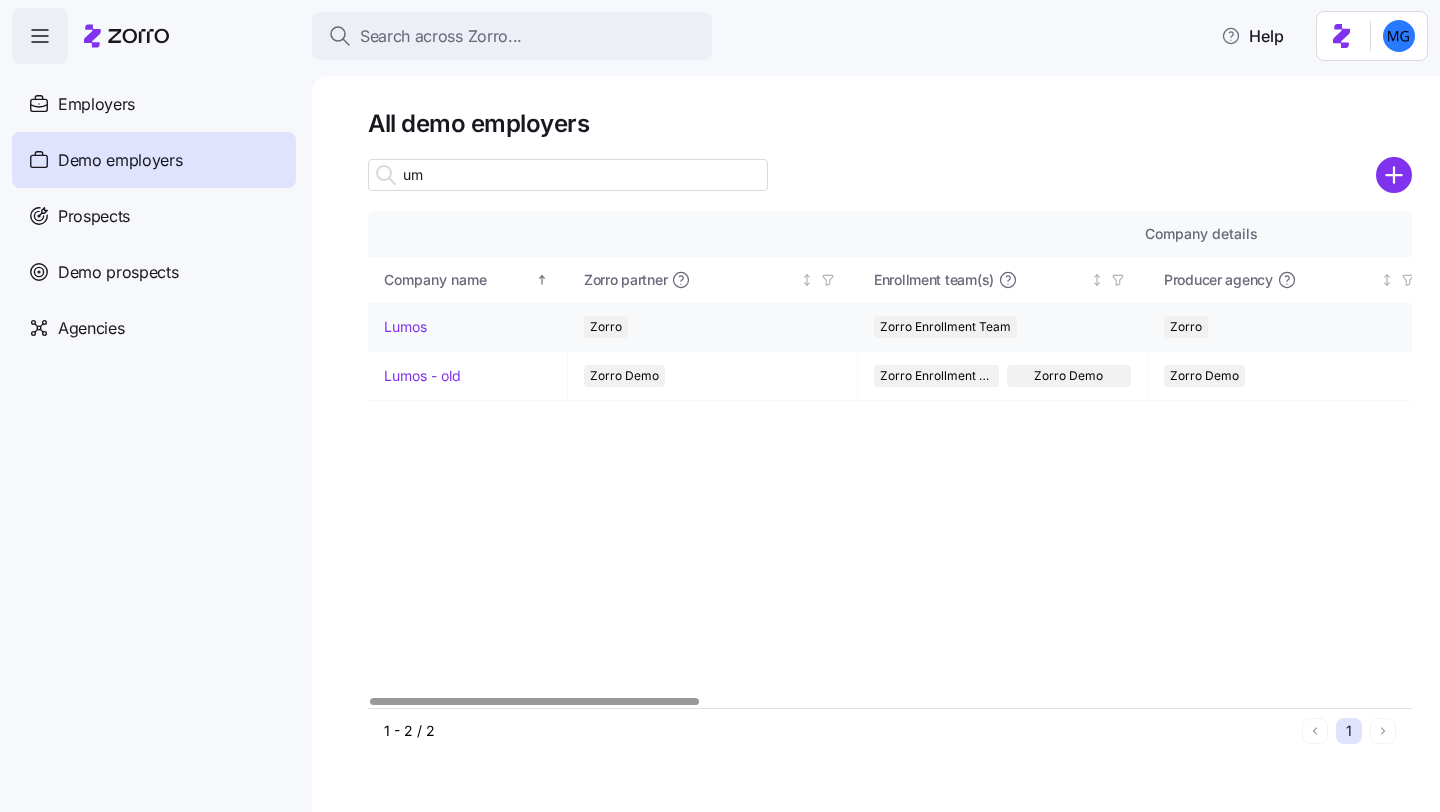 type on "um" 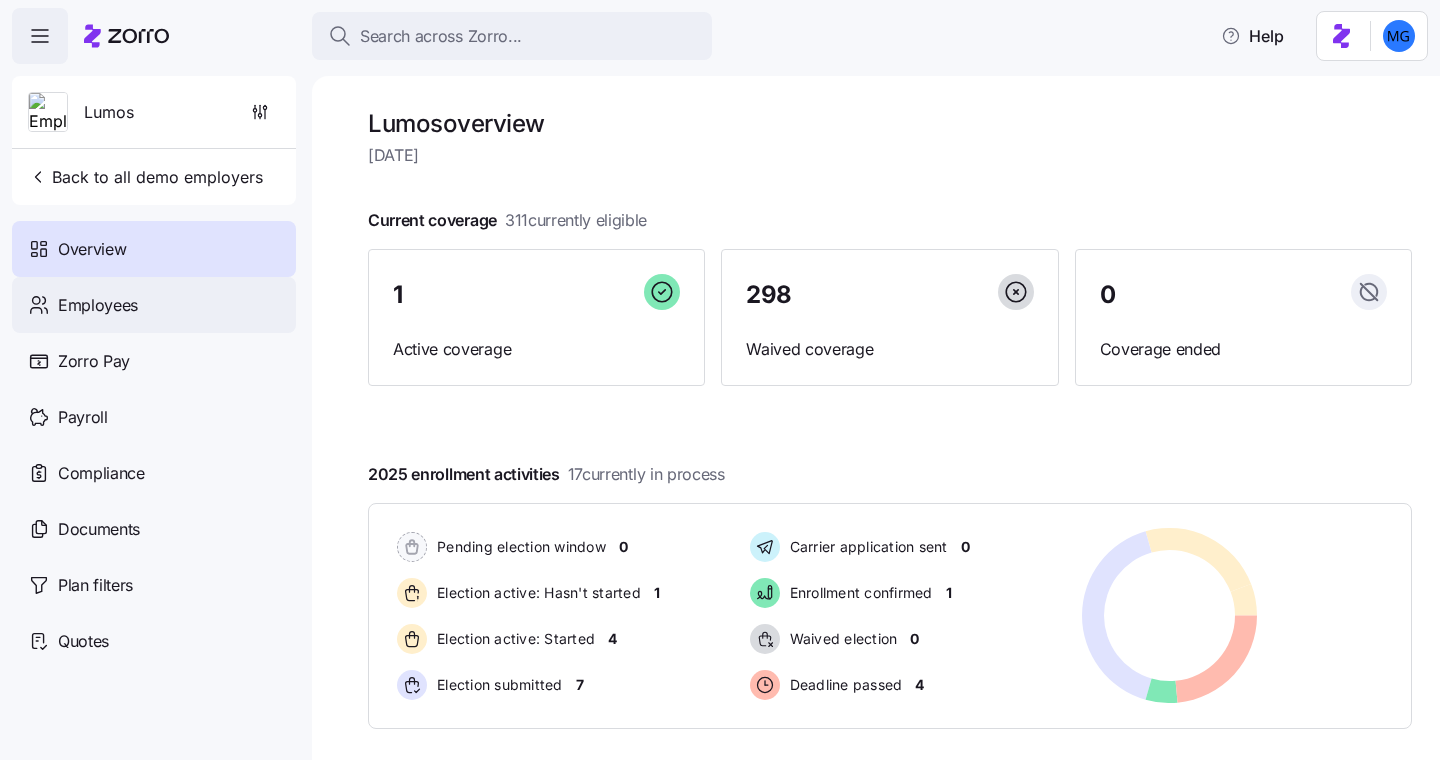 click on "Employees" at bounding box center [154, 305] 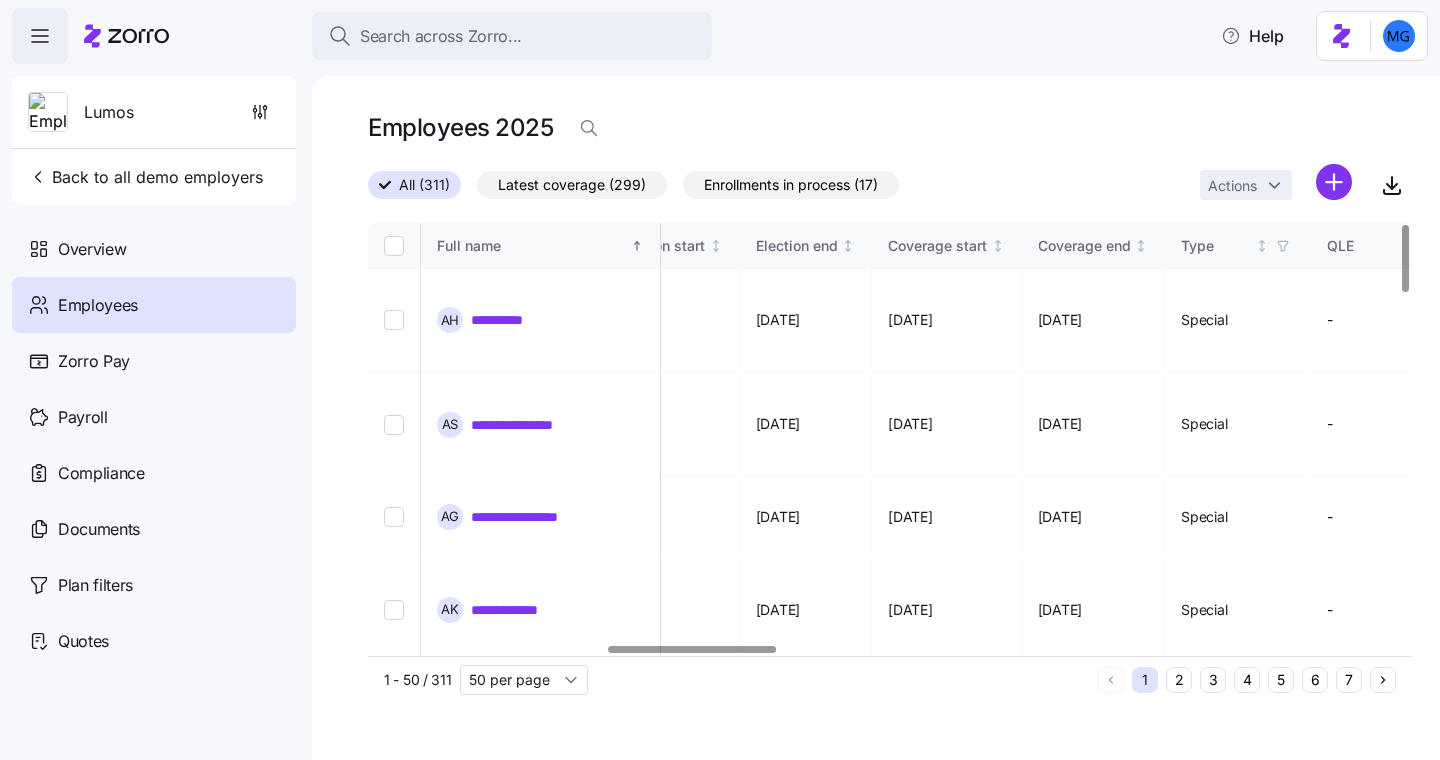 scroll, scrollTop: 0, scrollLeft: 1488, axis: horizontal 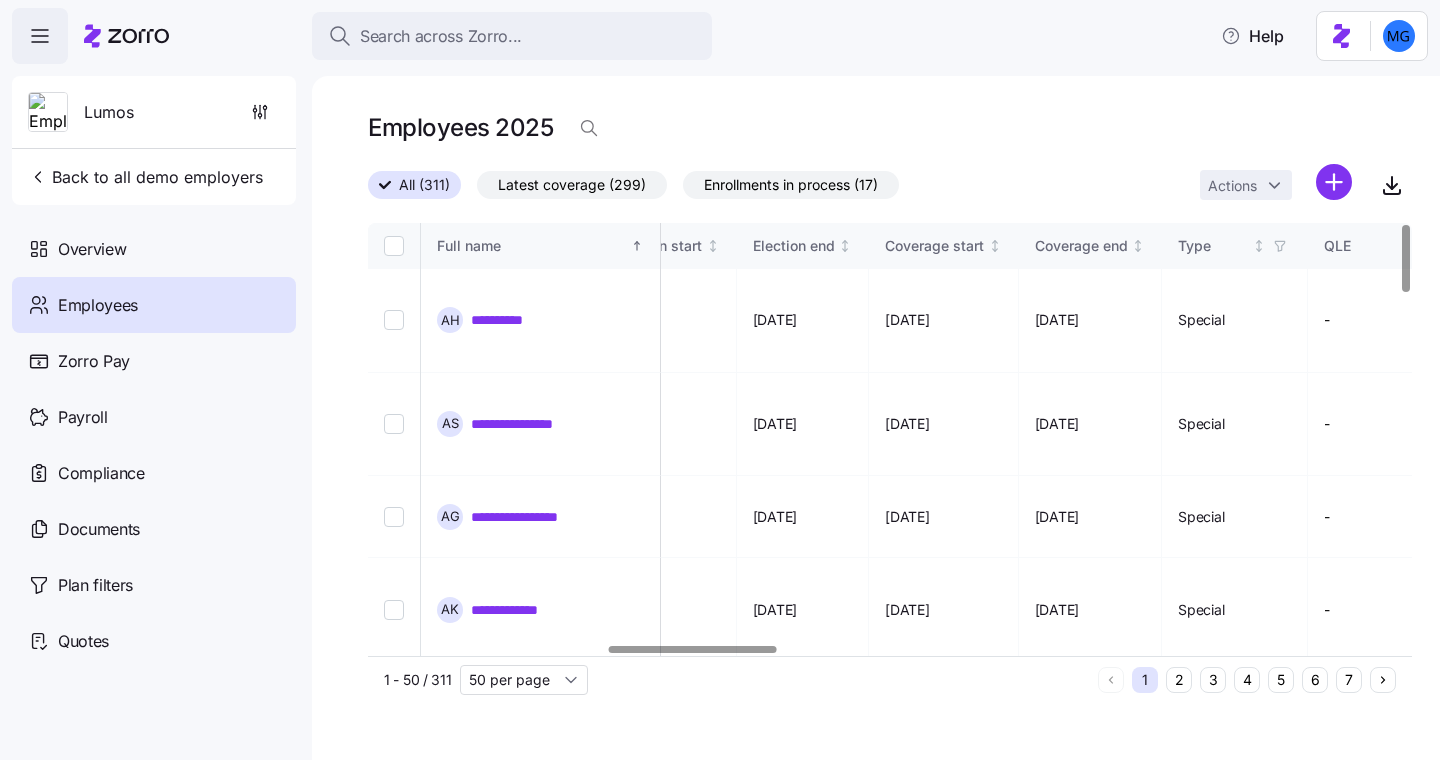 click at bounding box center [692, 649] 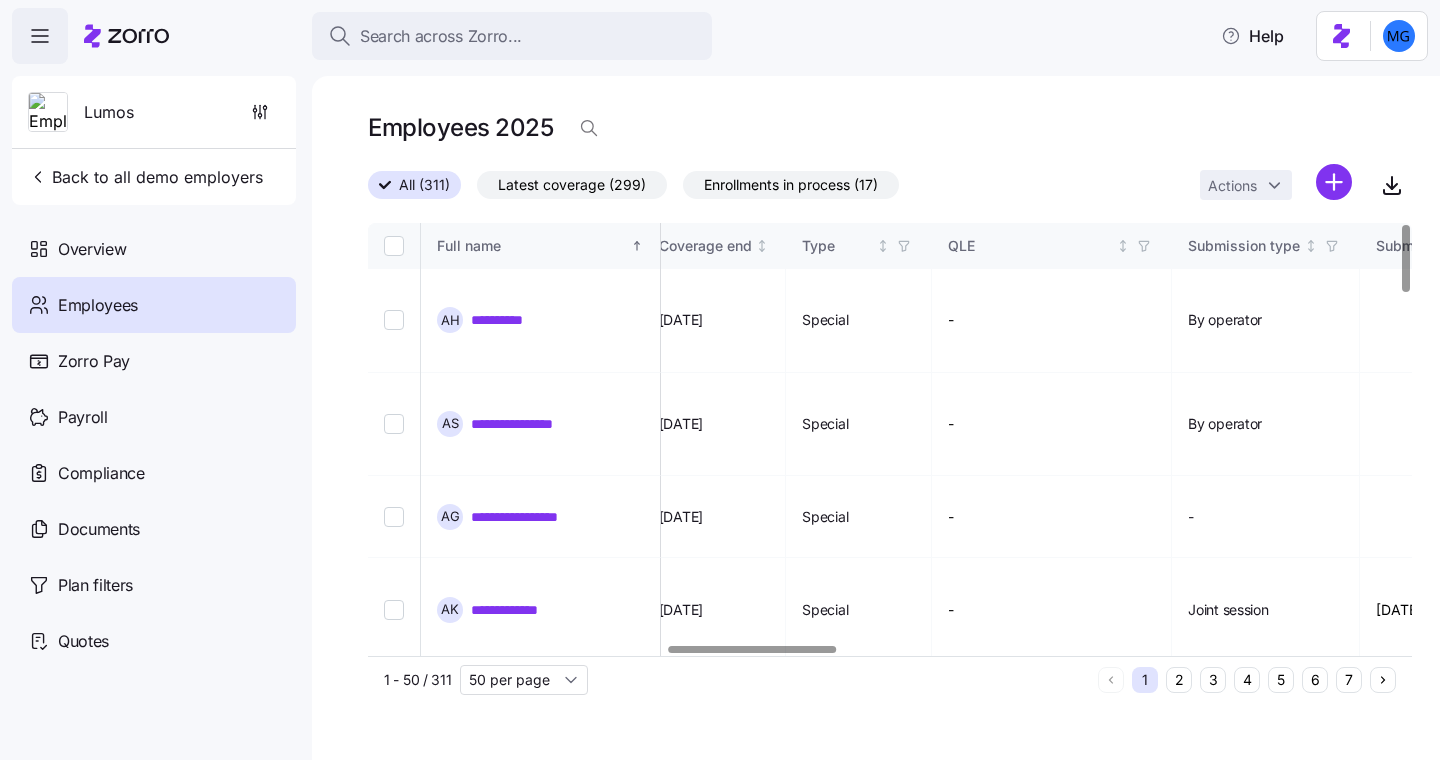 scroll, scrollTop: 0, scrollLeft: 1906, axis: horizontal 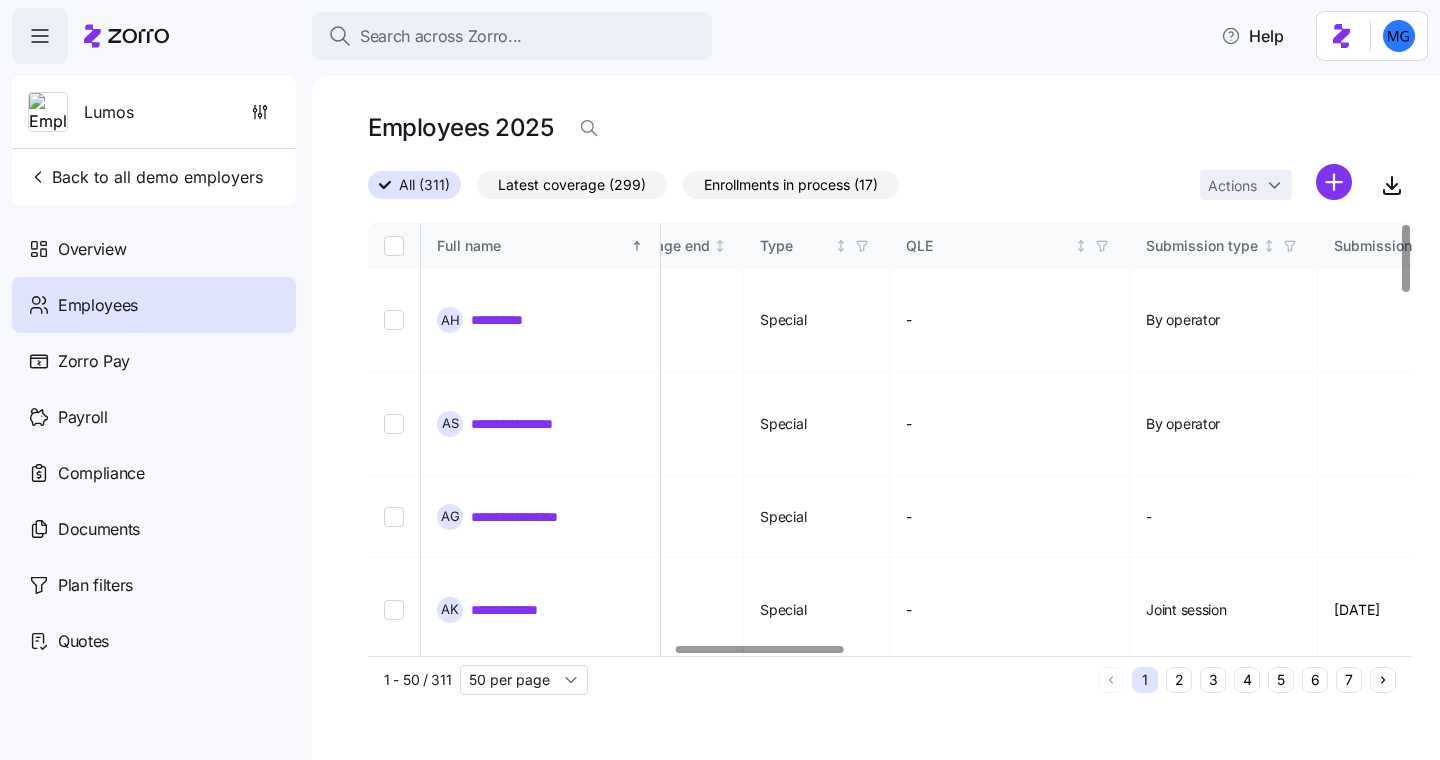 click at bounding box center (759, 649) 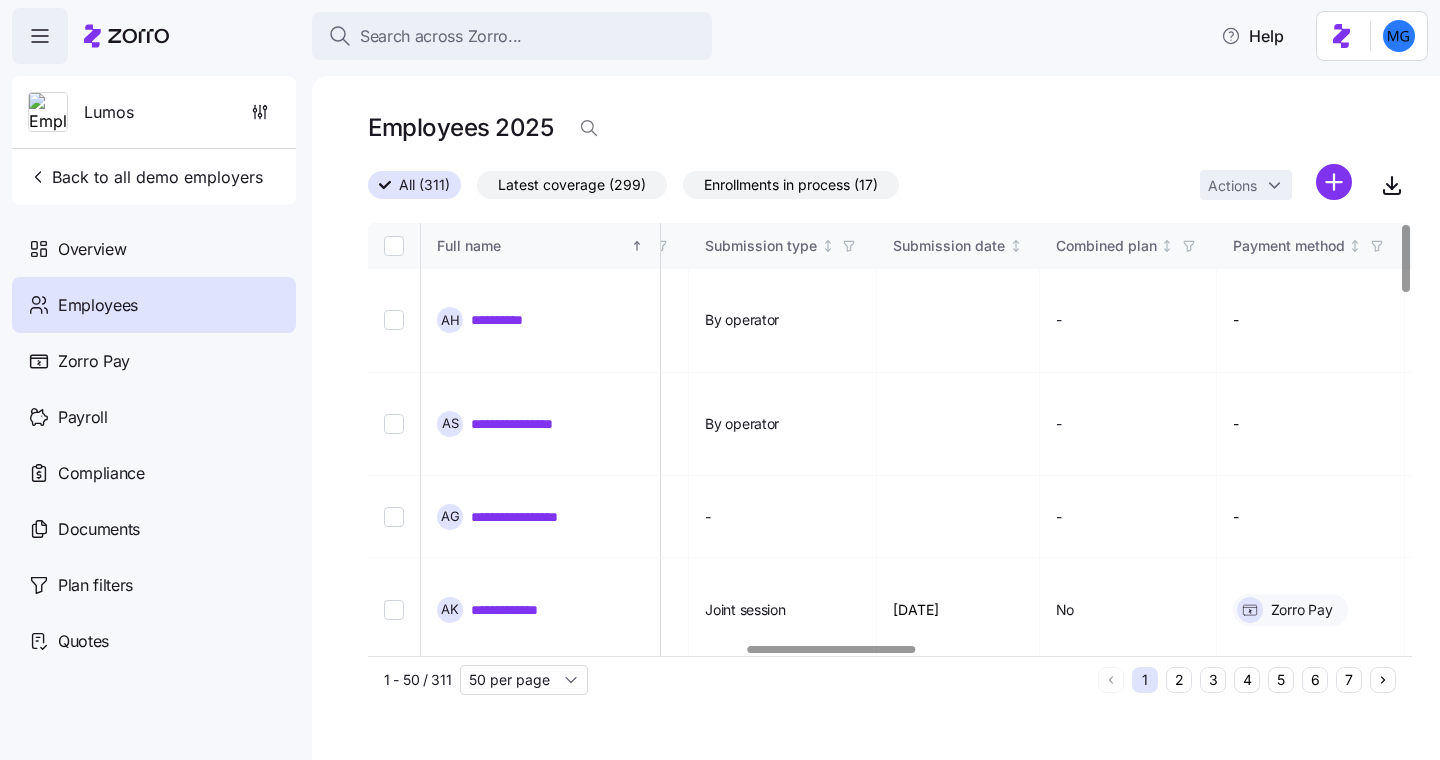 scroll, scrollTop: 0, scrollLeft: 2353, axis: horizontal 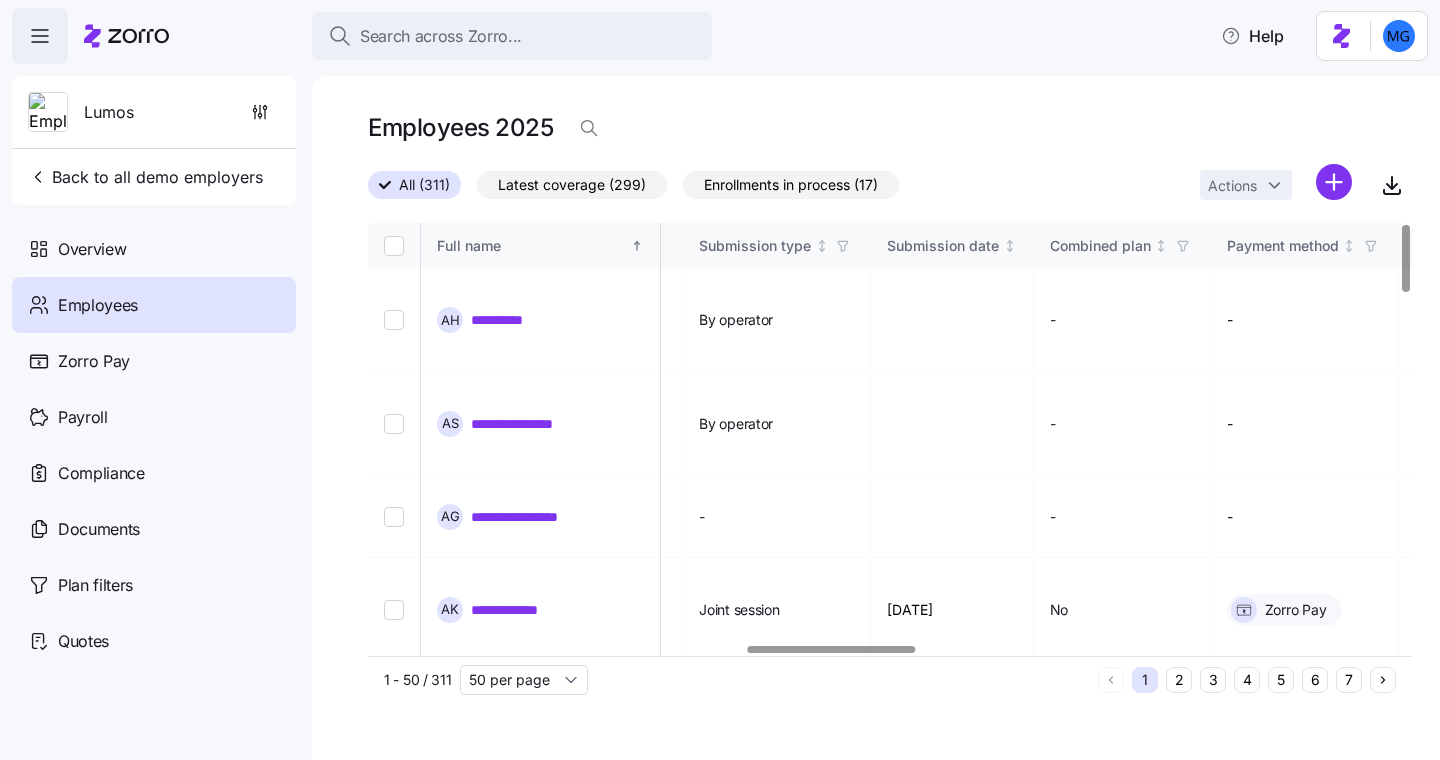 click at bounding box center [884, 650] 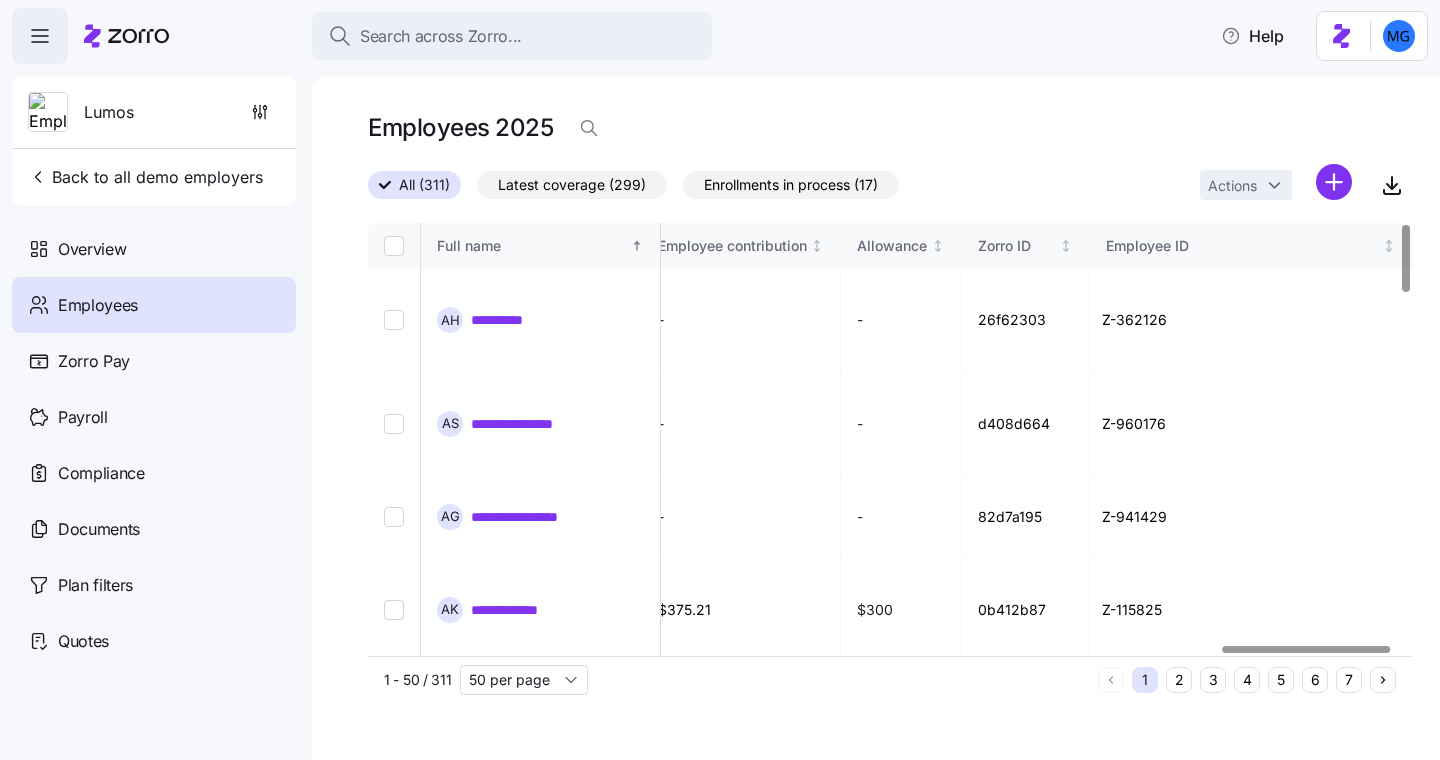 scroll, scrollTop: 0, scrollLeft: 5368, axis: horizontal 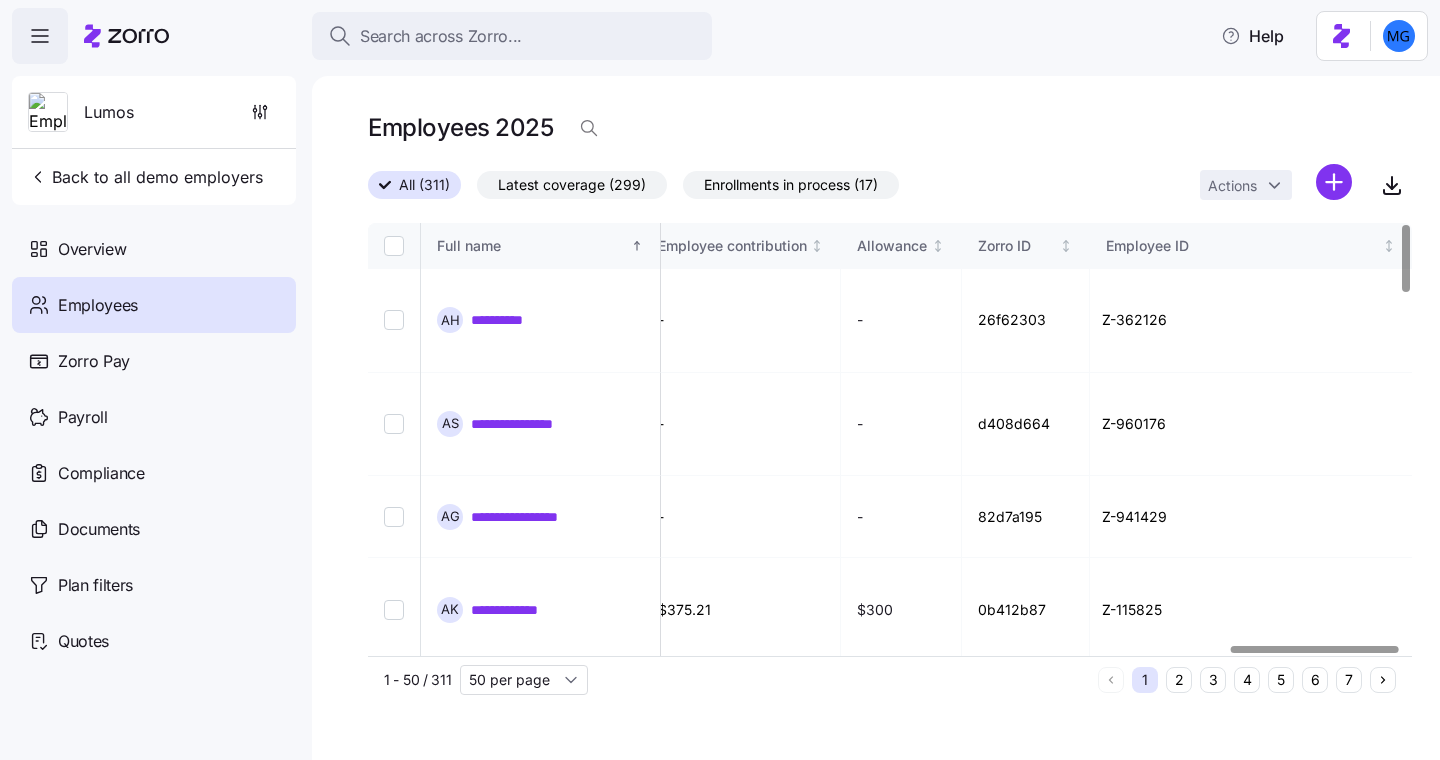 click at bounding box center (1314, 649) 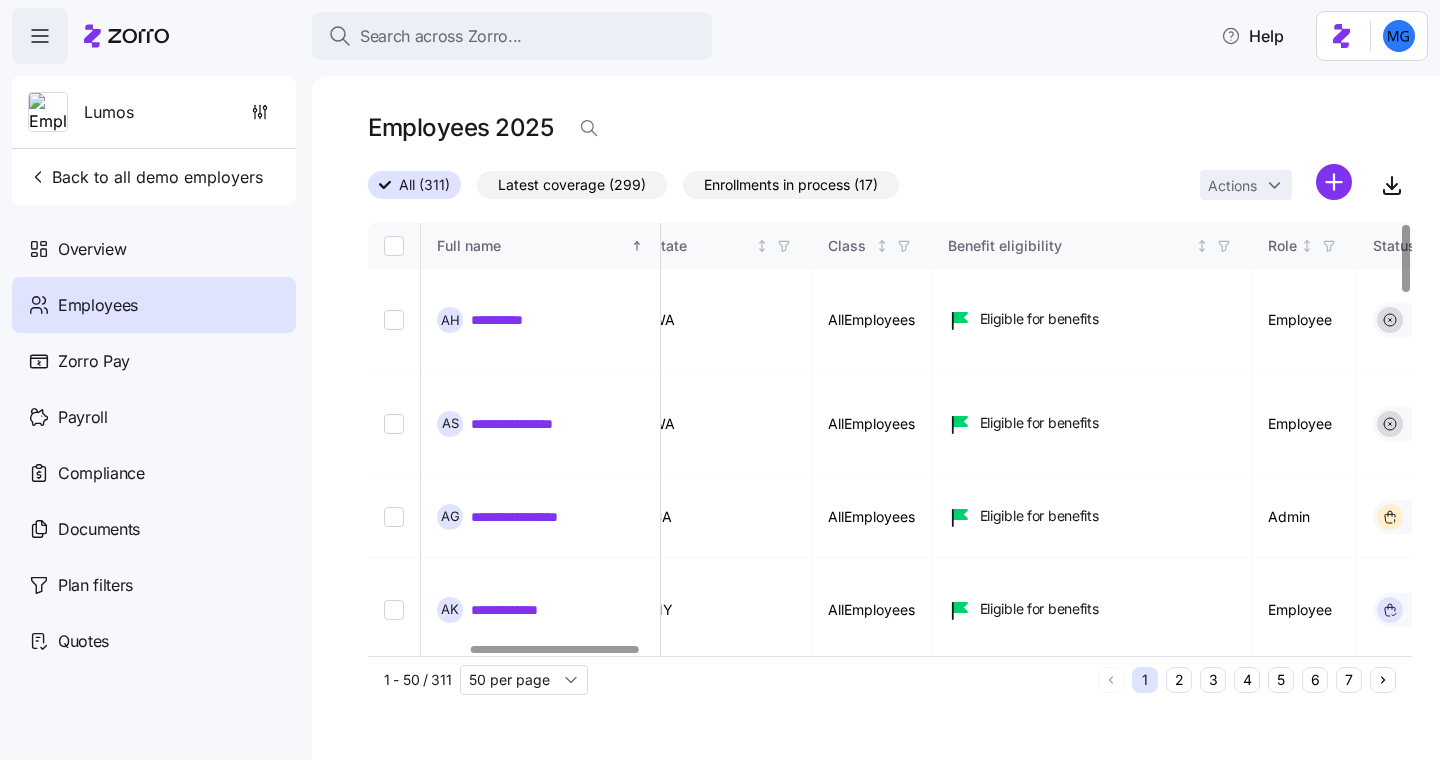 click at bounding box center (554, 649) 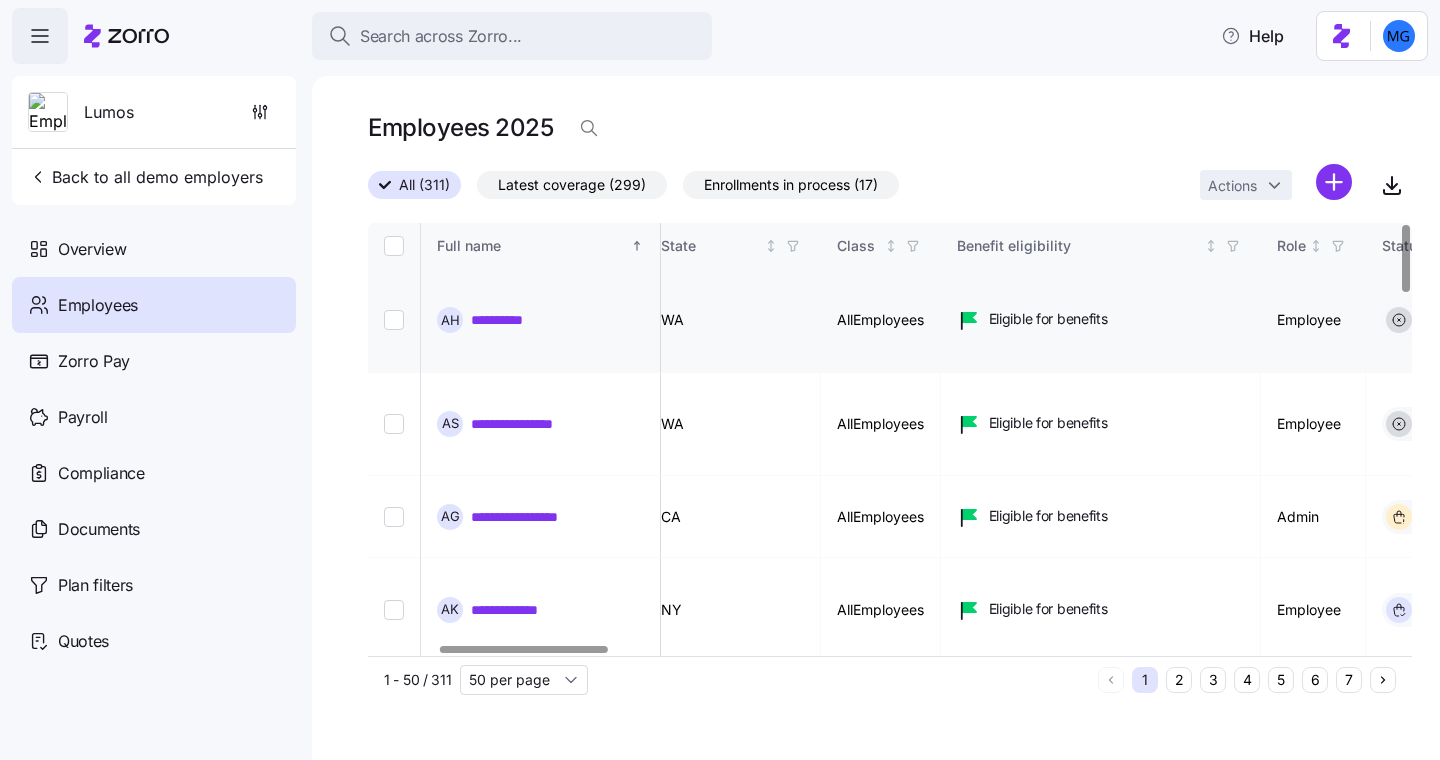 click at bounding box center (394, 320) 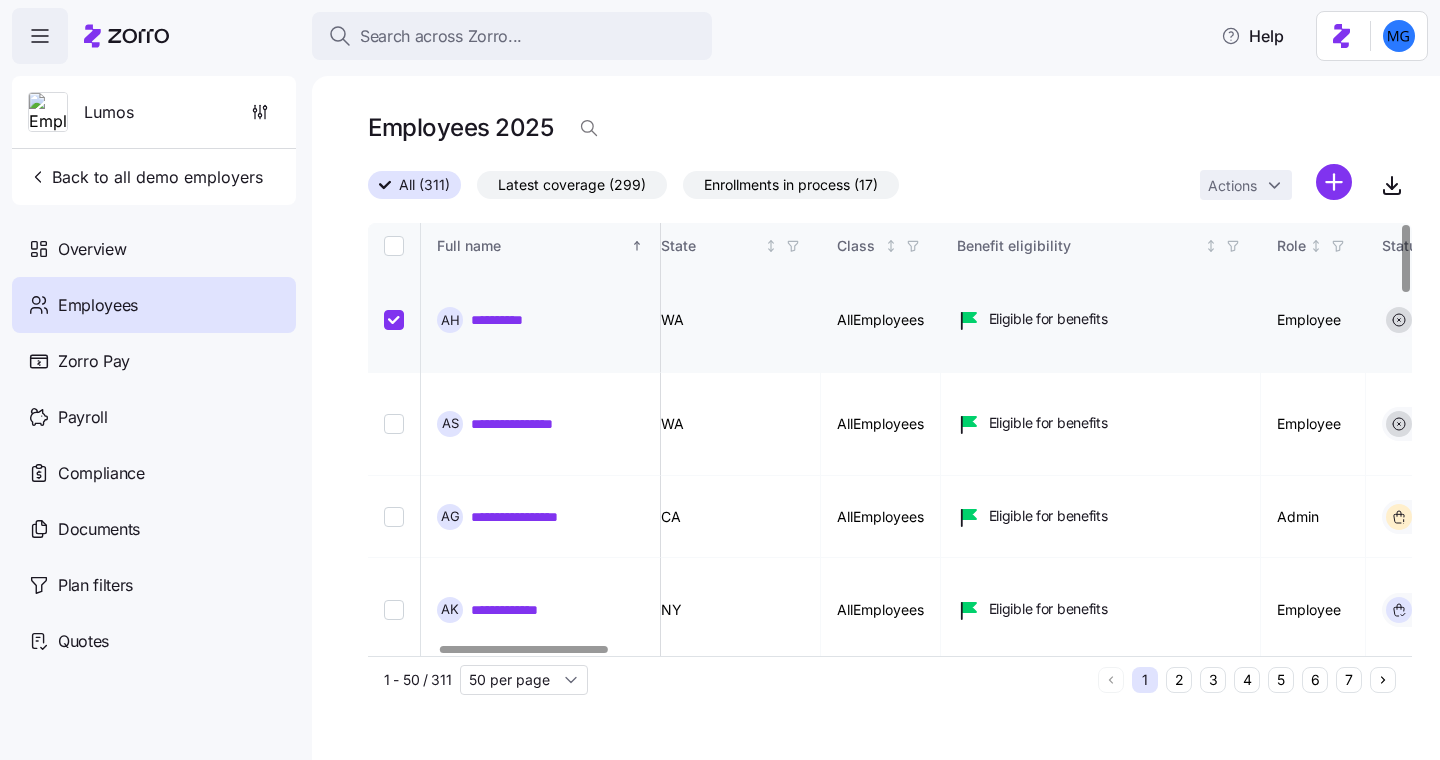 checkbox on "true" 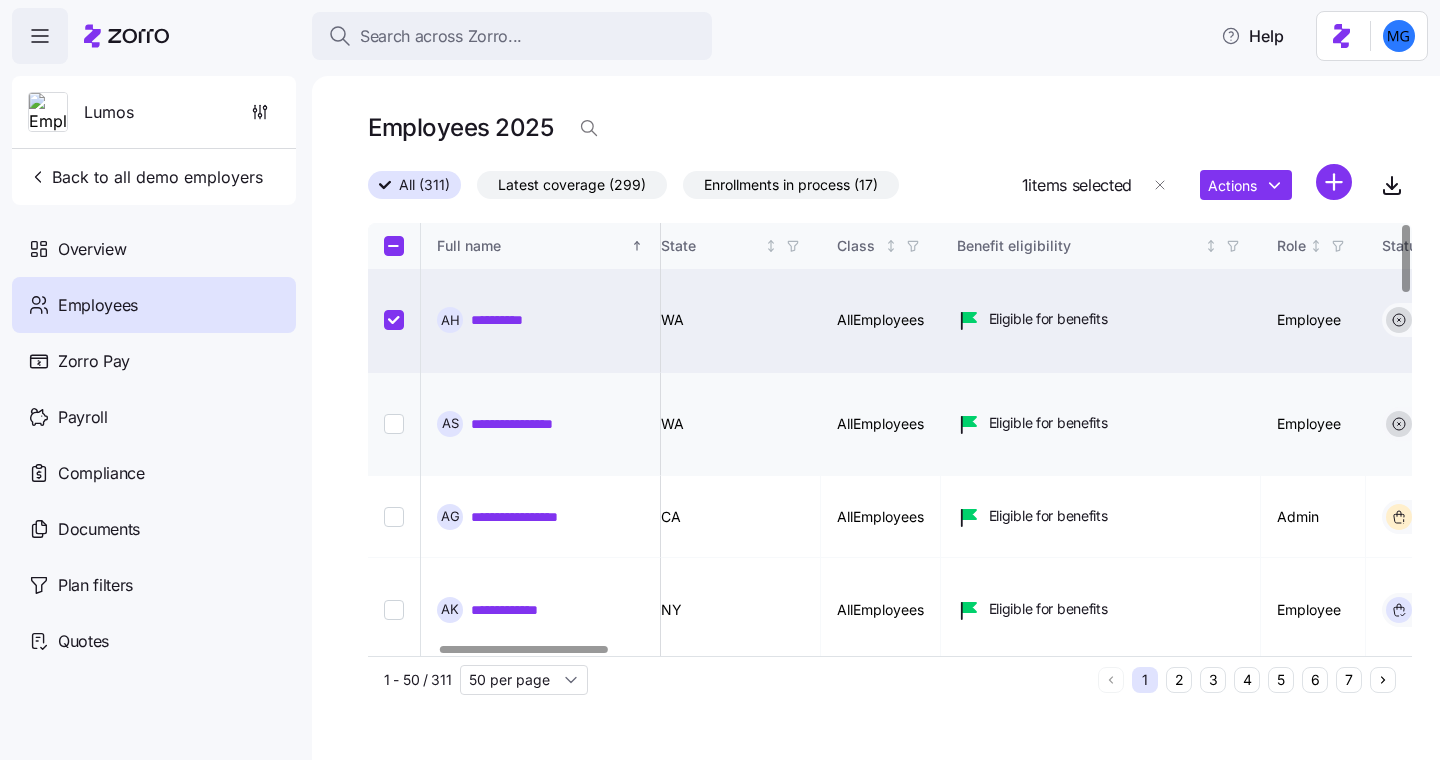 click at bounding box center (394, 424) 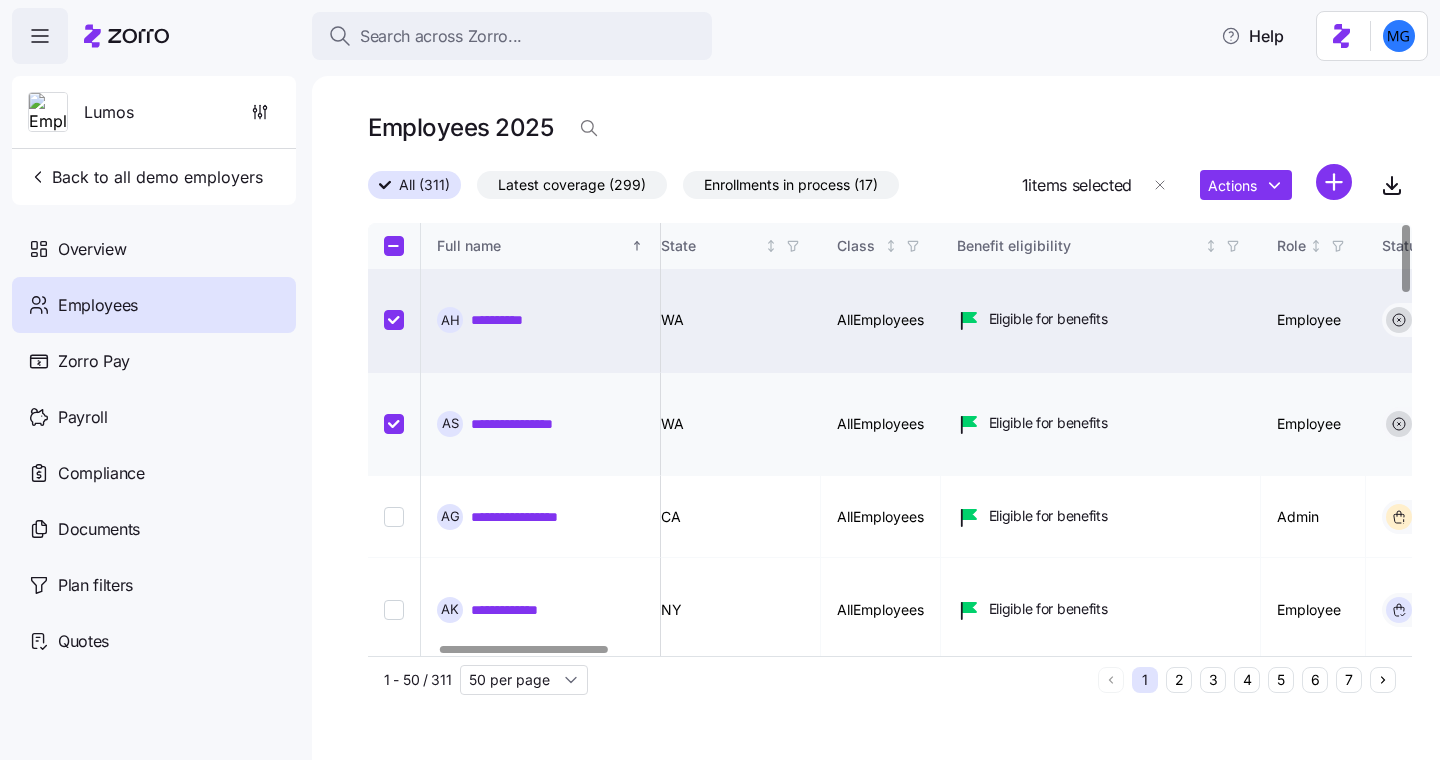 checkbox on "true" 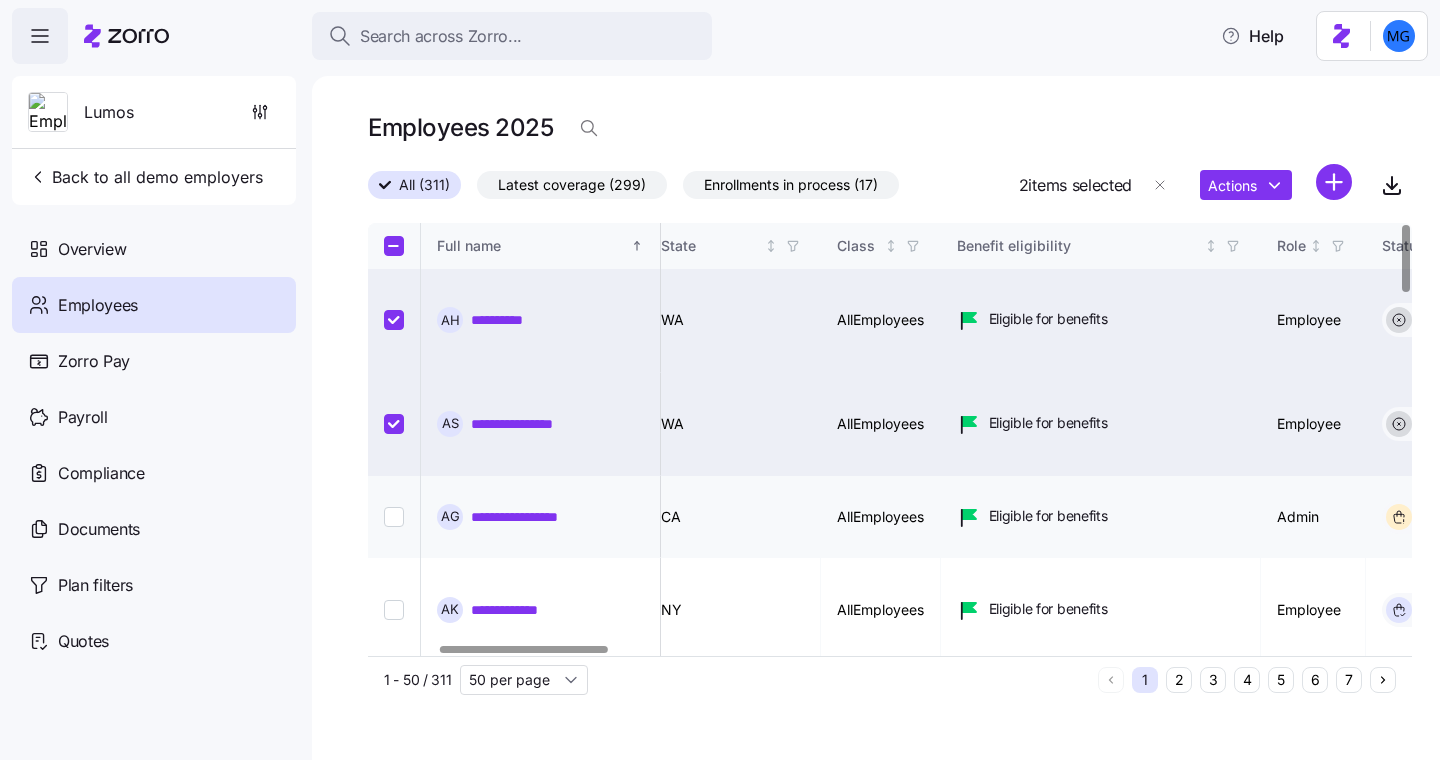 click at bounding box center (394, 517) 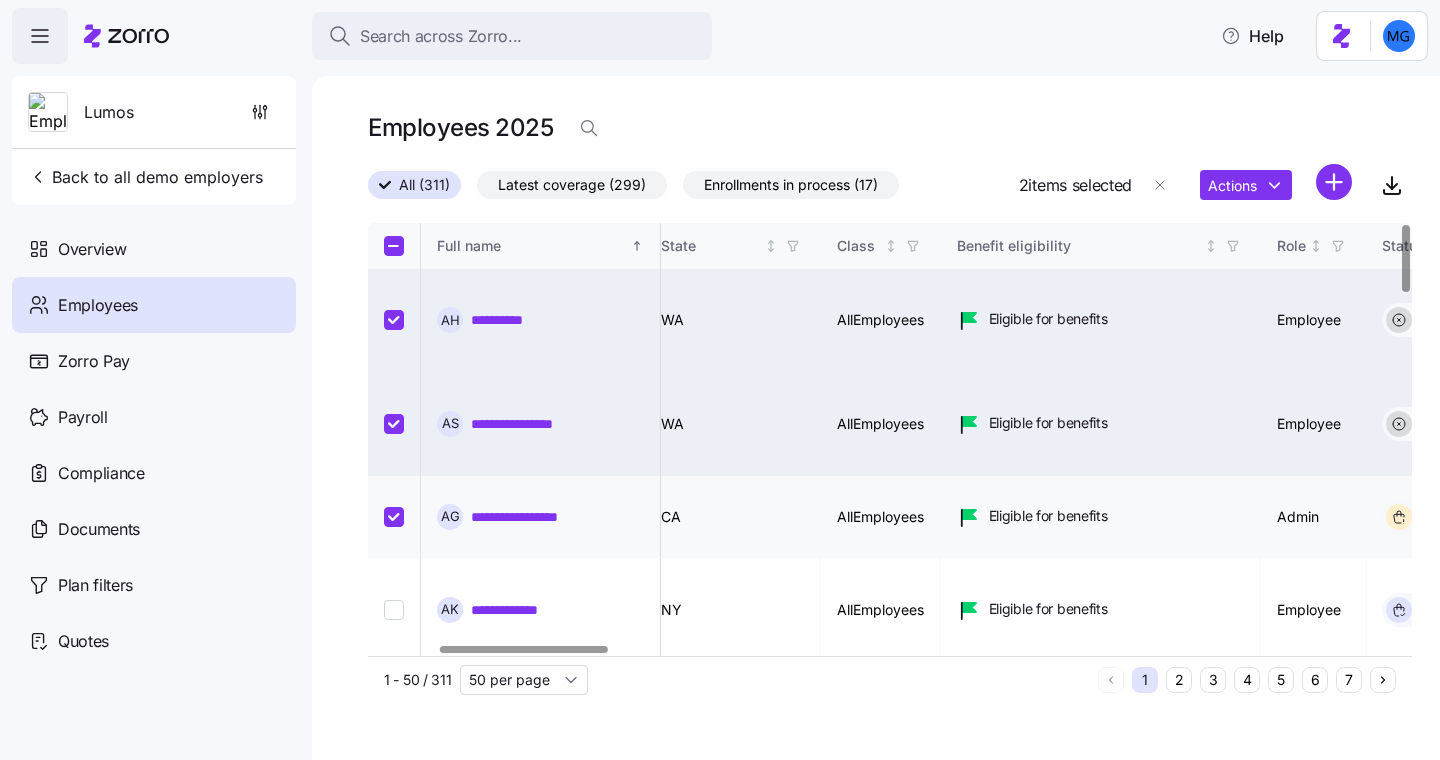checkbox on "true" 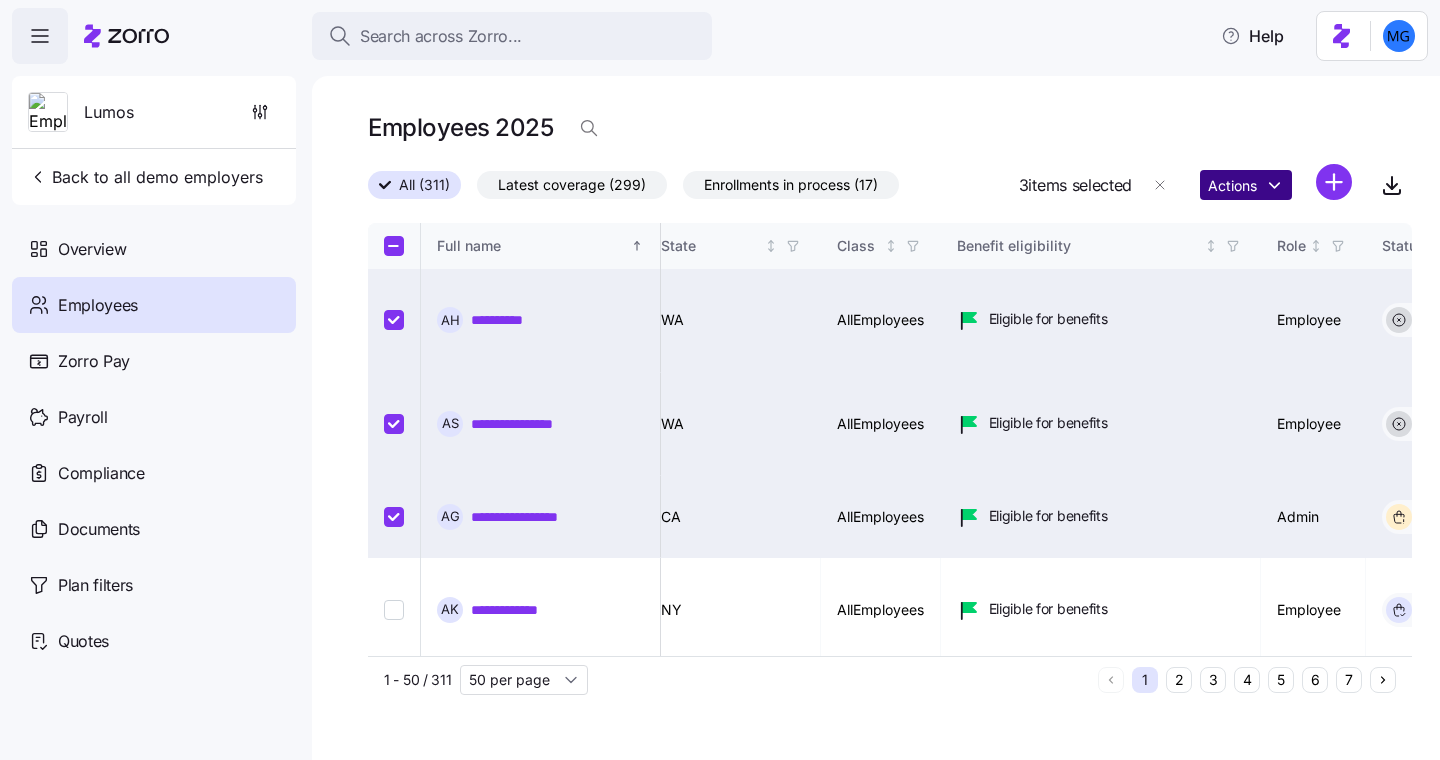 click on "**********" at bounding box center [720, 374] 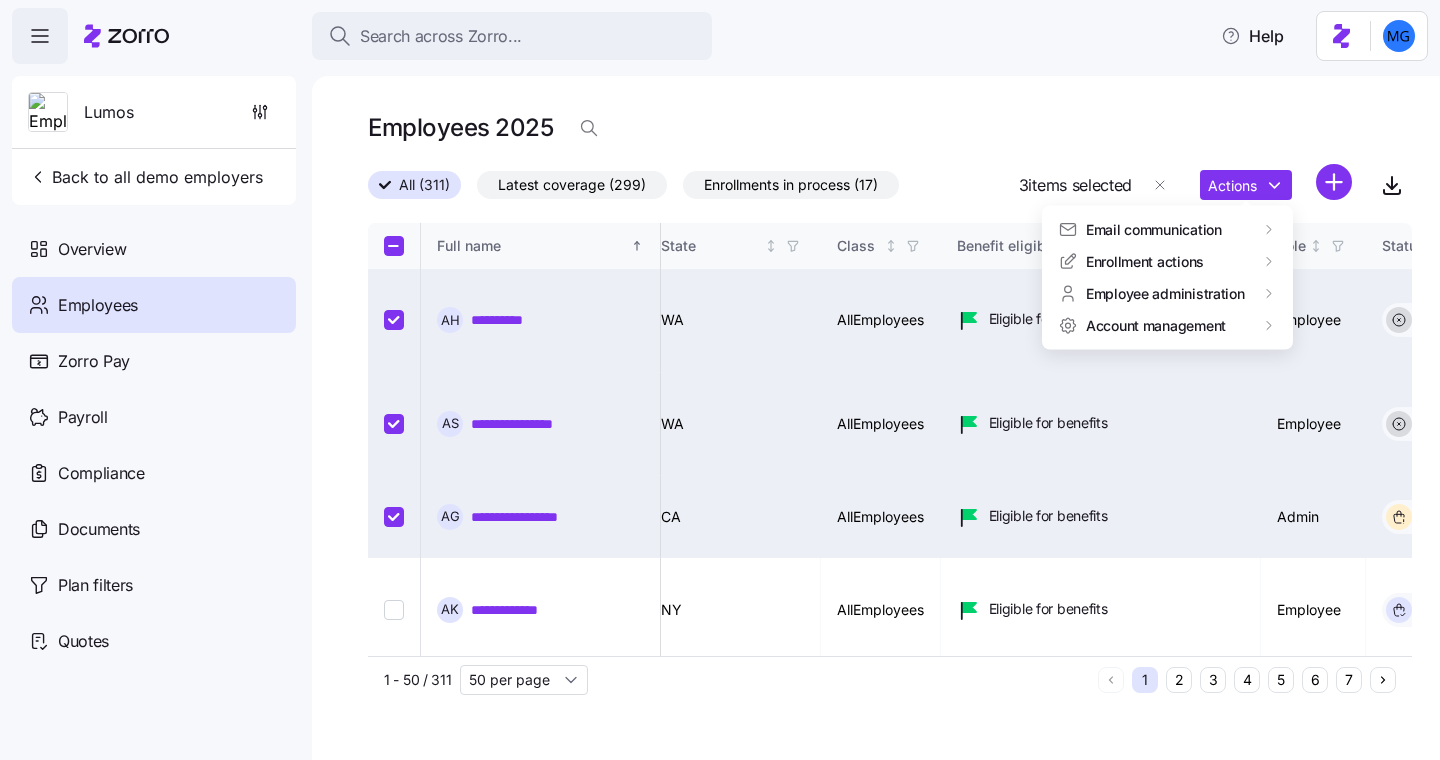 click on "**********" at bounding box center [720, 374] 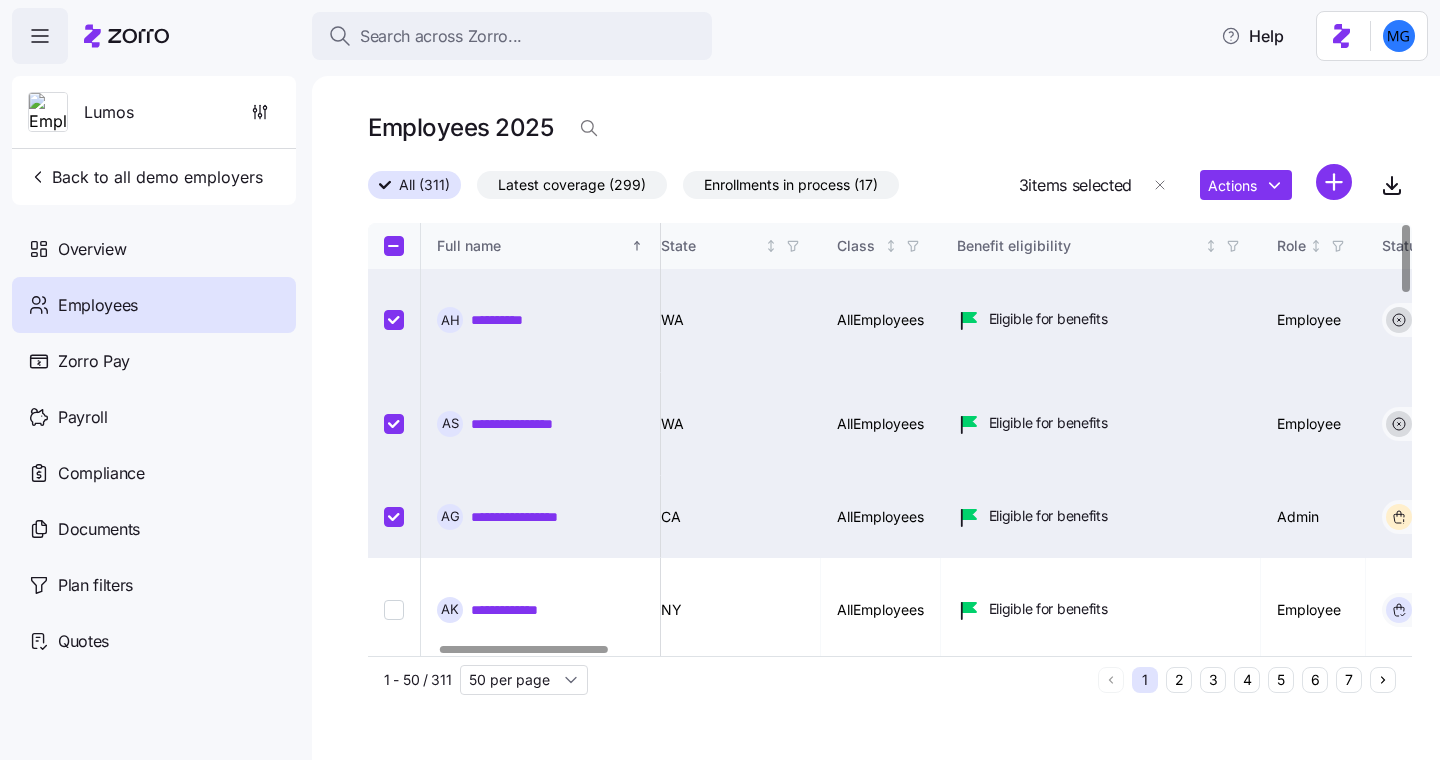 click at bounding box center [394, 320] 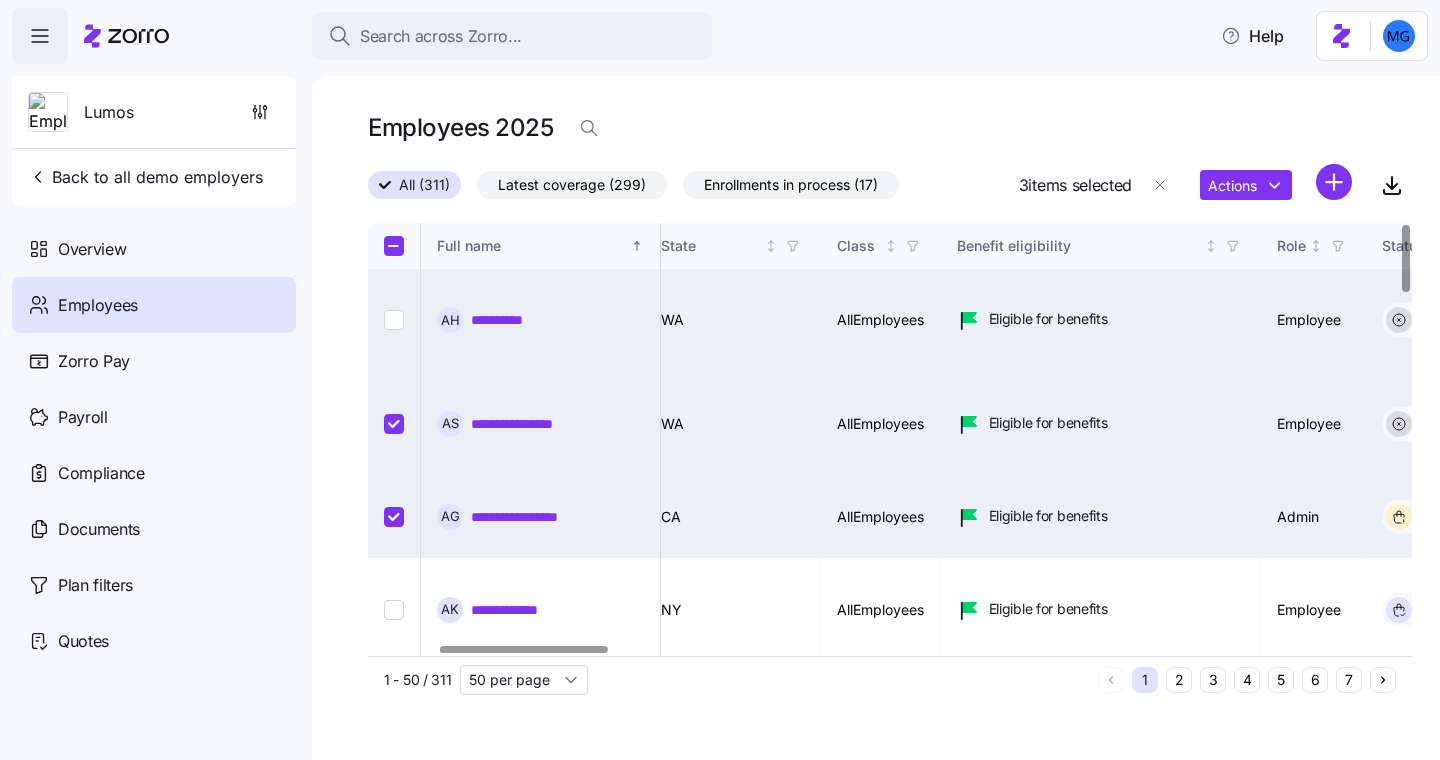 checkbox on "false" 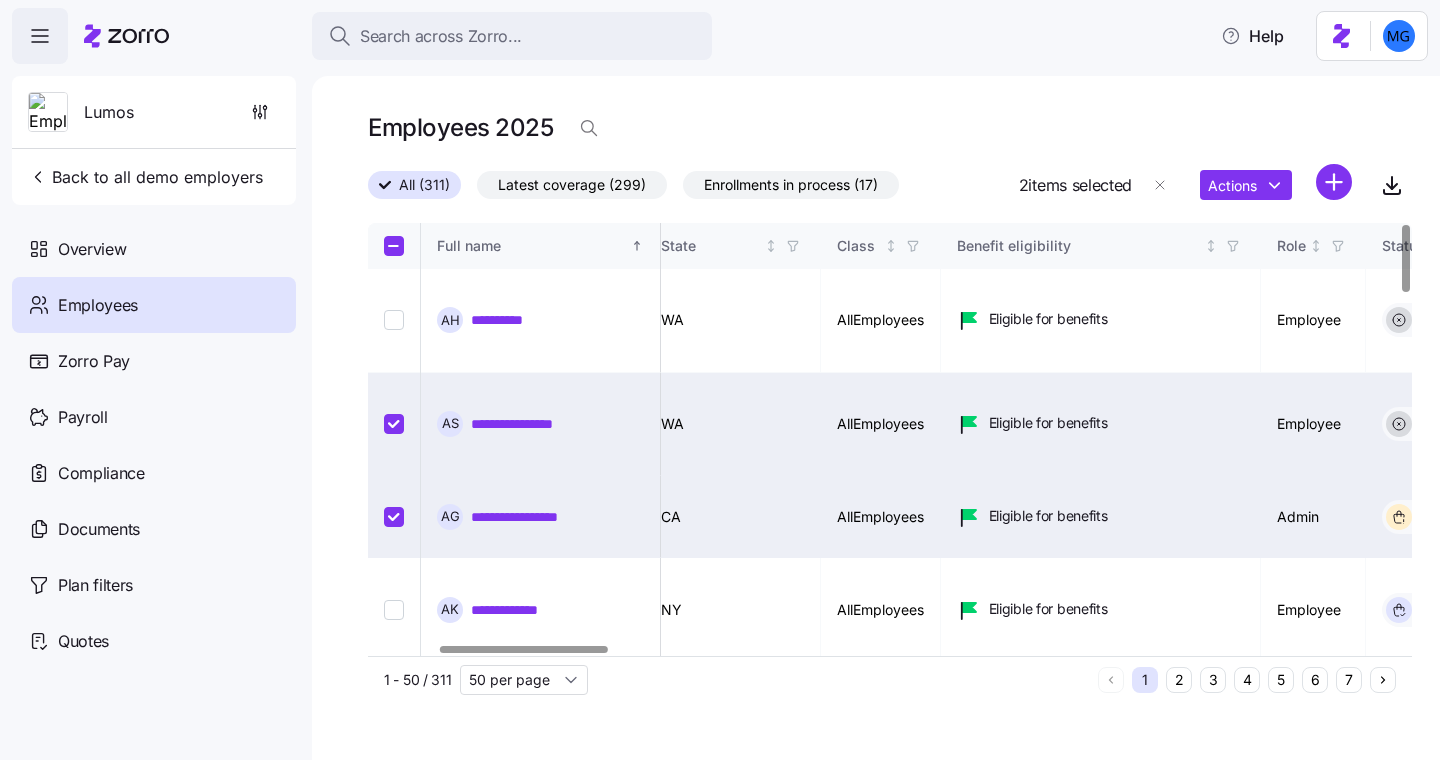 click at bounding box center (394, 424) 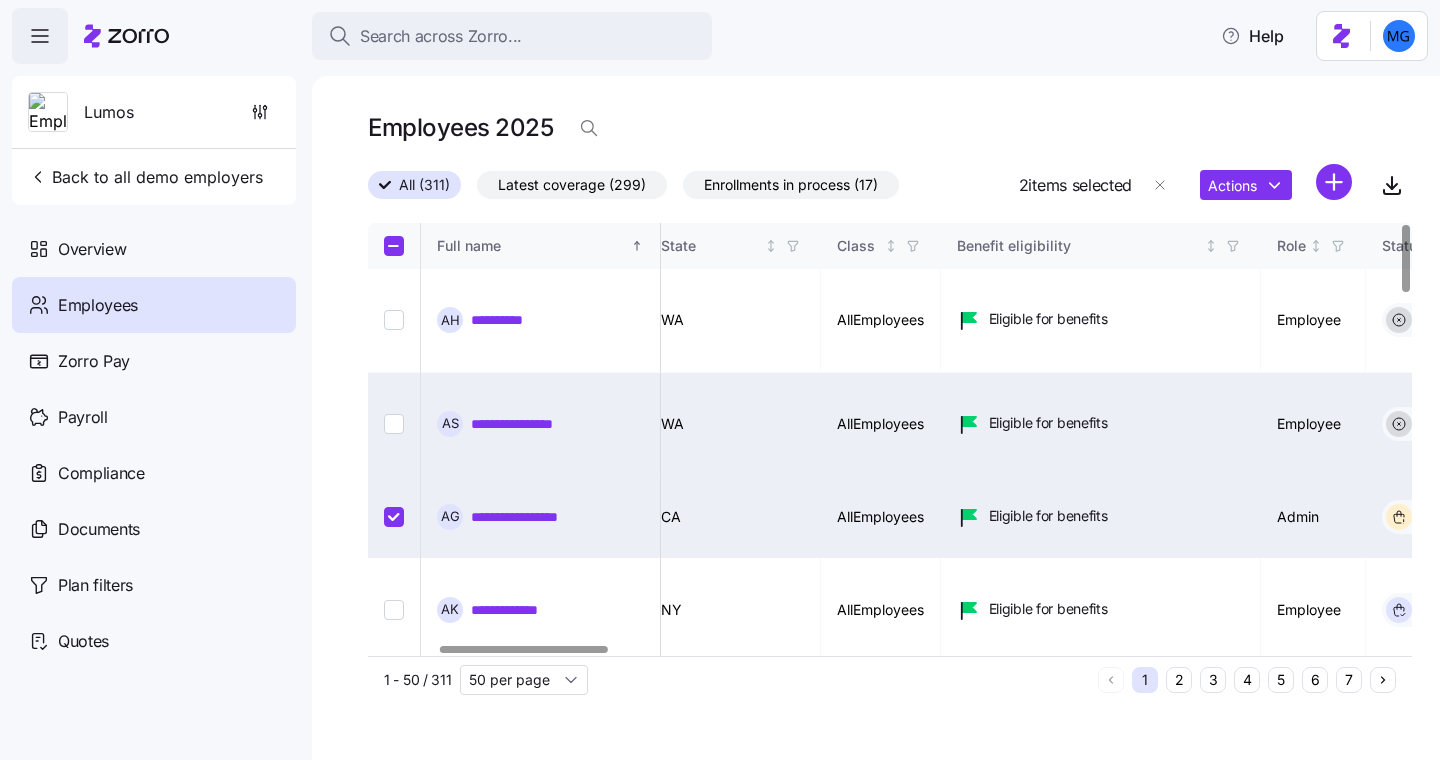 checkbox on "false" 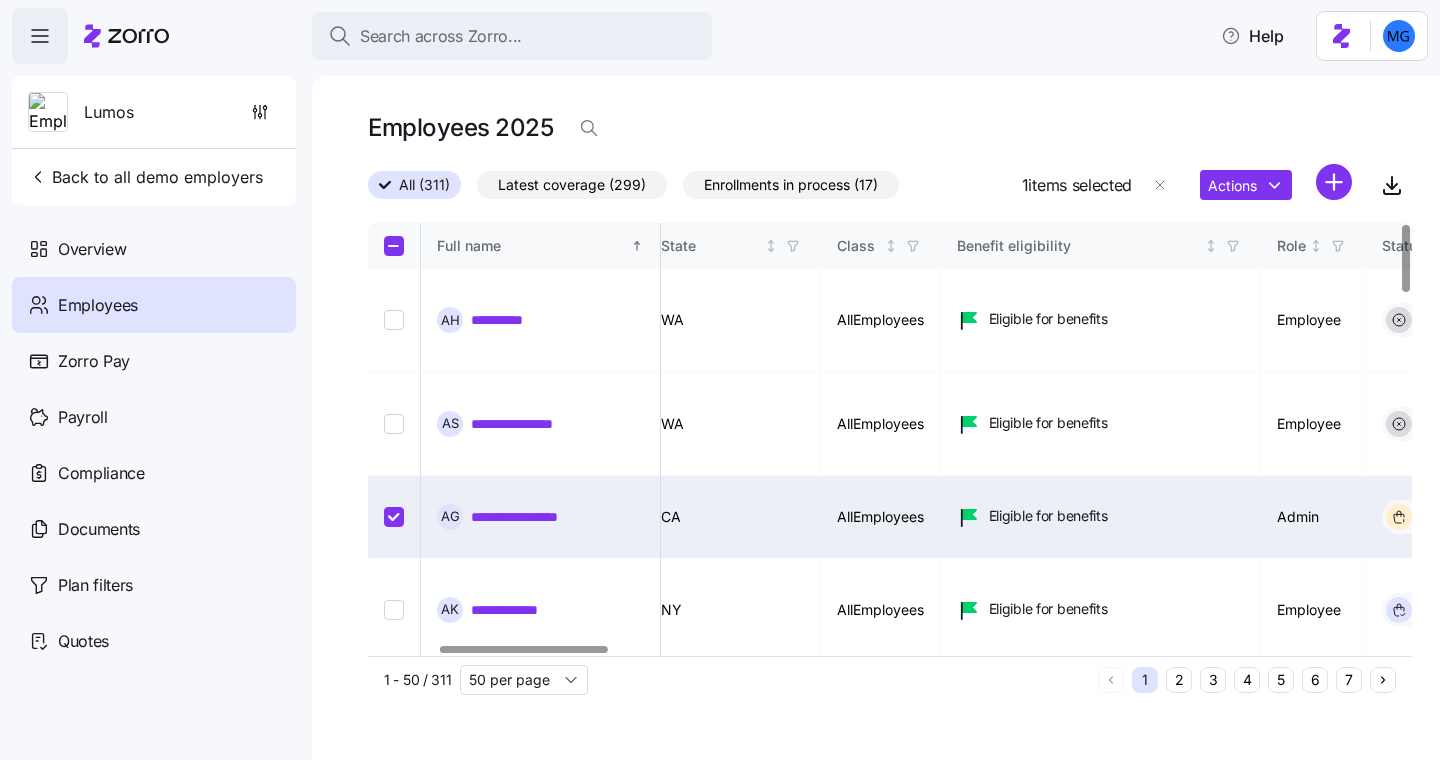 click at bounding box center [394, 517] 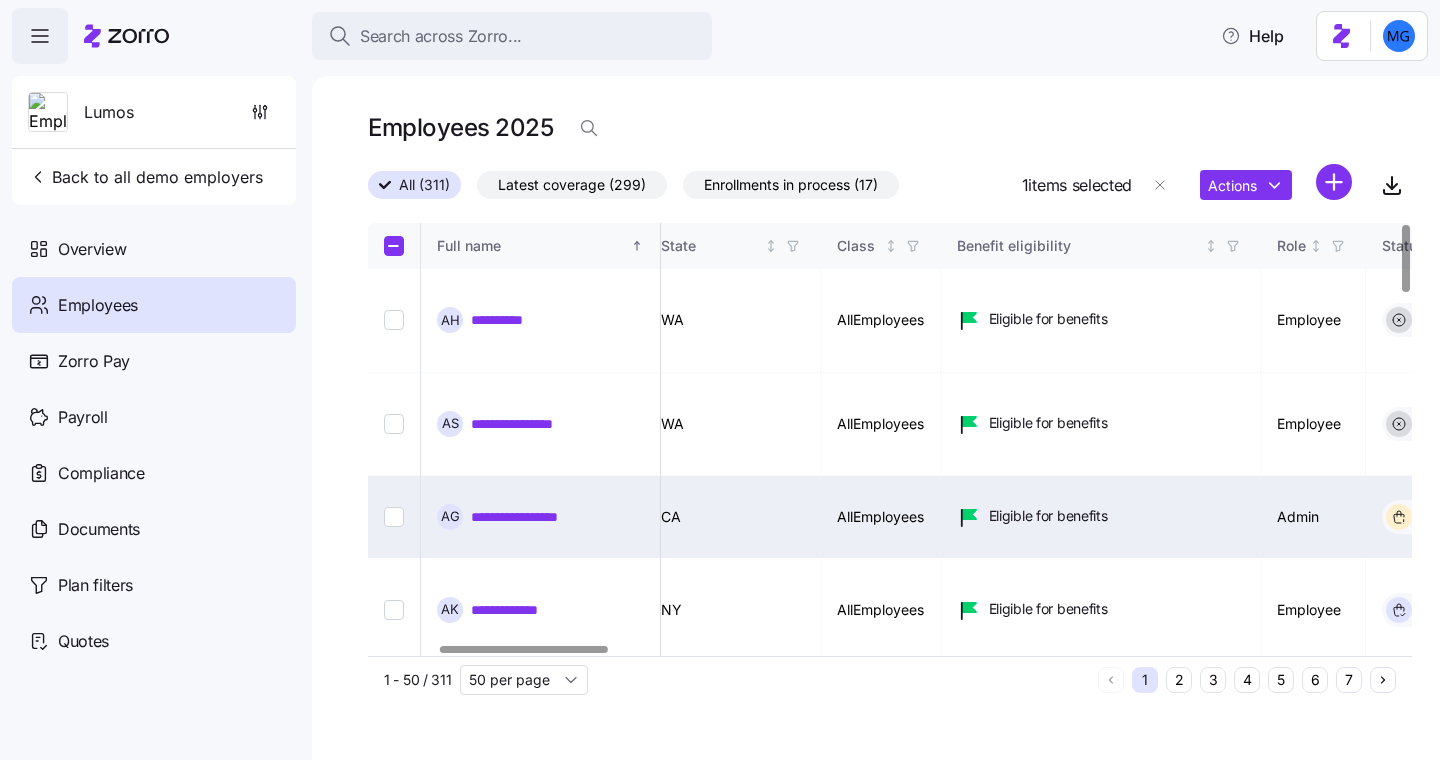 checkbox on "false" 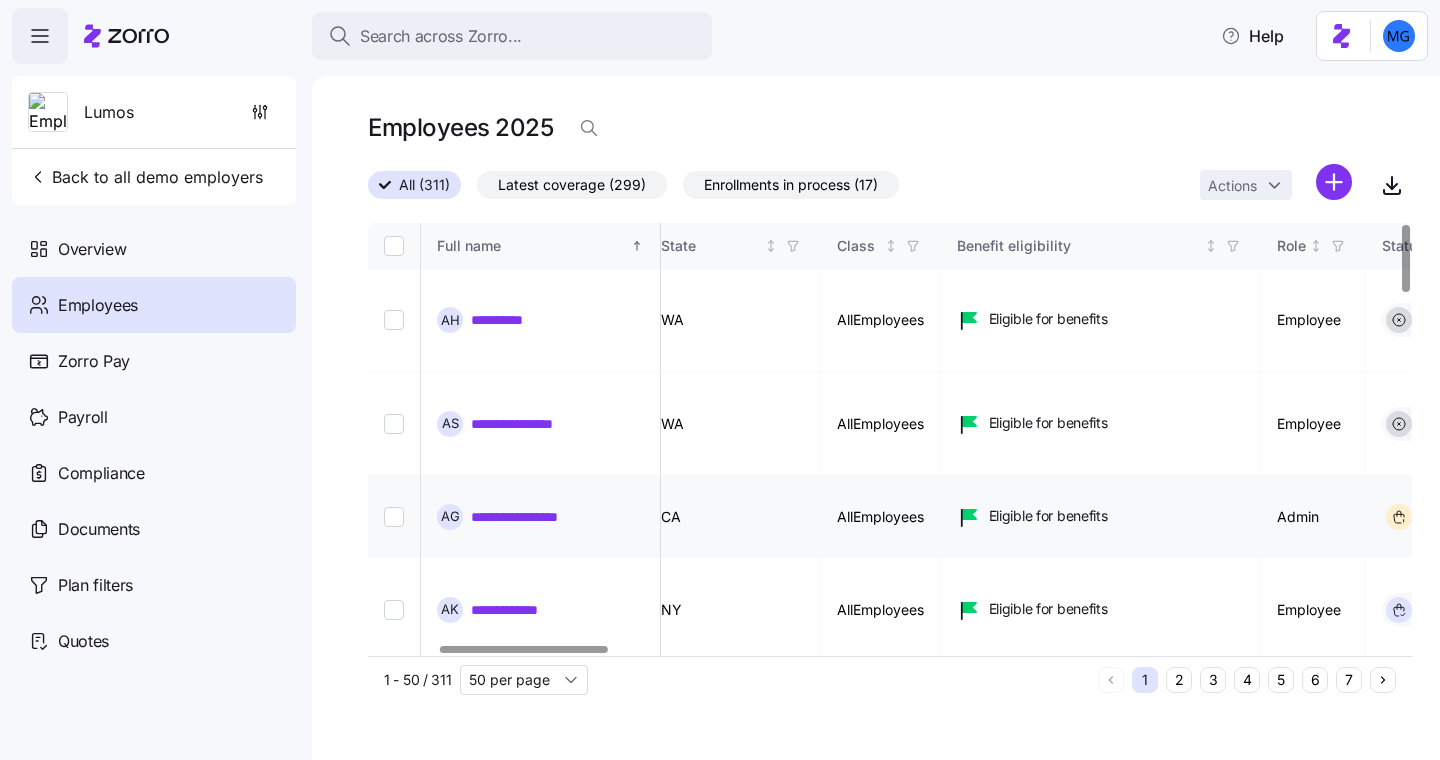 click on "**********" at bounding box center [532, 517] 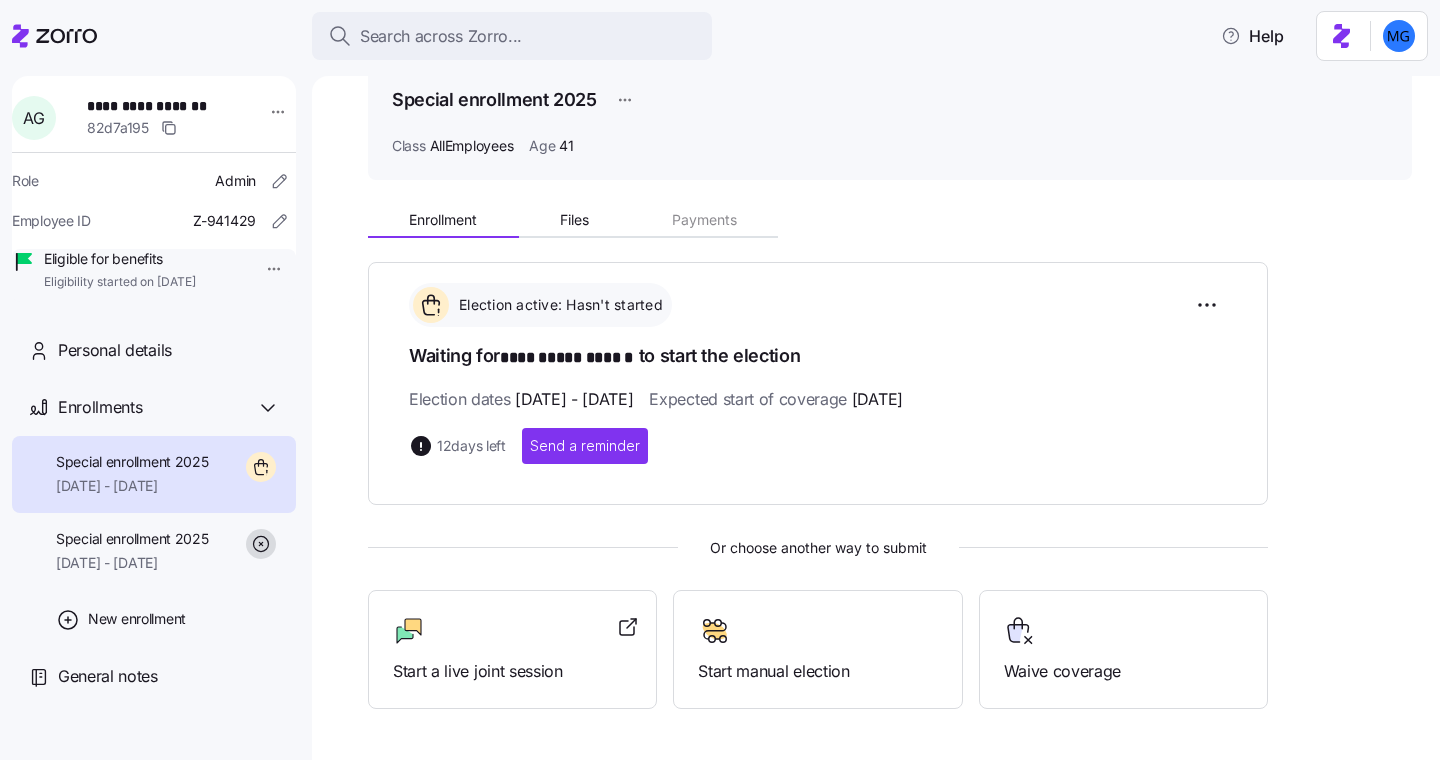 scroll, scrollTop: 134, scrollLeft: 0, axis: vertical 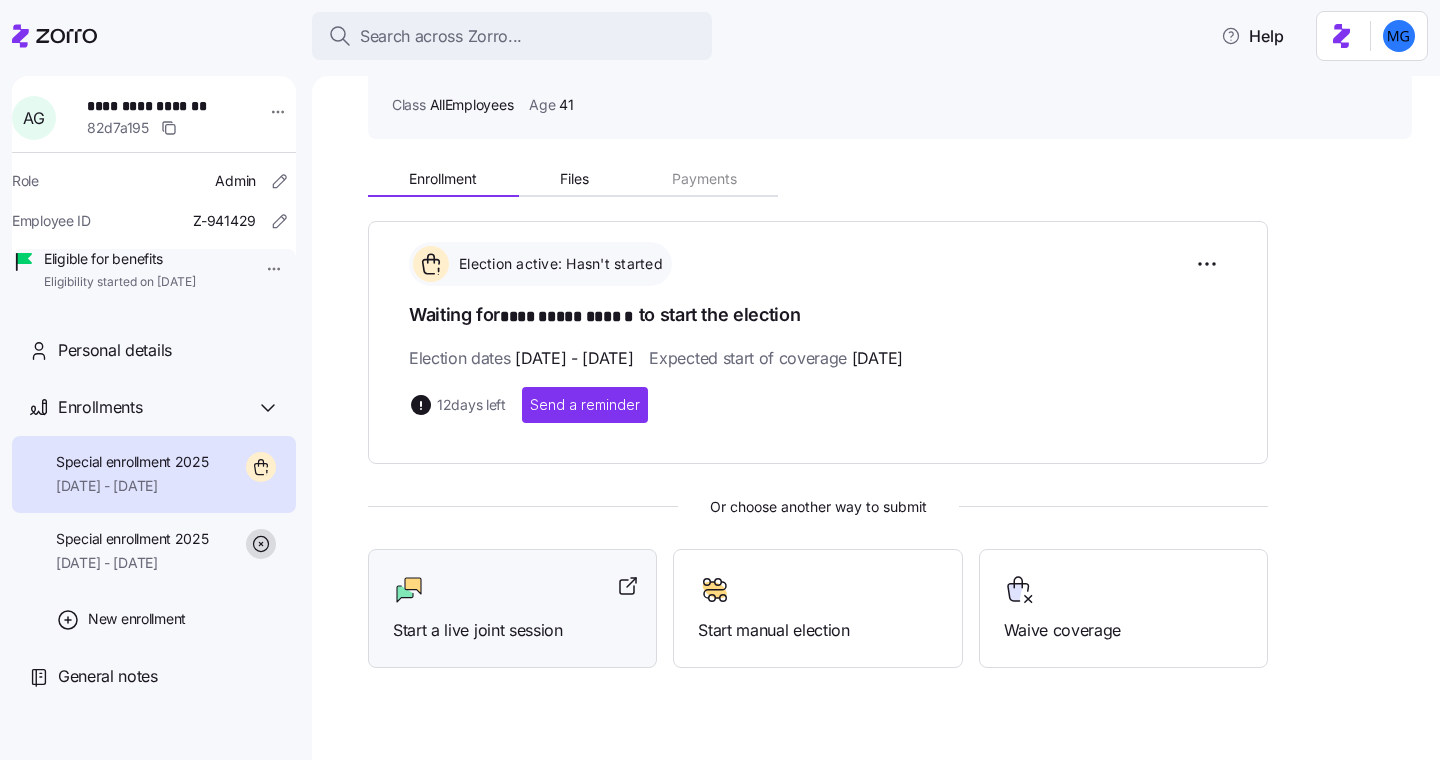 click at bounding box center [512, 590] 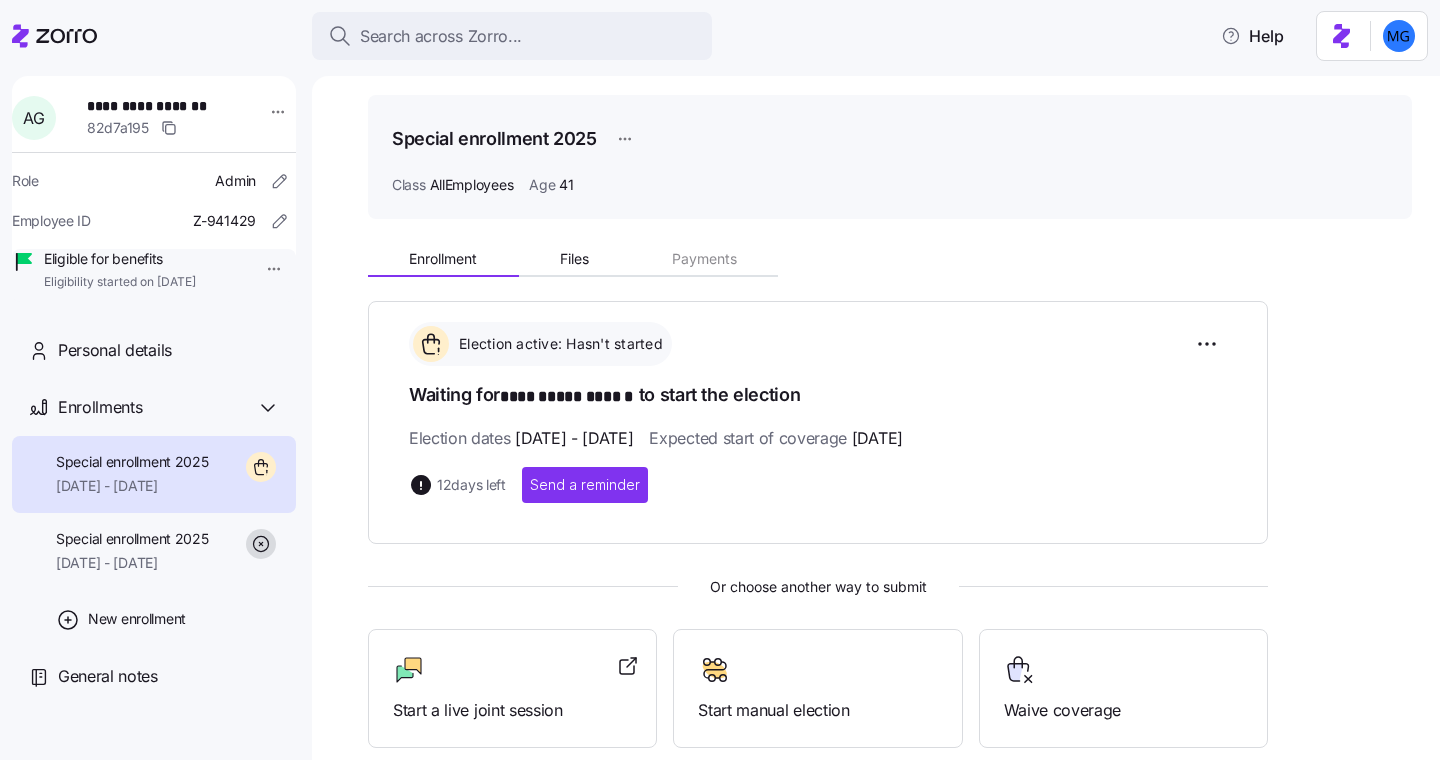 scroll, scrollTop: 0, scrollLeft: 0, axis: both 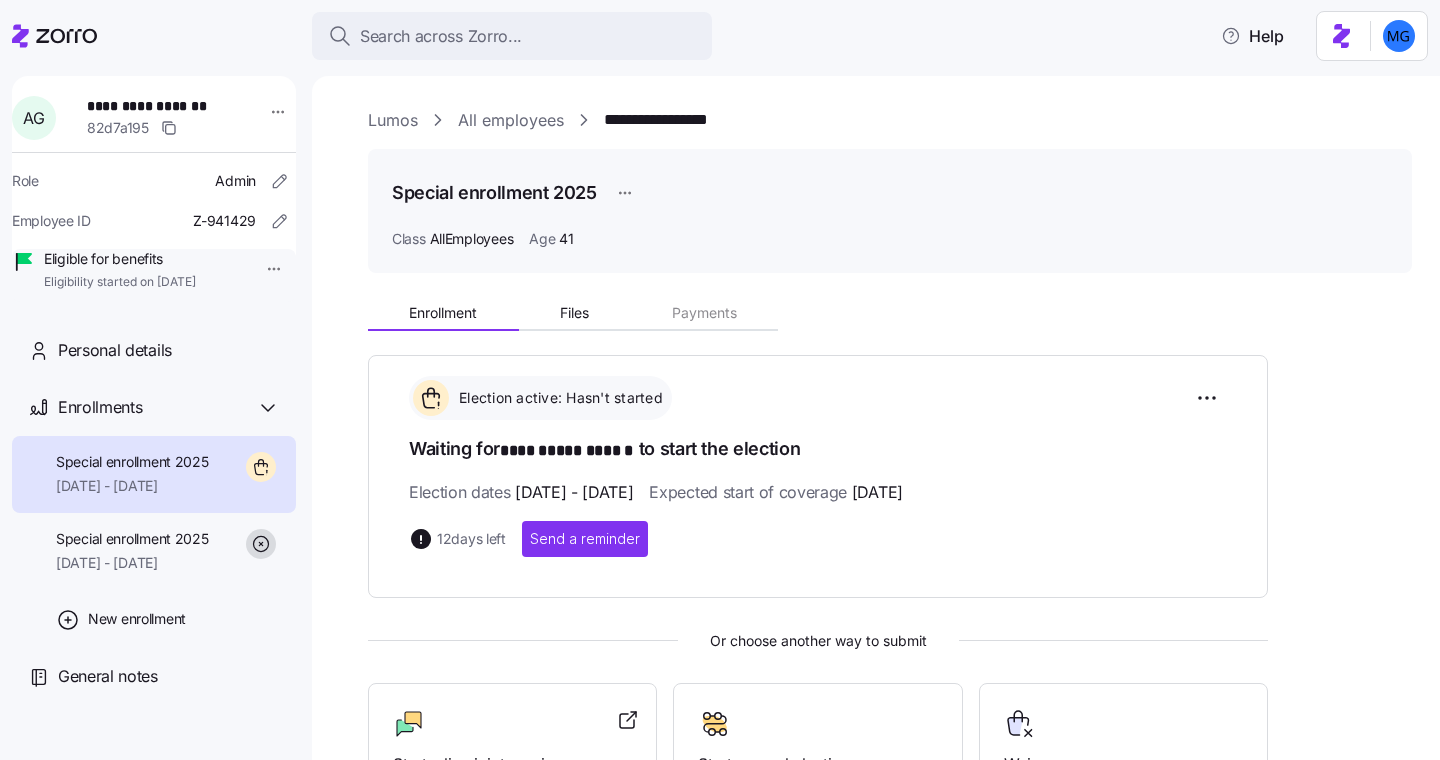 click 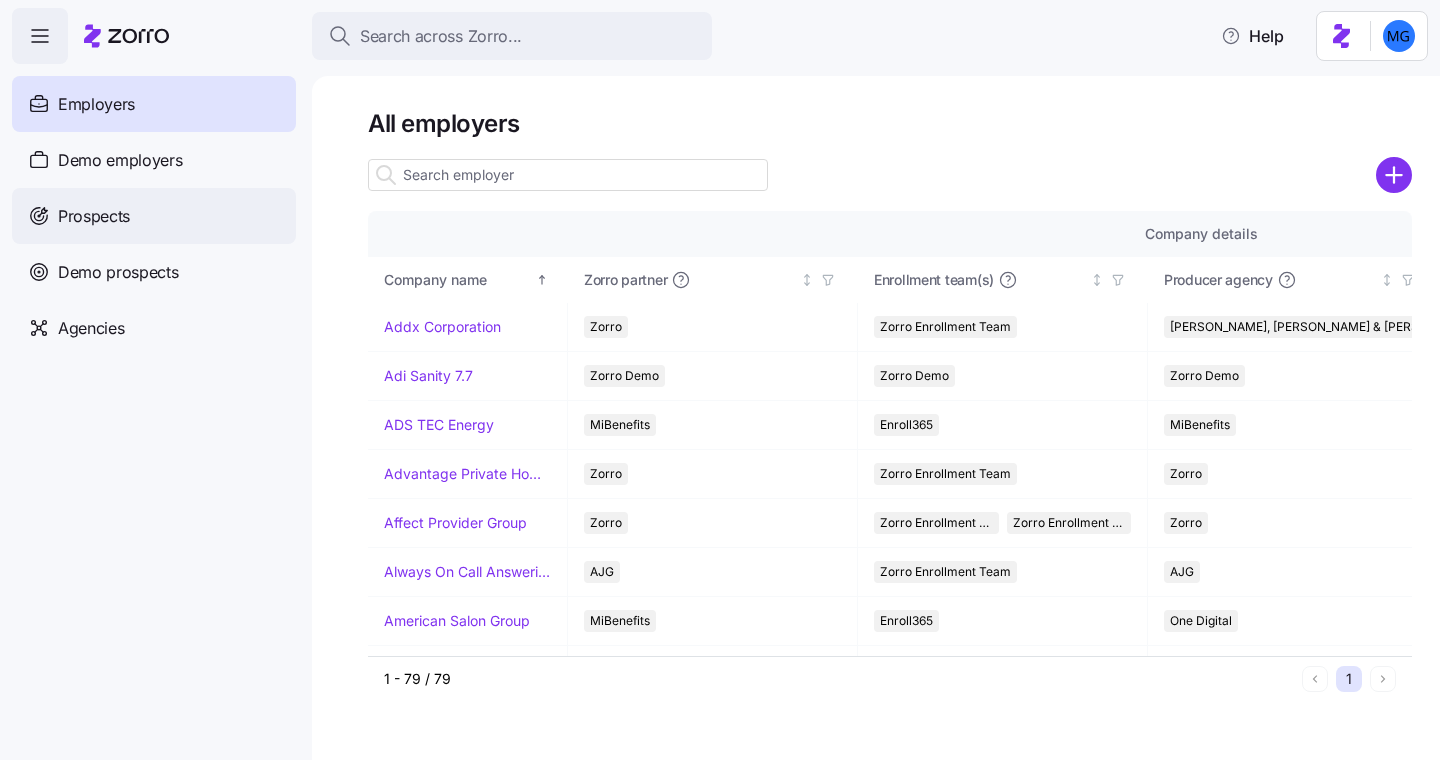 click on "Prospects" at bounding box center (94, 216) 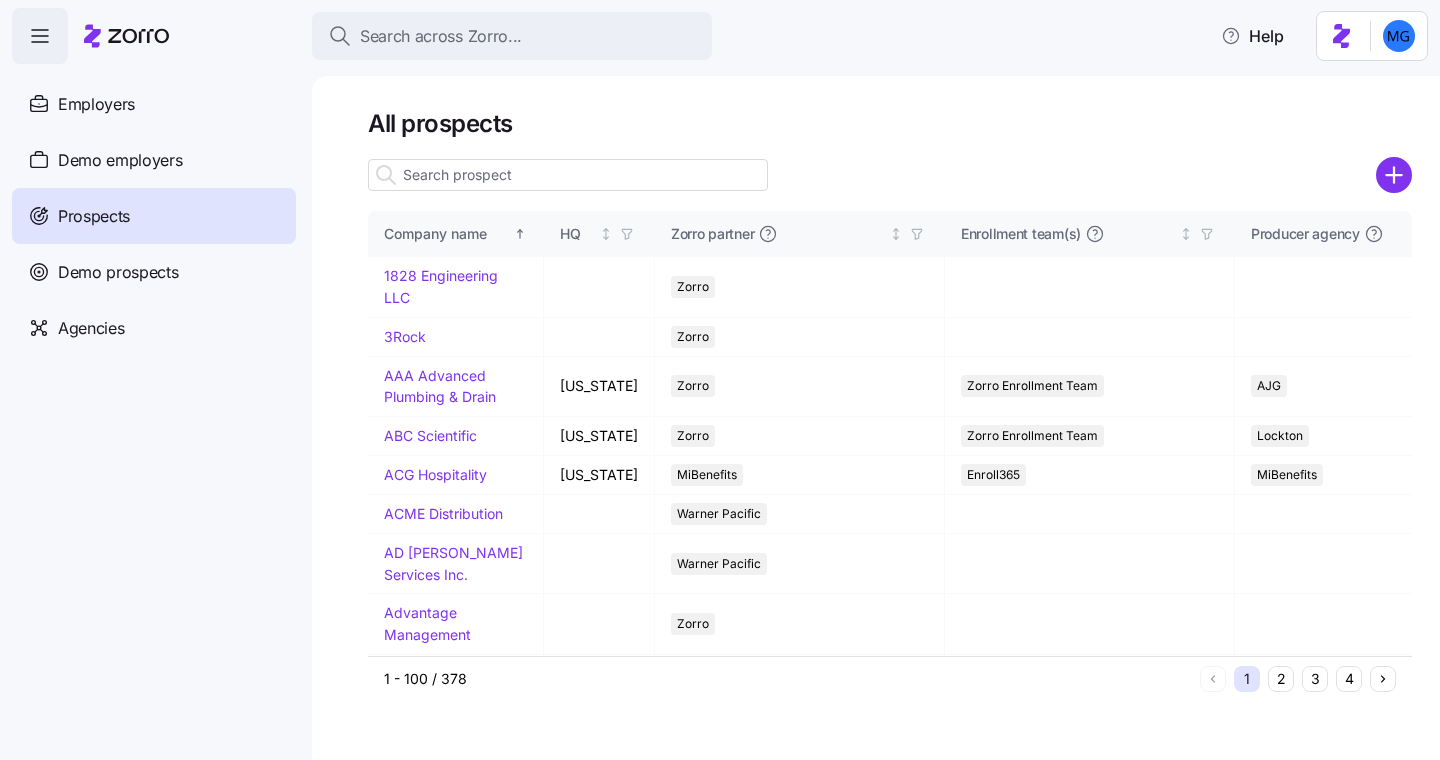 click at bounding box center (568, 175) 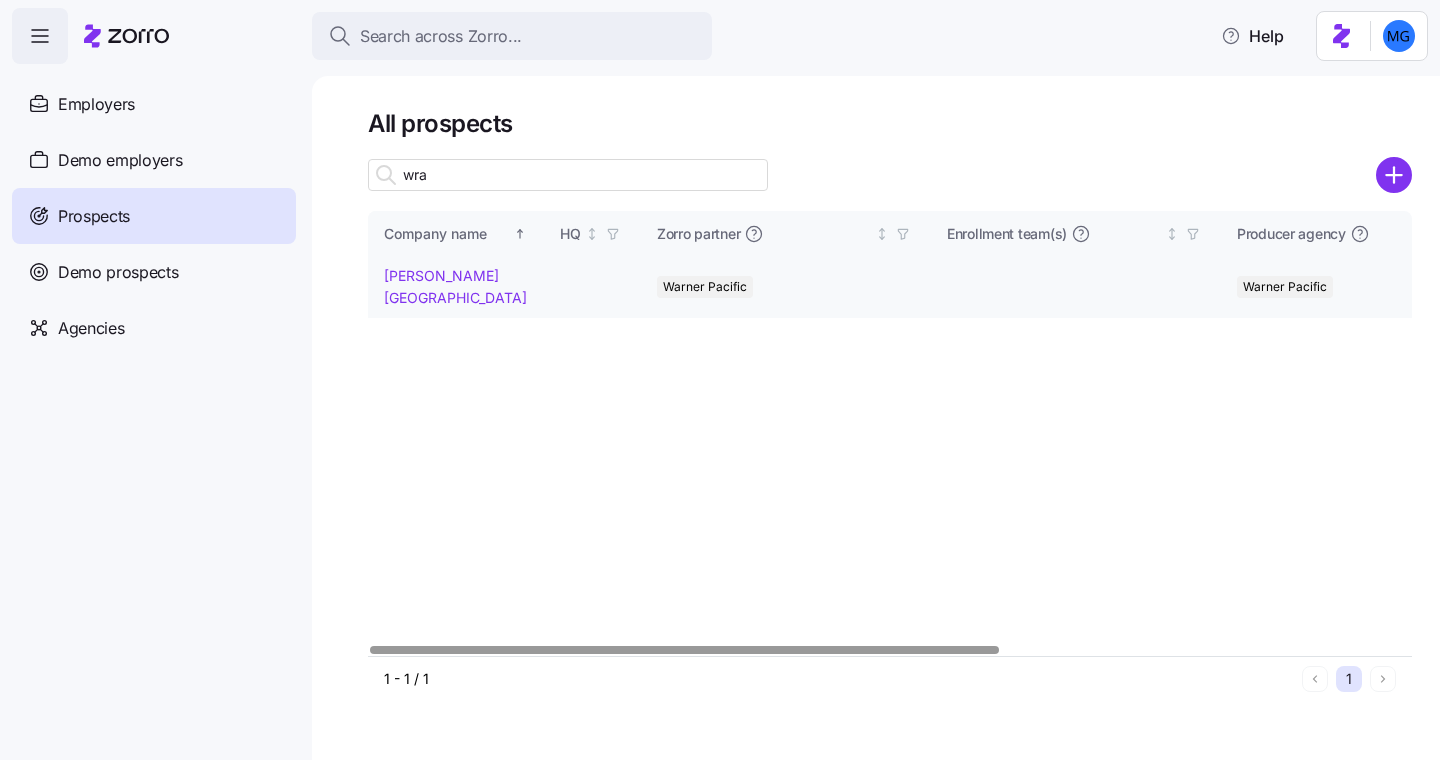 type on "wra" 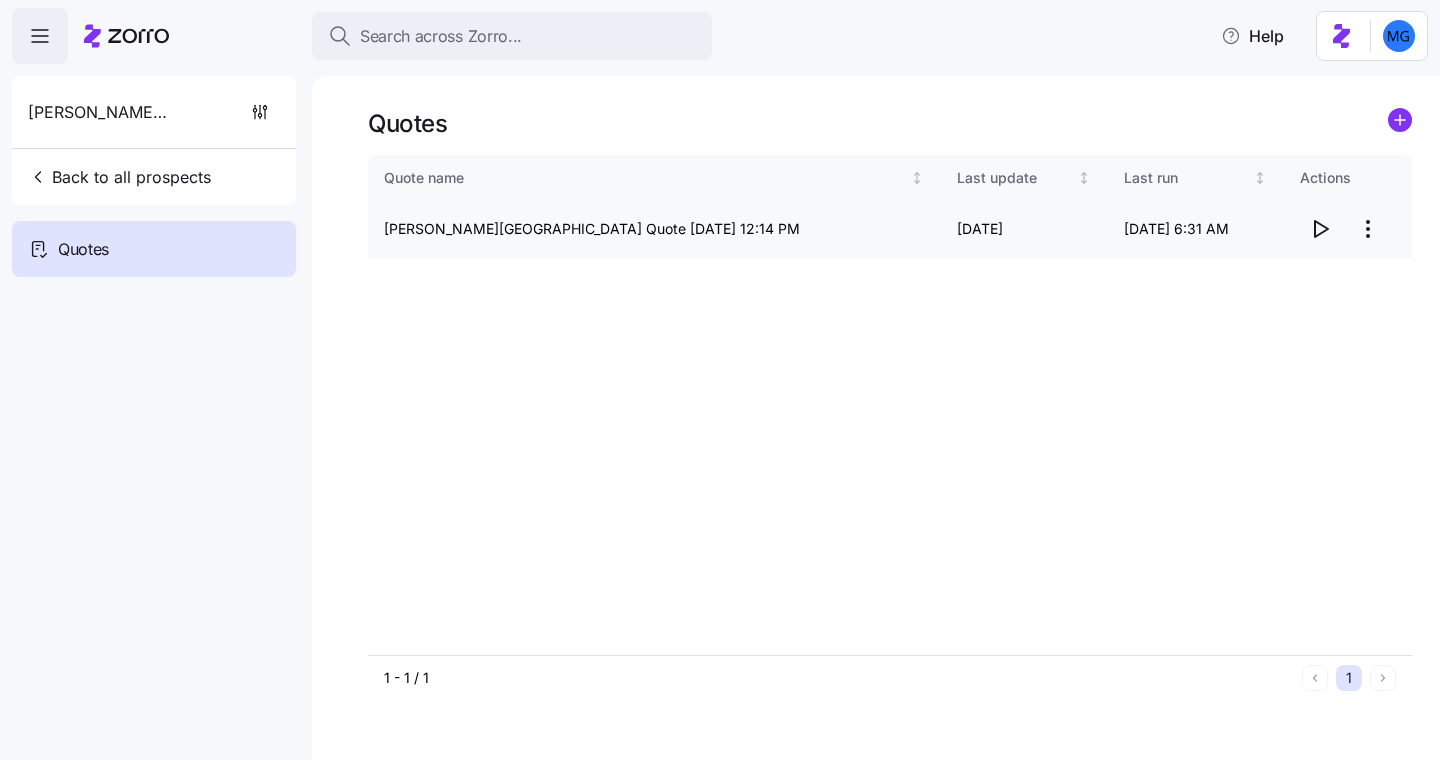 click 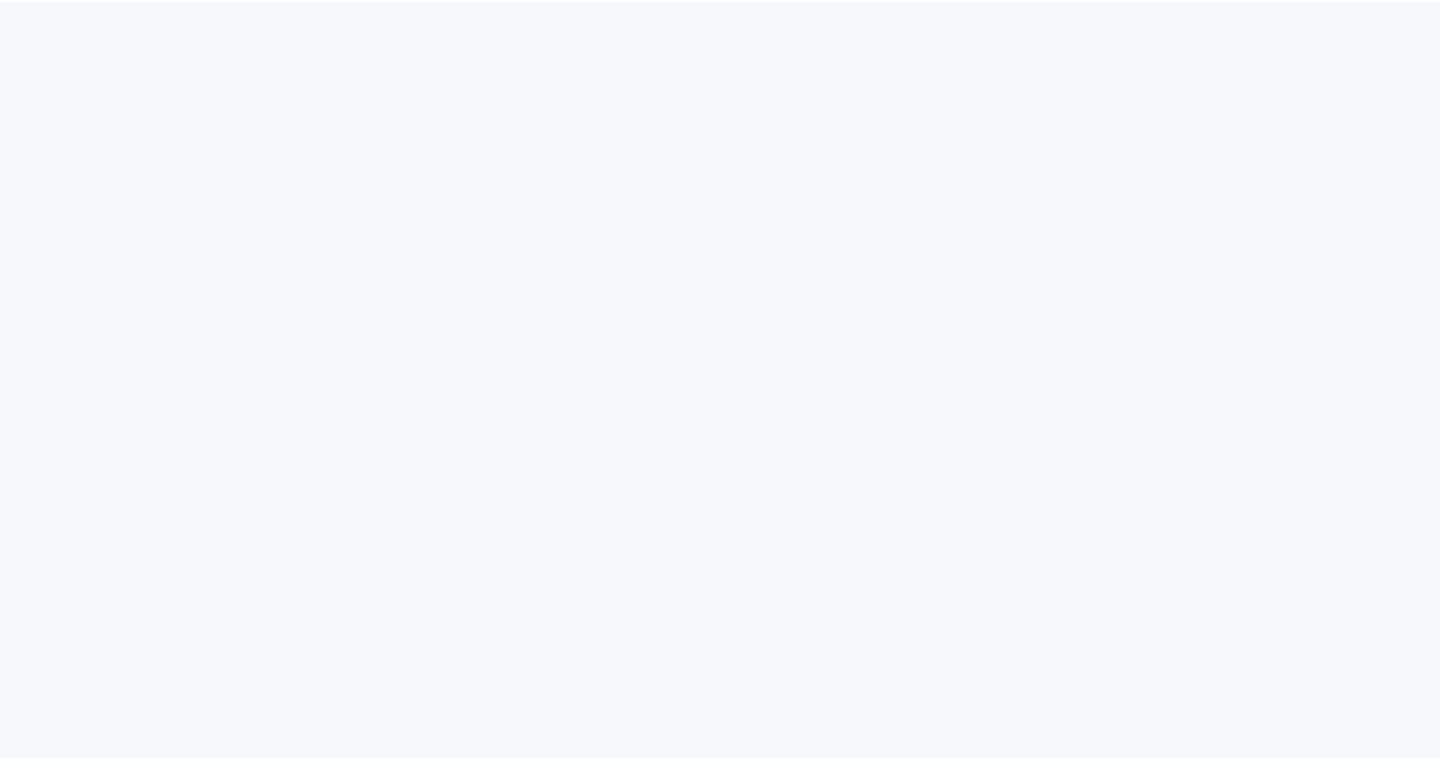scroll, scrollTop: 0, scrollLeft: 0, axis: both 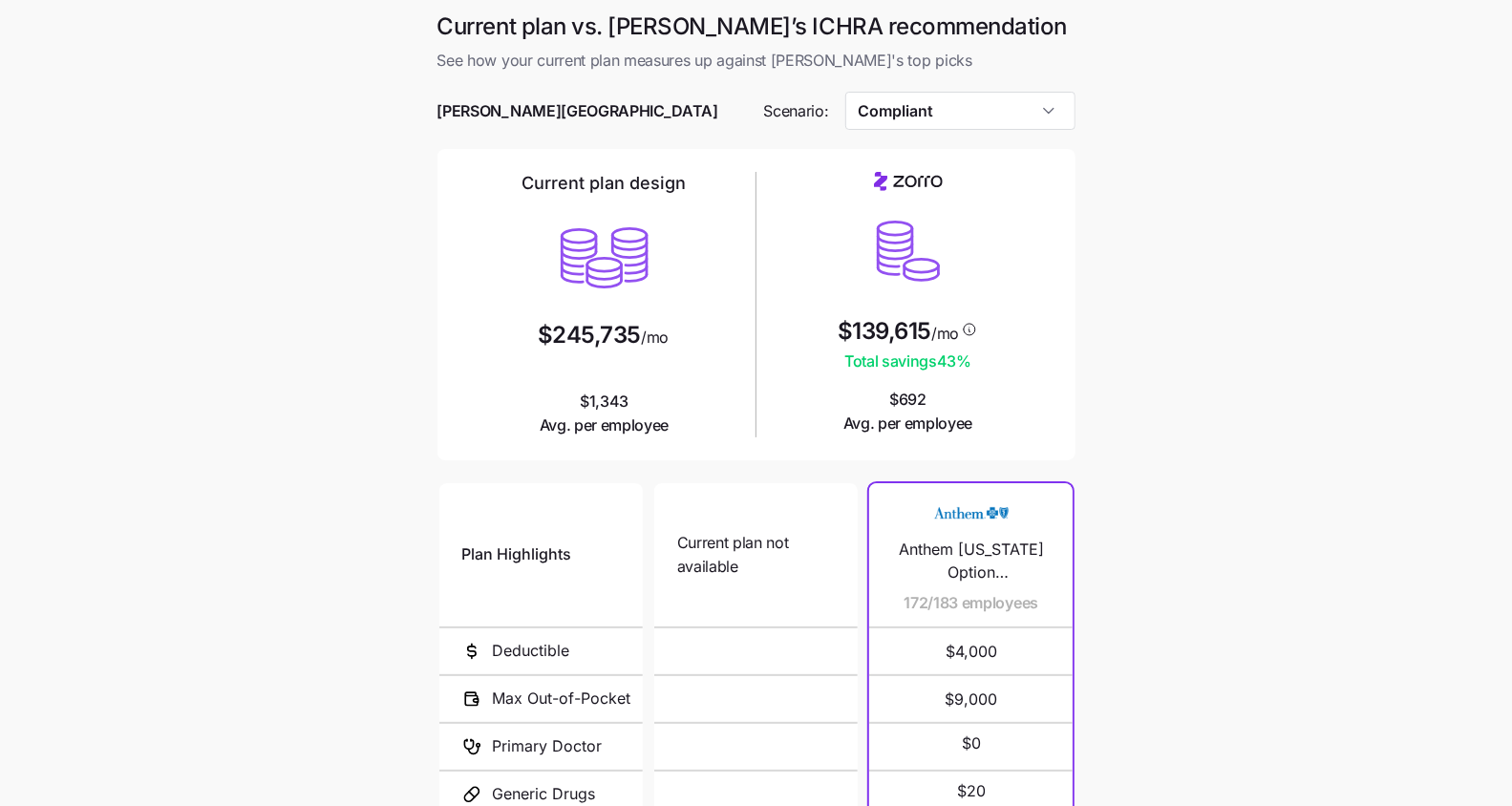 click on "Current plan vs. [PERSON_NAME]’s ICHRA recommendation See how your current plan measures up against [PERSON_NAME]'s top picks [PERSON_NAME] School District Scenario: Compliant Current plan design $245,735 /mo $1,343 Avg. per employee $139,615 /mo Total savings  43 % $692 Avg. per employee Plan Highlights Deductible Max Out-of-Pocket Primary Doctor Generic Drugs Specialist Visit Current plan not available N/A N/A Anthem [US_STATE] Option Silver Pathway Std 172/183 employees $4,000 $9,000 $0 $20 $80 UHC Silver Value ($0 Virtual Urgent Care, $3 Tier 2 Rx, No Referrals) 5/183 employees $3,500 $9,200 $35 $0 $100 Standard Silver 2/183 employees $5,000 $8,000 $40 $20 $80 Anthem Silver Pathway Essentials 5500 $0 Select Drugs 2/183 employees $5,500 $9,200 $10 $3 not covered KP [US_STATE] Option Silver 2/183 employees $4,000 $9,000 $0 $20 $80 Next" at bounding box center (756, 521) 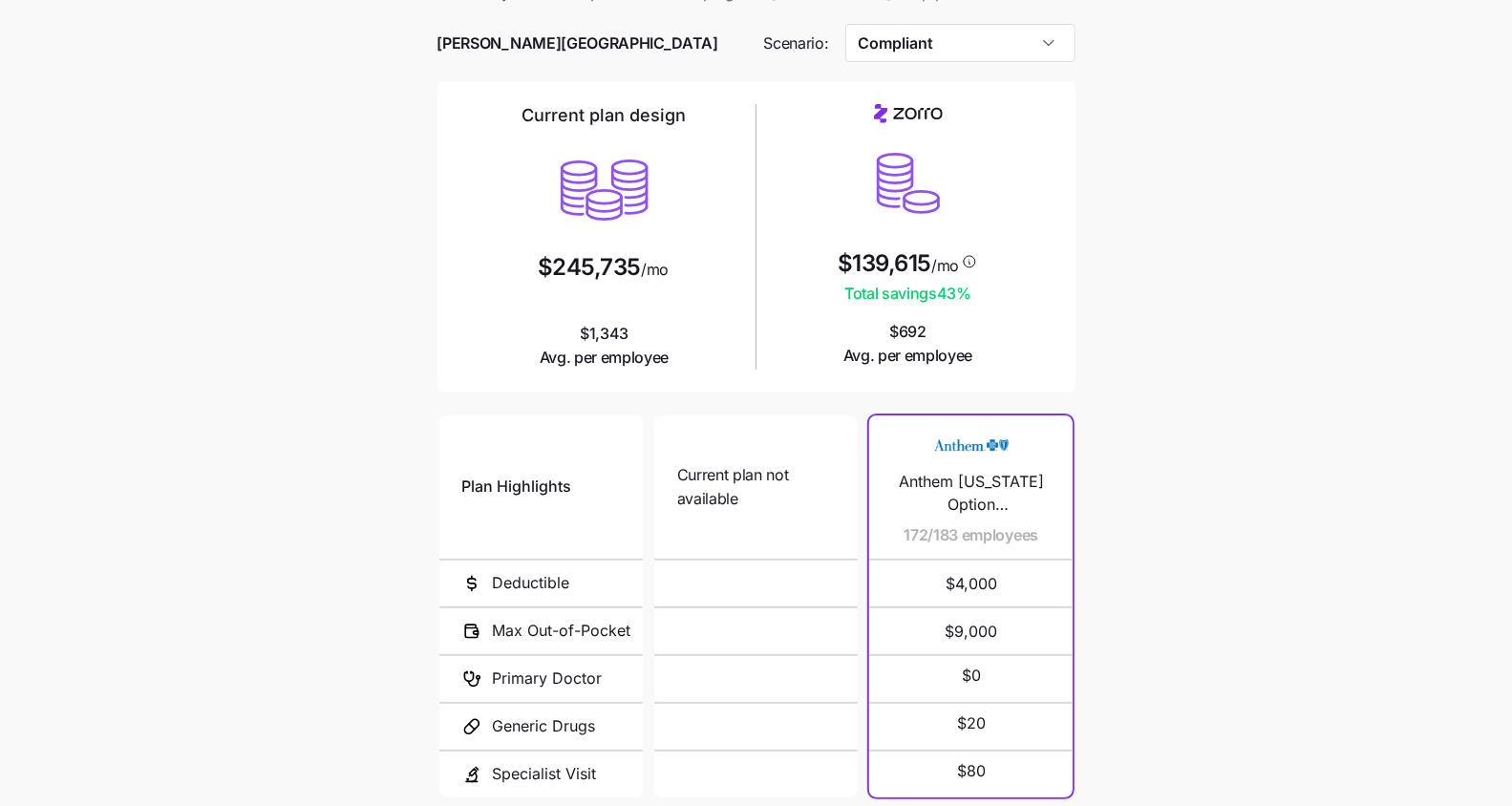 scroll, scrollTop: 85, scrollLeft: 0, axis: vertical 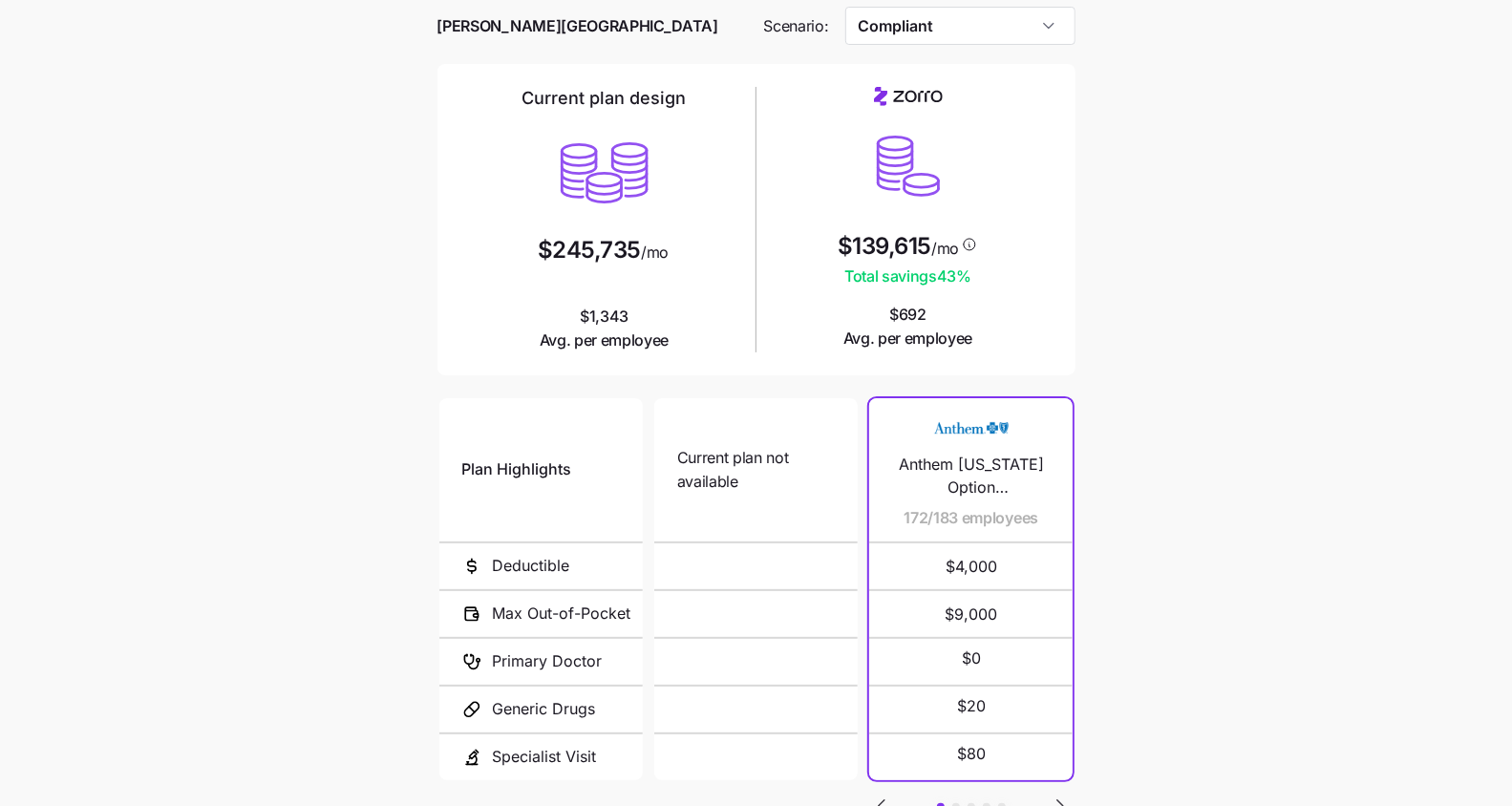 click 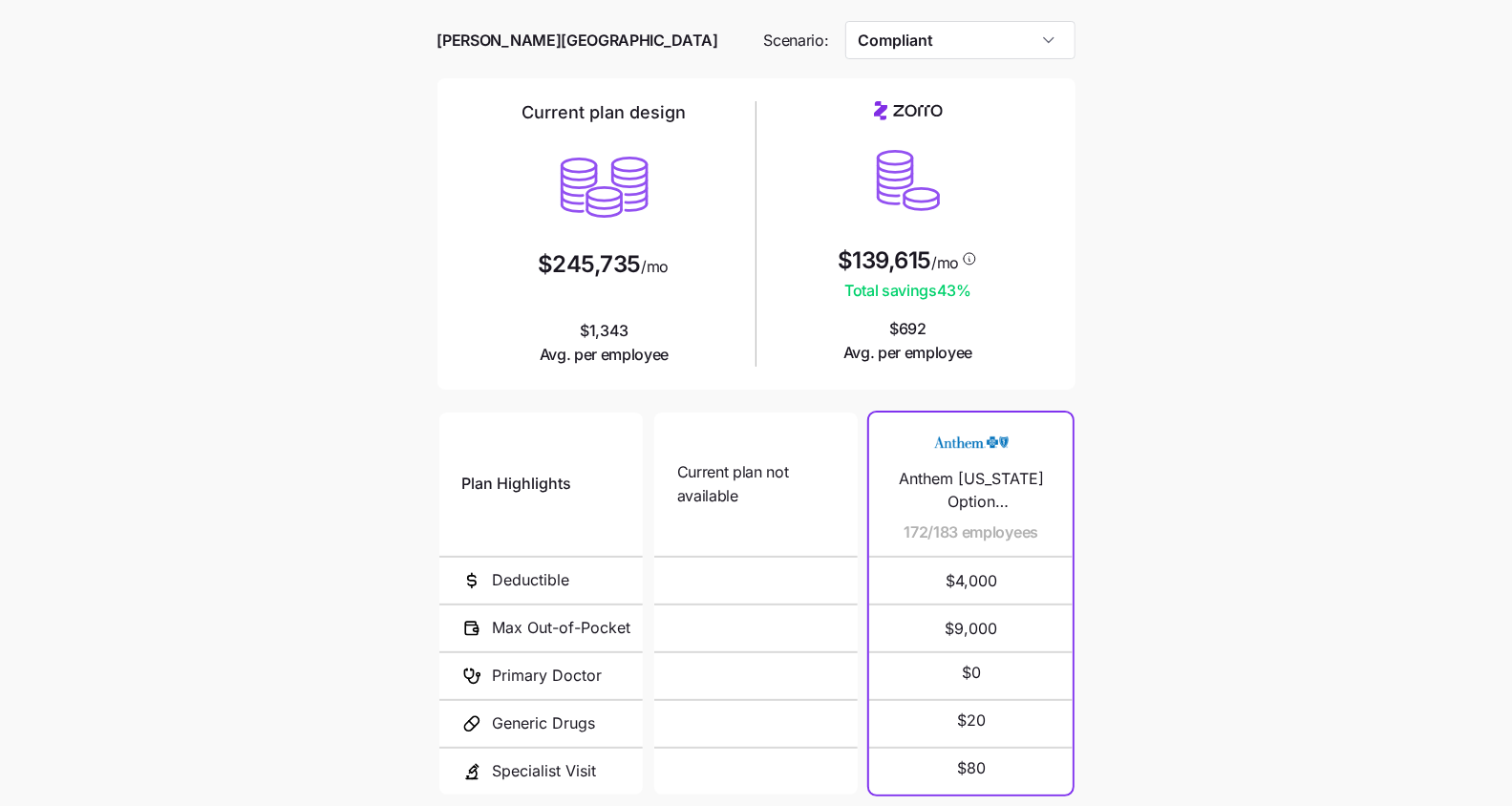 scroll, scrollTop: 50, scrollLeft: 0, axis: vertical 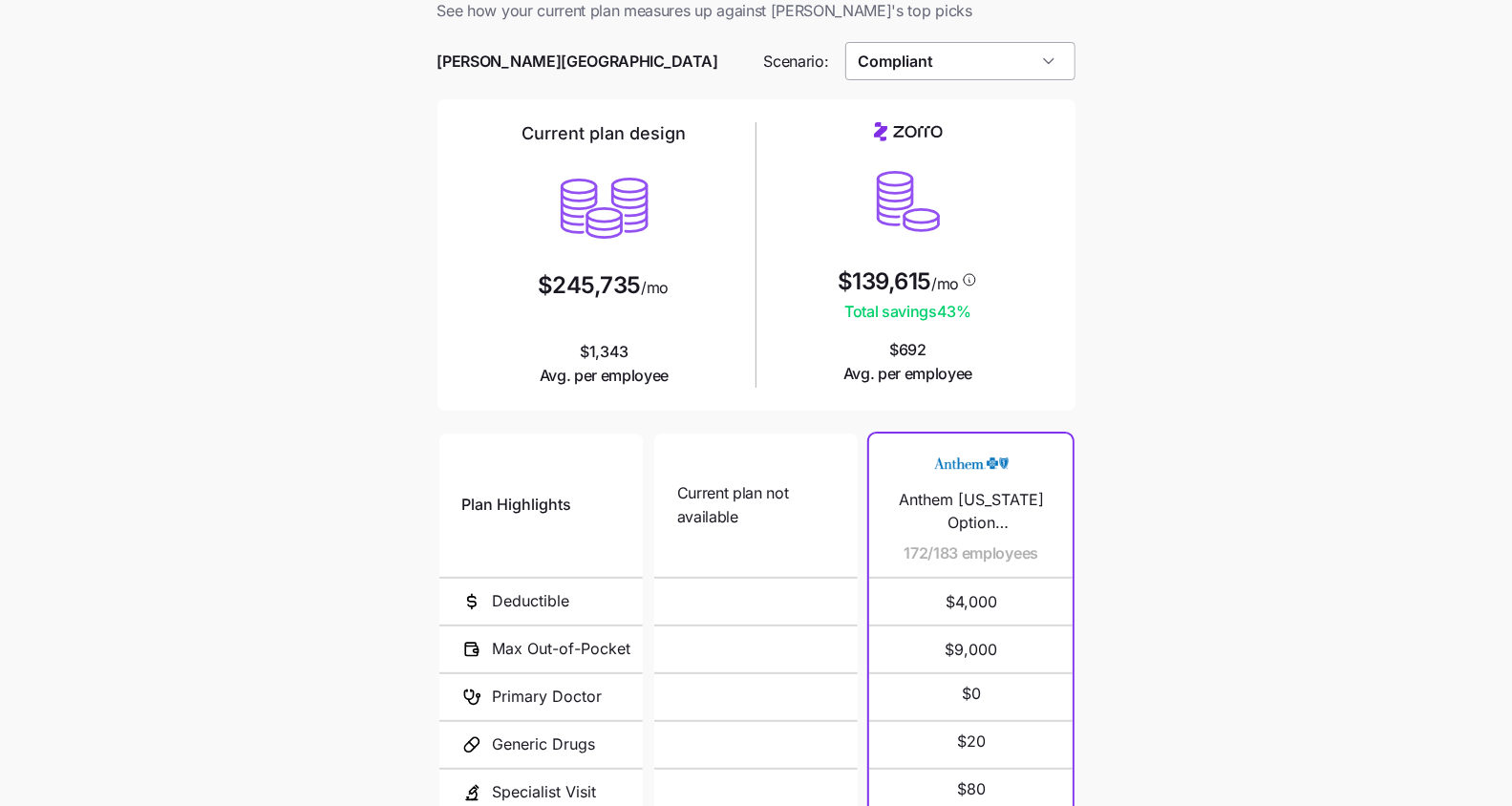 click on "Compliant" at bounding box center [960, 61] 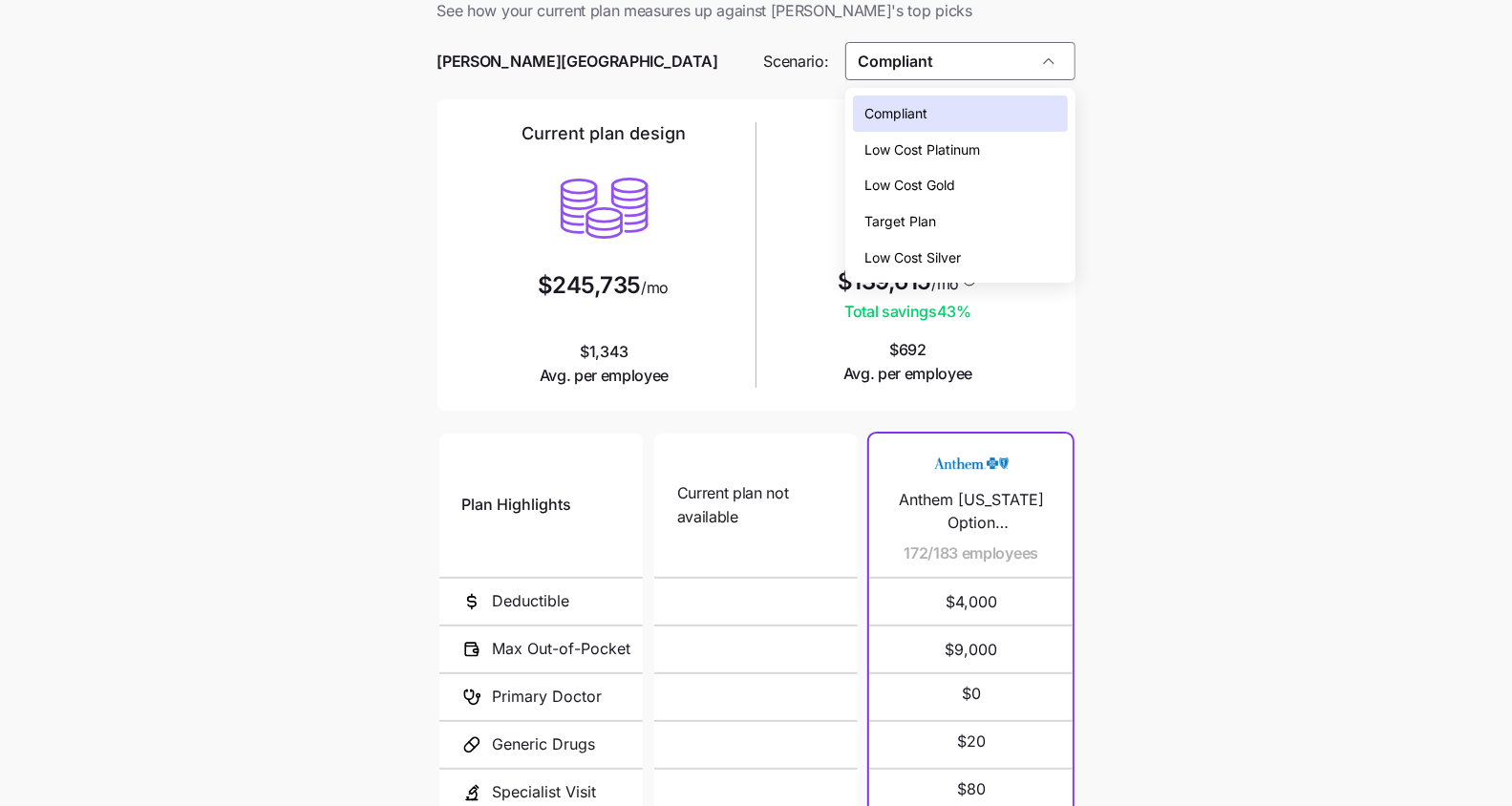 click on "Low Cost Silver" at bounding box center (912, 258) 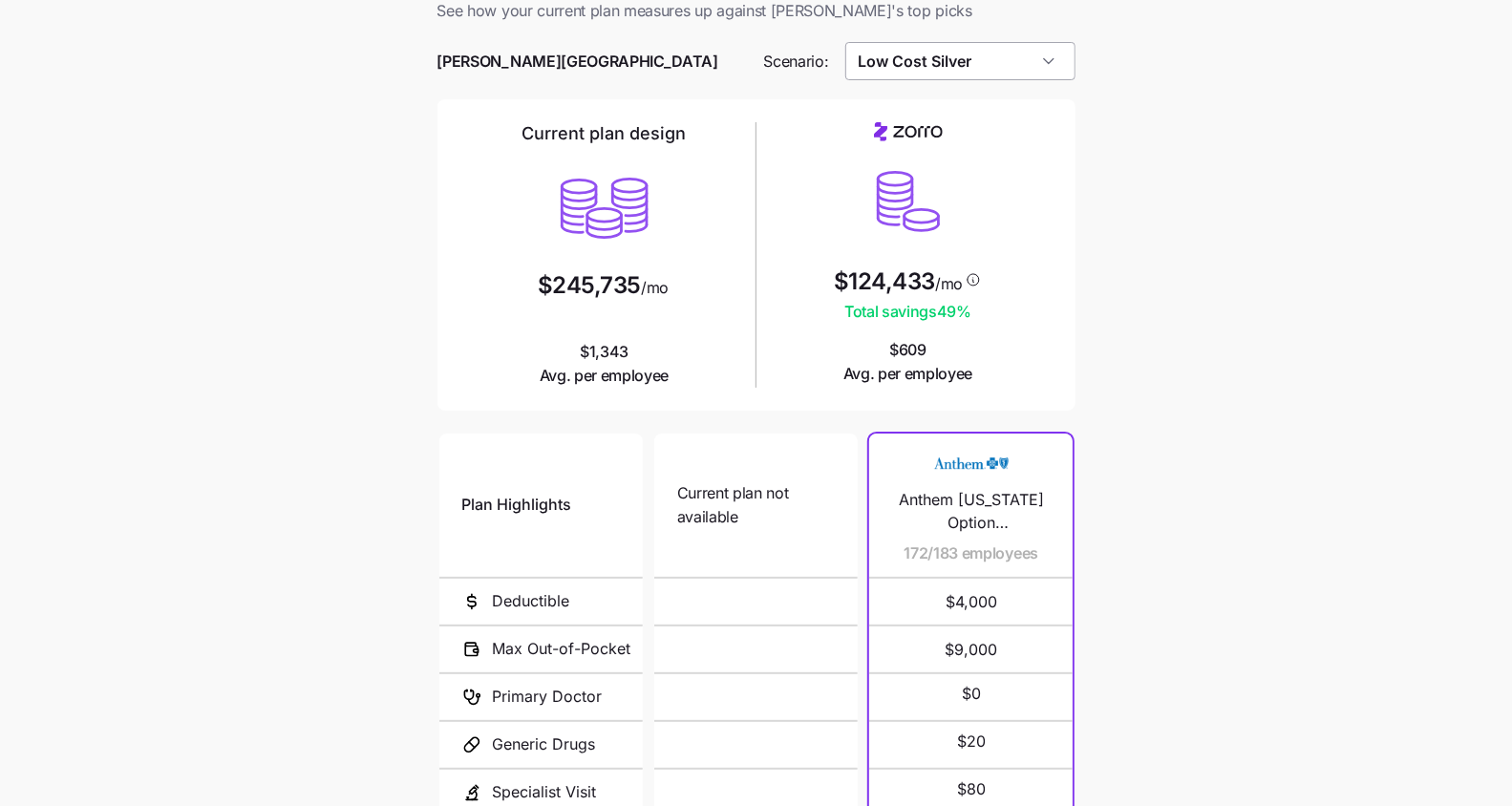 click on "Low Cost Silver" at bounding box center [960, 61] 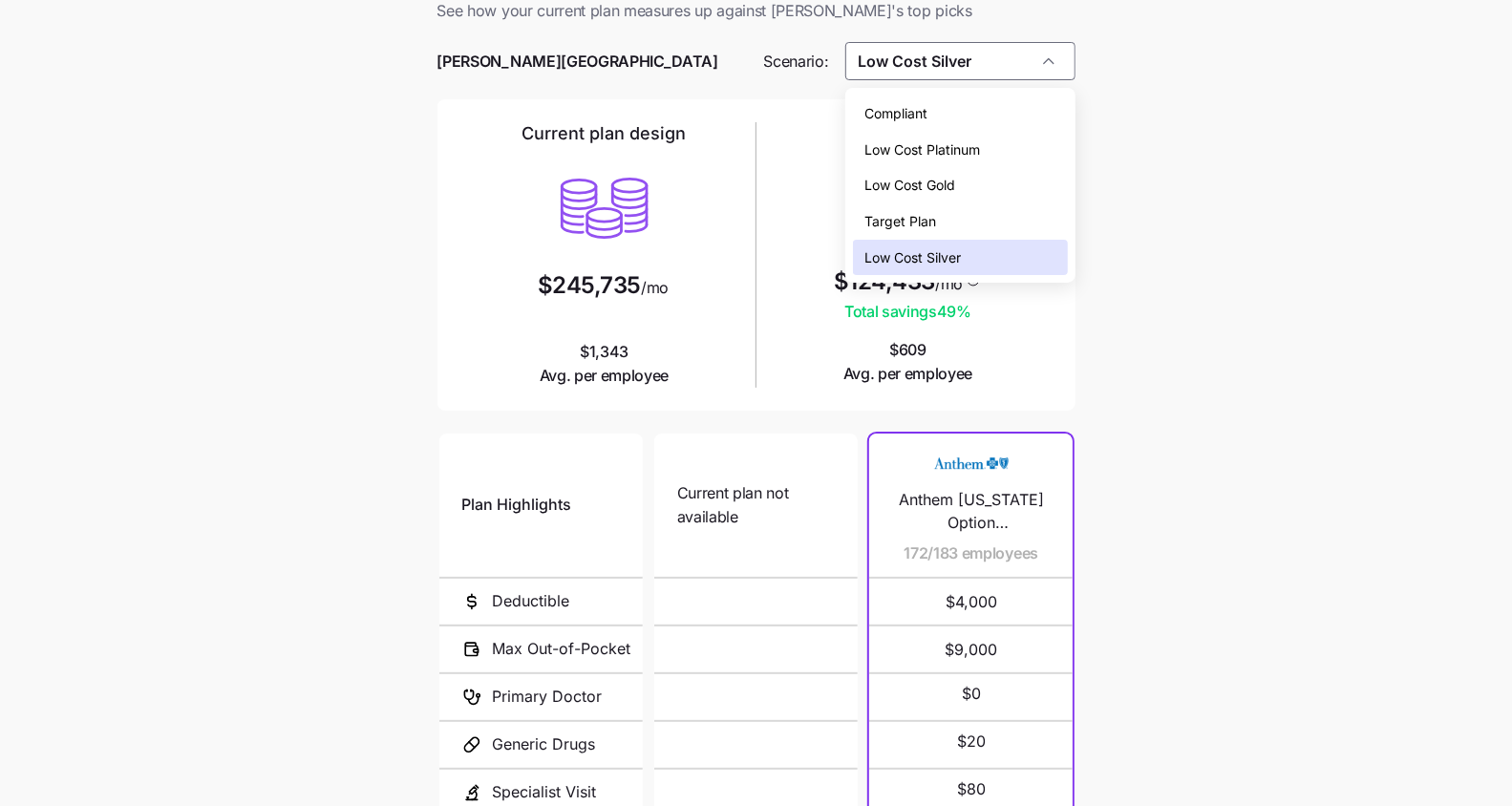click on "Compliant" at bounding box center [960, 114] 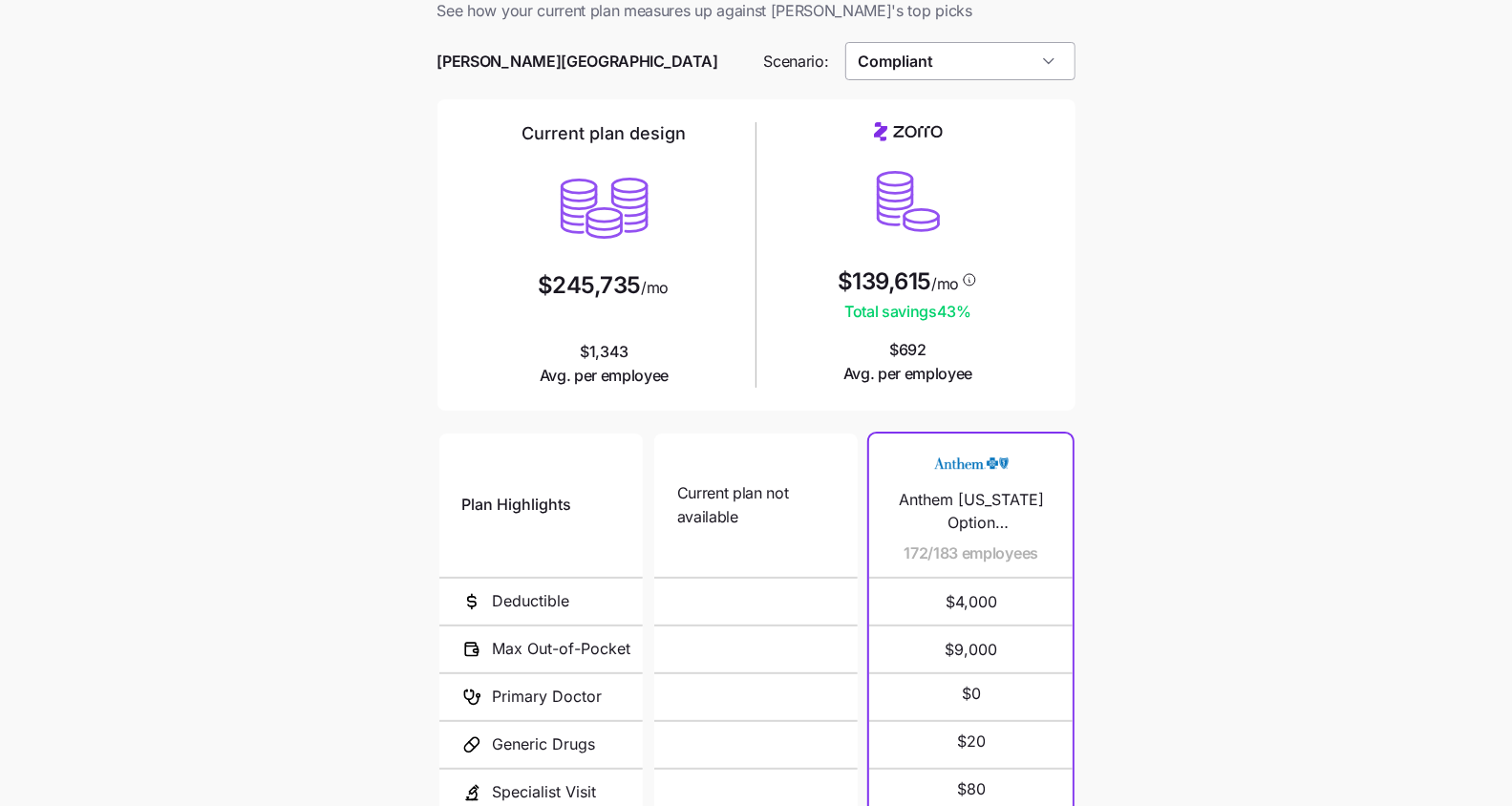 click on "Compliant" at bounding box center (960, 61) 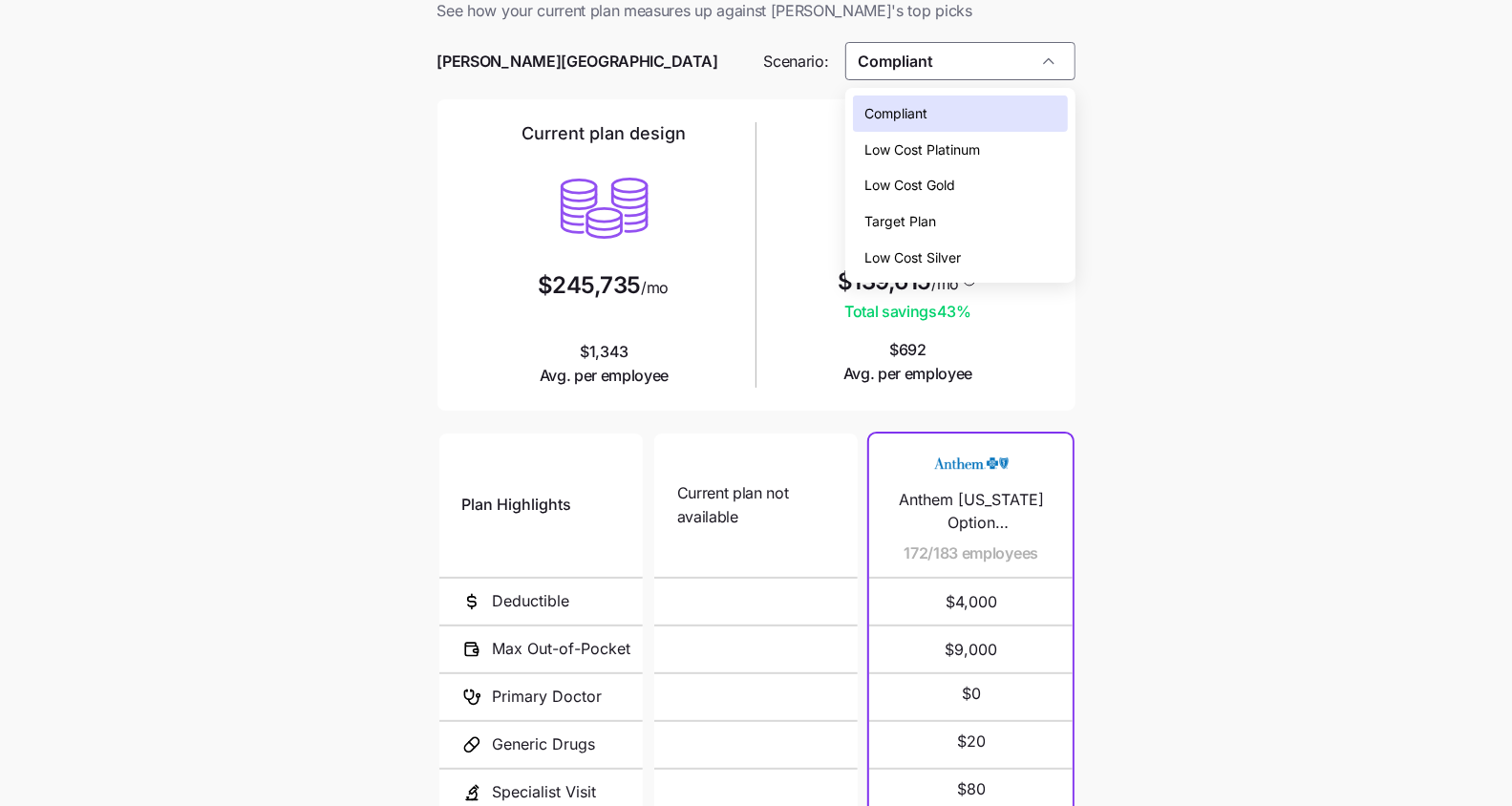 click on "Low Cost Gold" at bounding box center [960, 185] 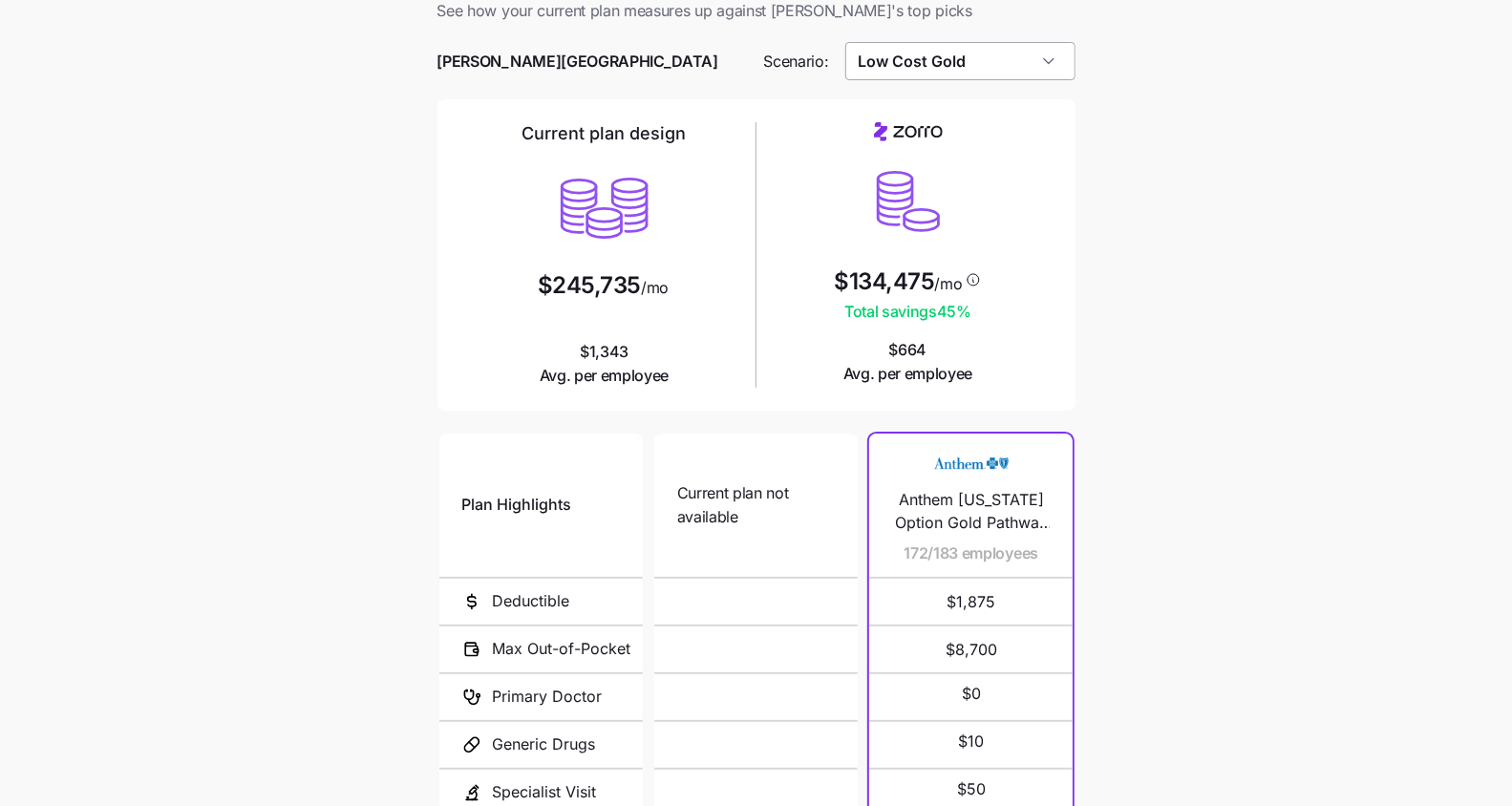 click on "Low Cost Gold" at bounding box center (960, 61) 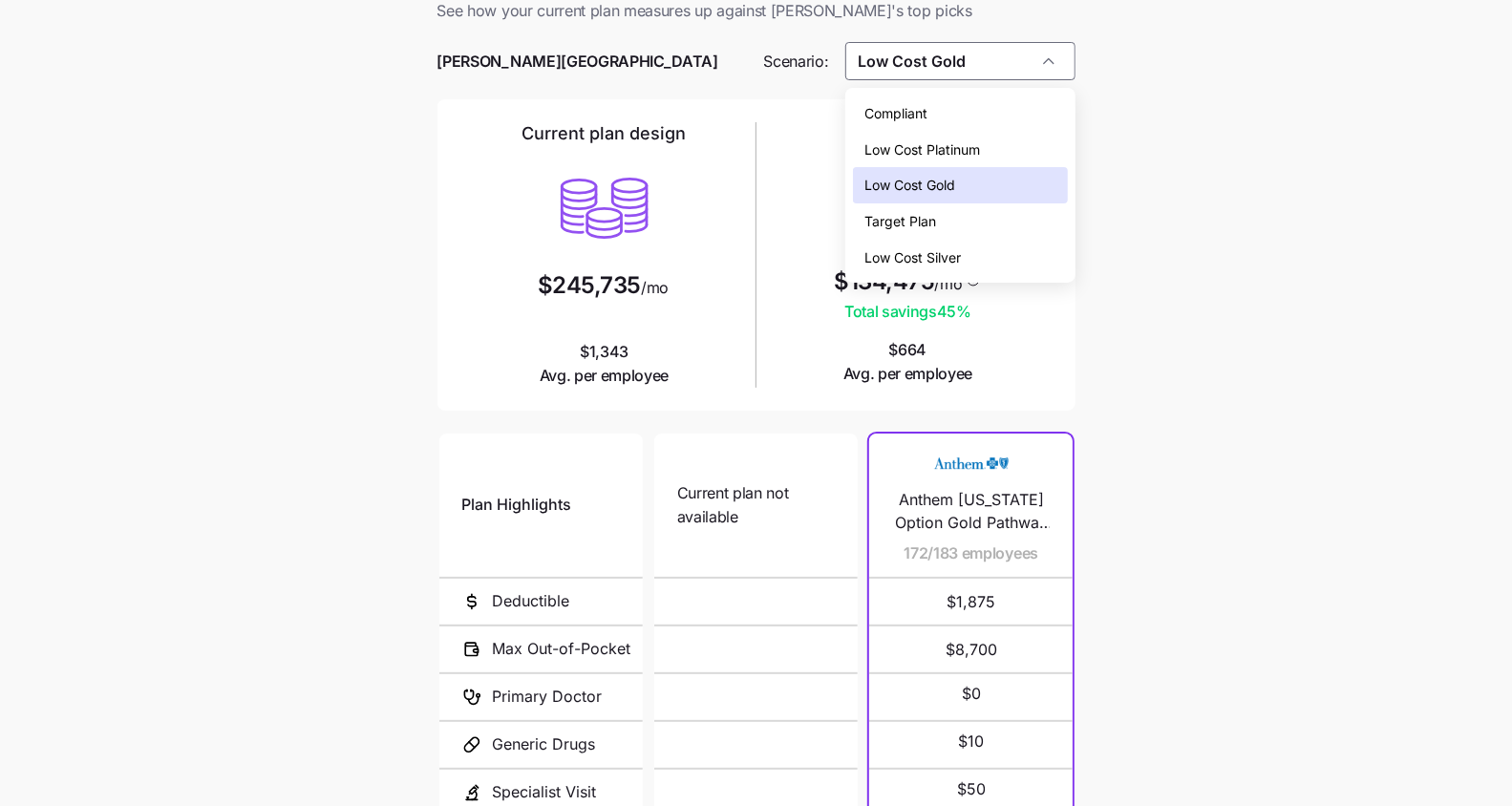 click on "Low Cost Silver" at bounding box center [960, 258] 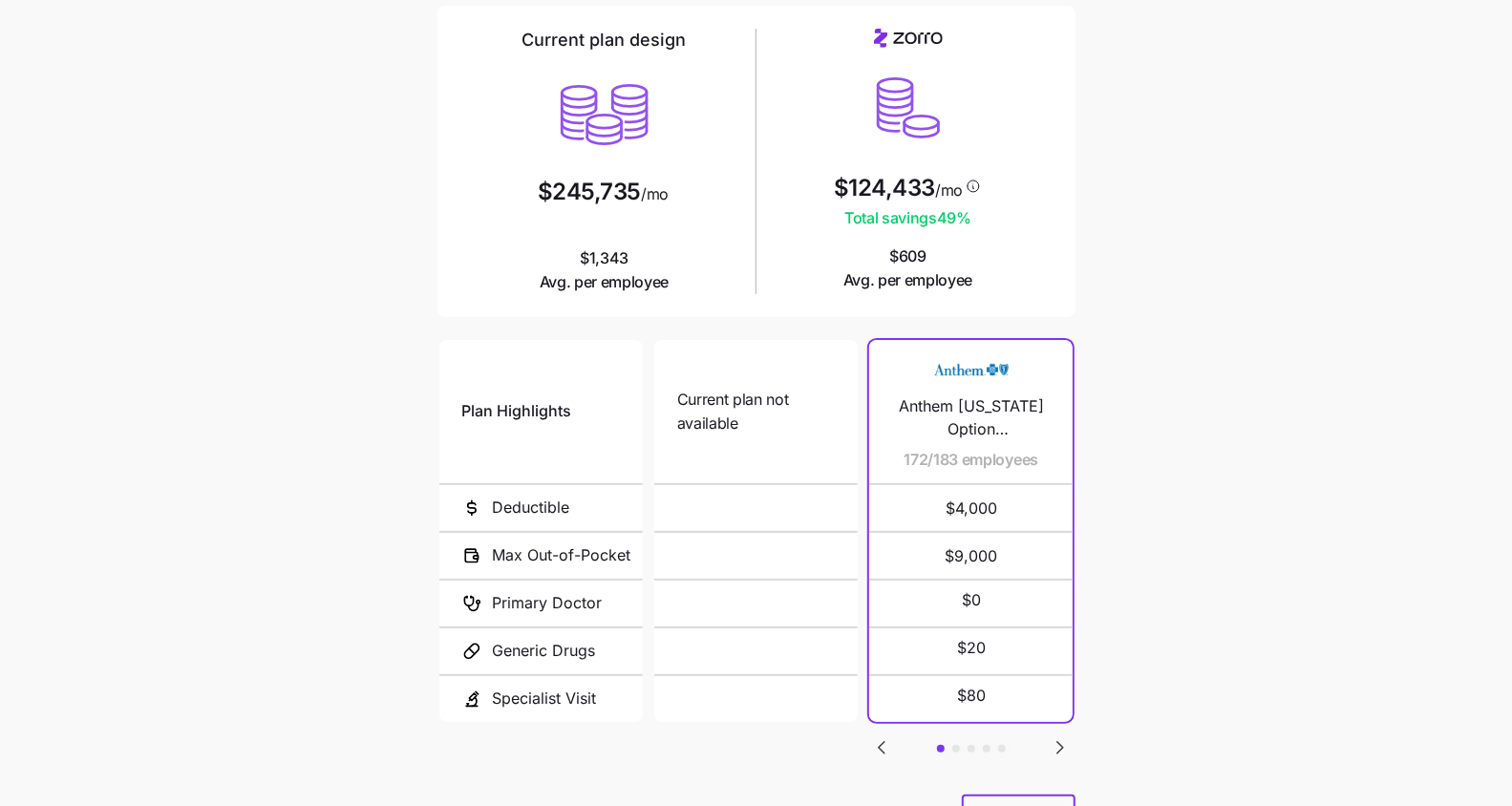 scroll, scrollTop: 235, scrollLeft: 0, axis: vertical 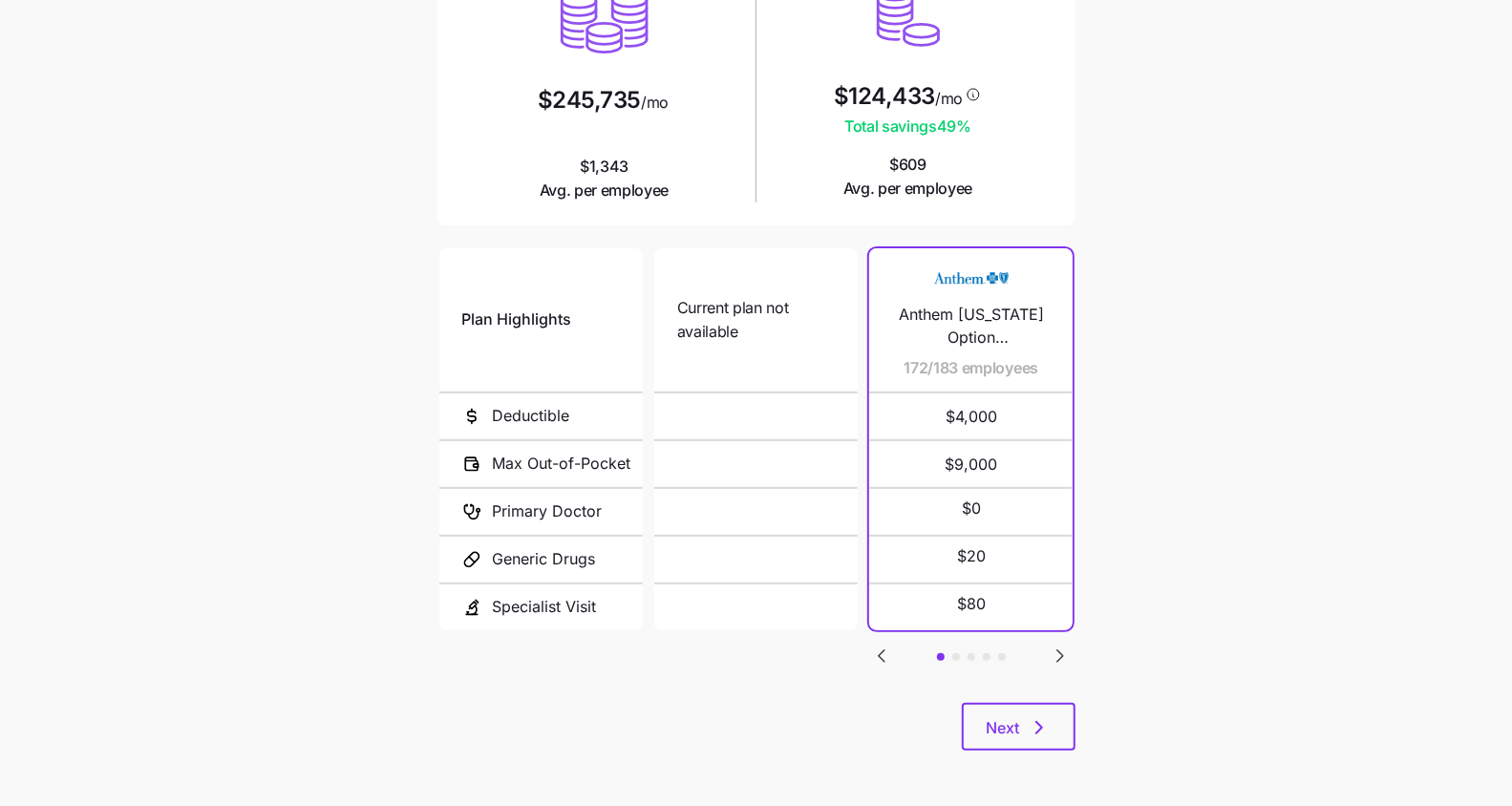 click on "Current plan vs. [PERSON_NAME]’s ICHRA recommendation See how your current plan measures up against [PERSON_NAME]'s top picks [PERSON_NAME] School District Scenario: Low Cost Silver Current plan design $245,735 /mo $1,343 Avg. per employee $124,433 /mo Total savings  49 % $609 Avg. per employee Plan Highlights Deductible Max Out-of-Pocket Primary Doctor Generic Drugs Specialist Visit Current plan not available N/A N/A Anthem [US_STATE] Option Silver Pathway Std 172/183 employees $4,000 $9,000 $0 $20 $80 UHC Silver Value ($0 Virtual Urgent Care, $3 Tier 2 Rx, No Referrals) 5/183 employees $3,500 $9,200 $35 $0 $100 Standard Silver 2/183 employees $5,000 $8,000 $40 $20 $80 Anthem Silver Pathway Essentials 5500 30% $0 Select Drugs 2/183 employees $5,500 $9,200 $10 $3 not covered KP Select CO Silver 5500/25 X 2/183 employees $5,500 $9,200 $25 $25 $70 Next" at bounding box center (756, 275) 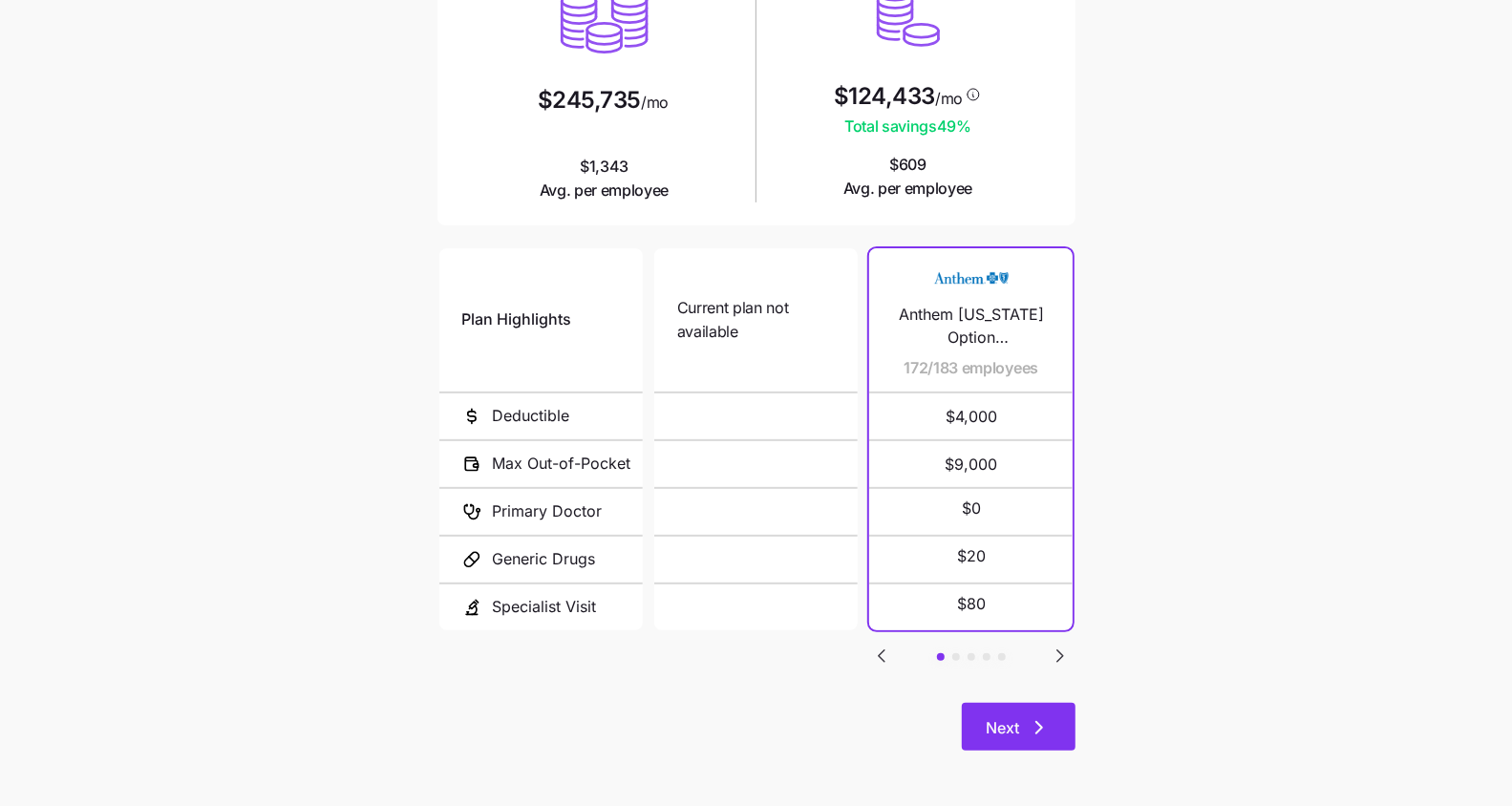 click 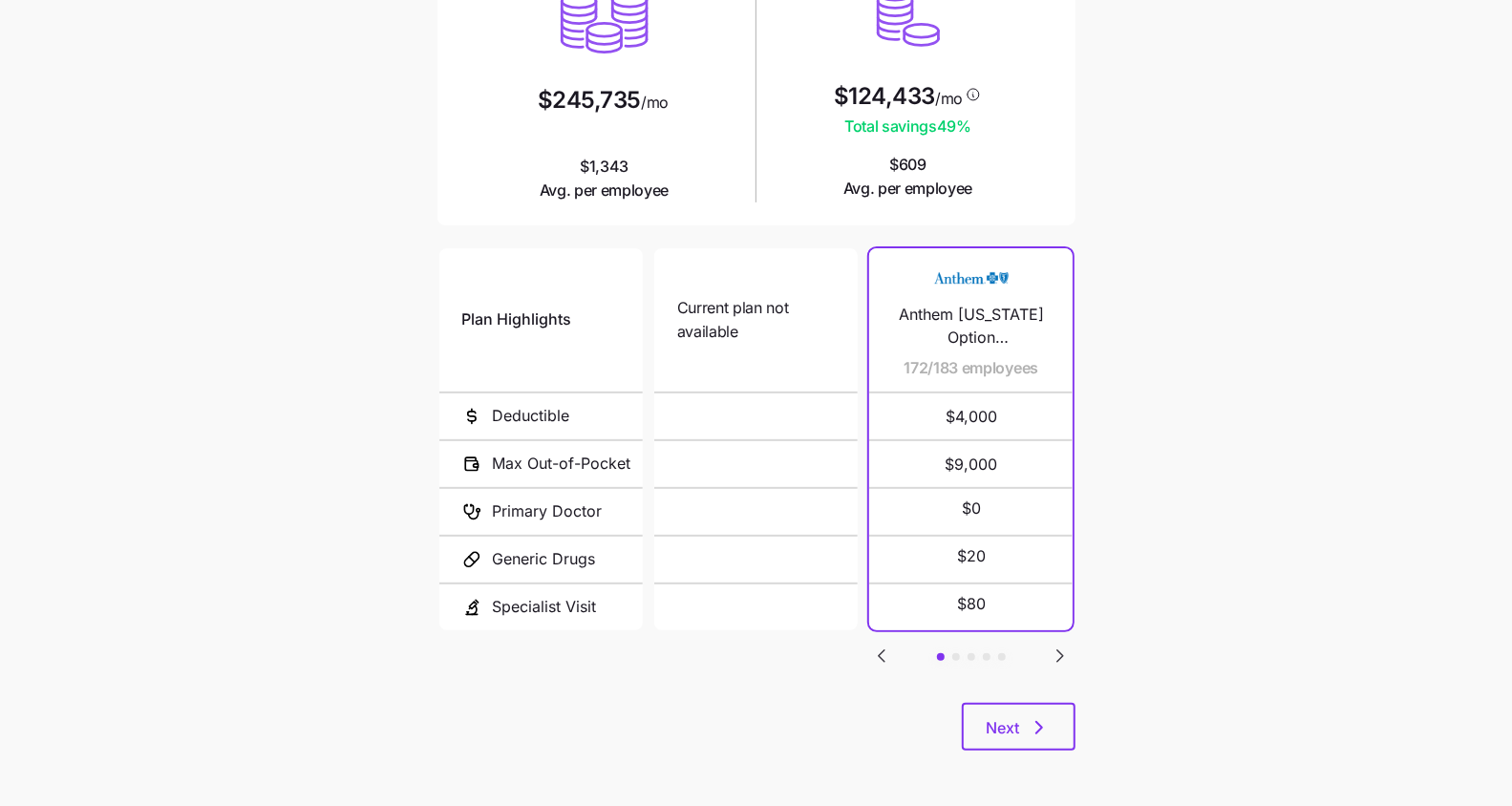 scroll, scrollTop: 0, scrollLeft: 0, axis: both 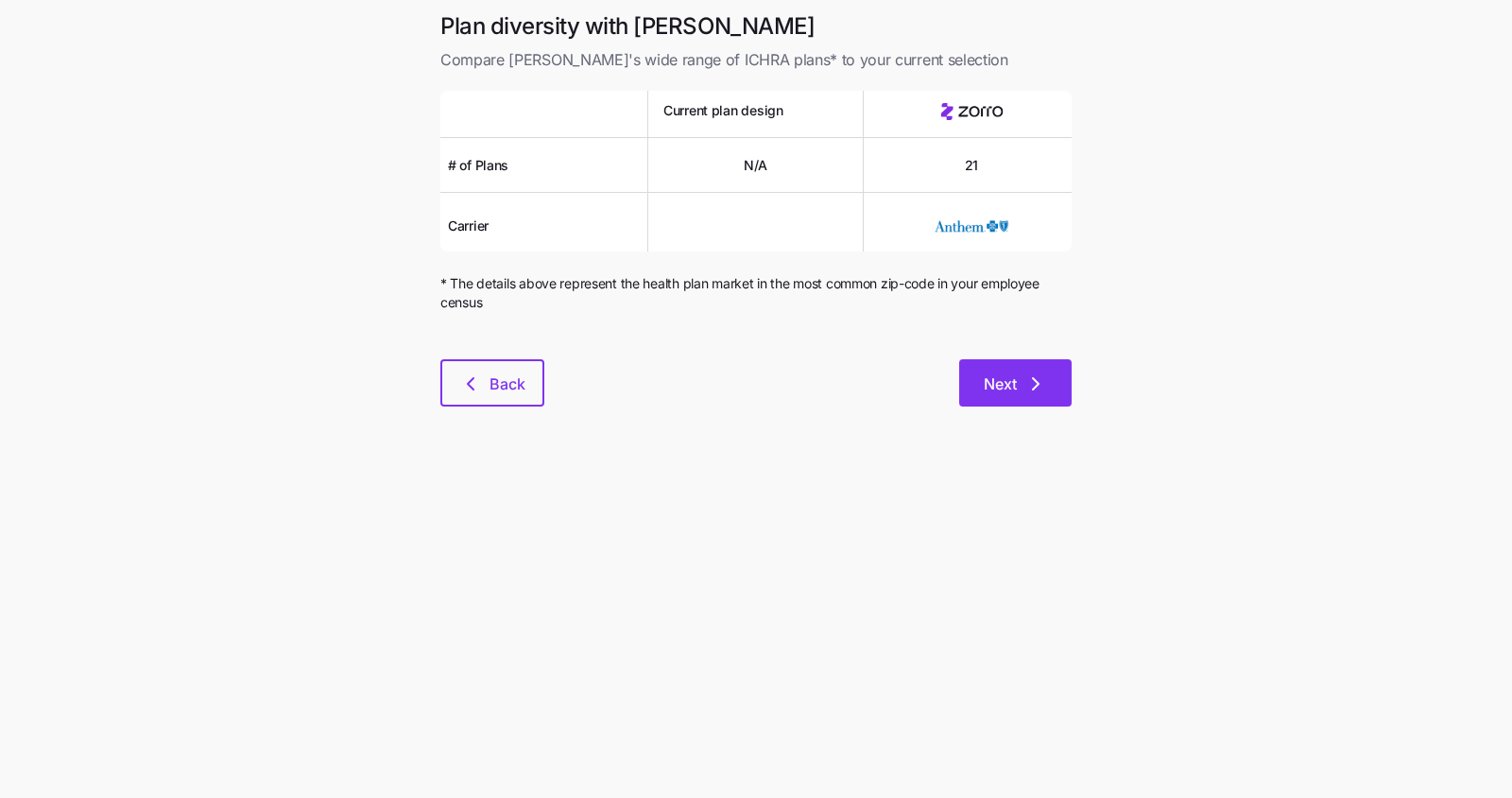 click on "Next" at bounding box center [1015, 383] 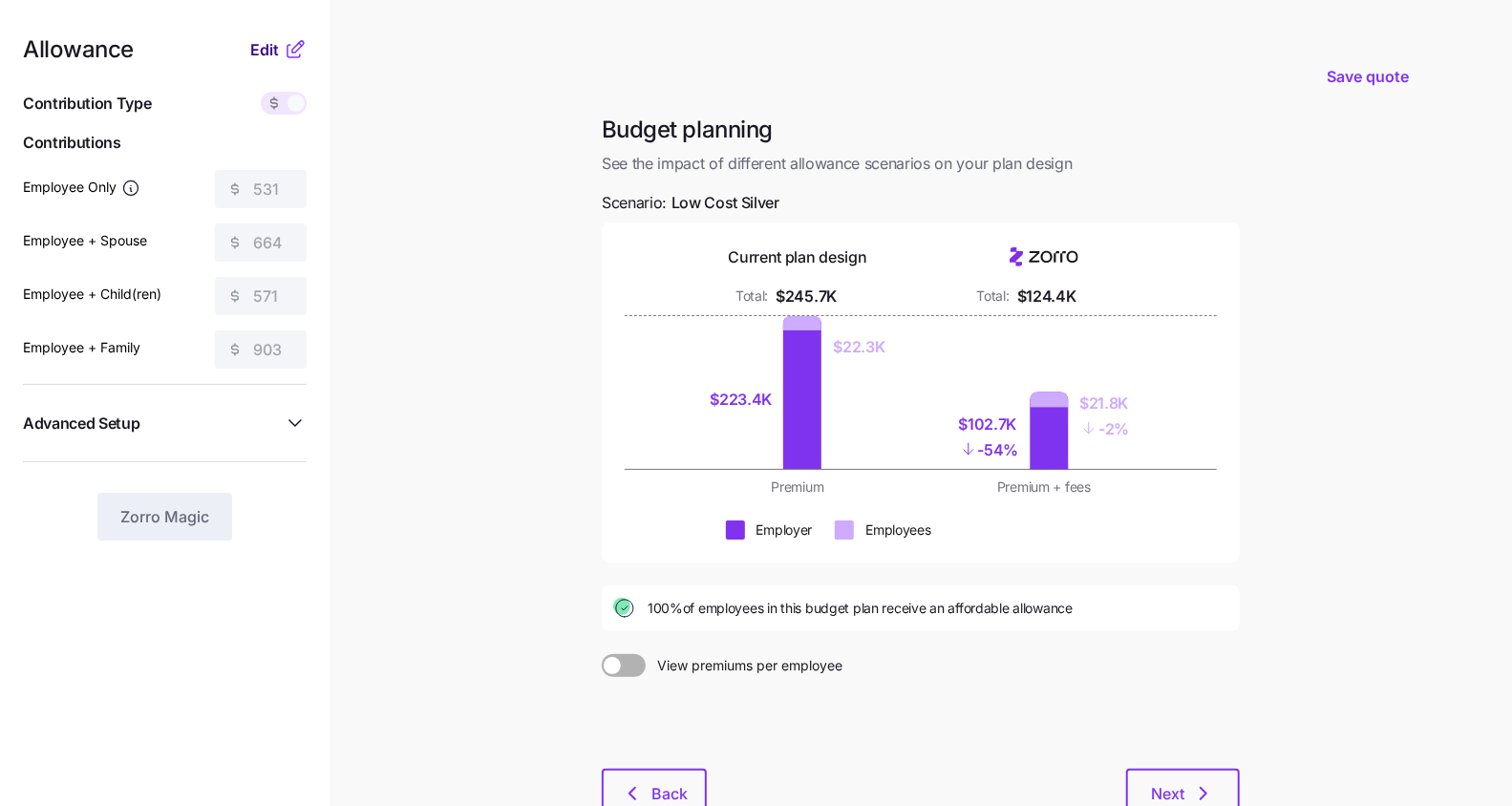 click on "Edit" at bounding box center [265, 50] 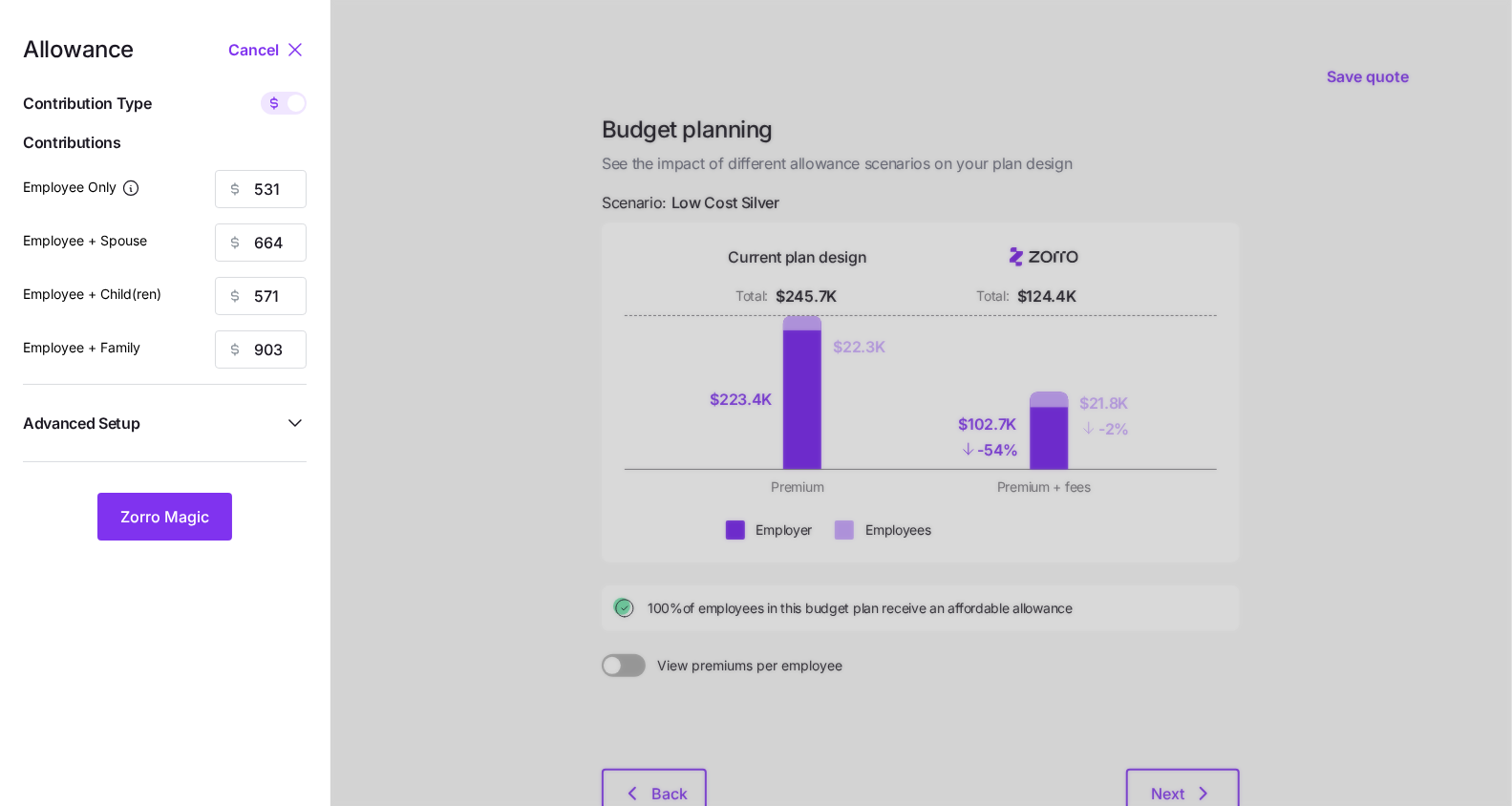 click 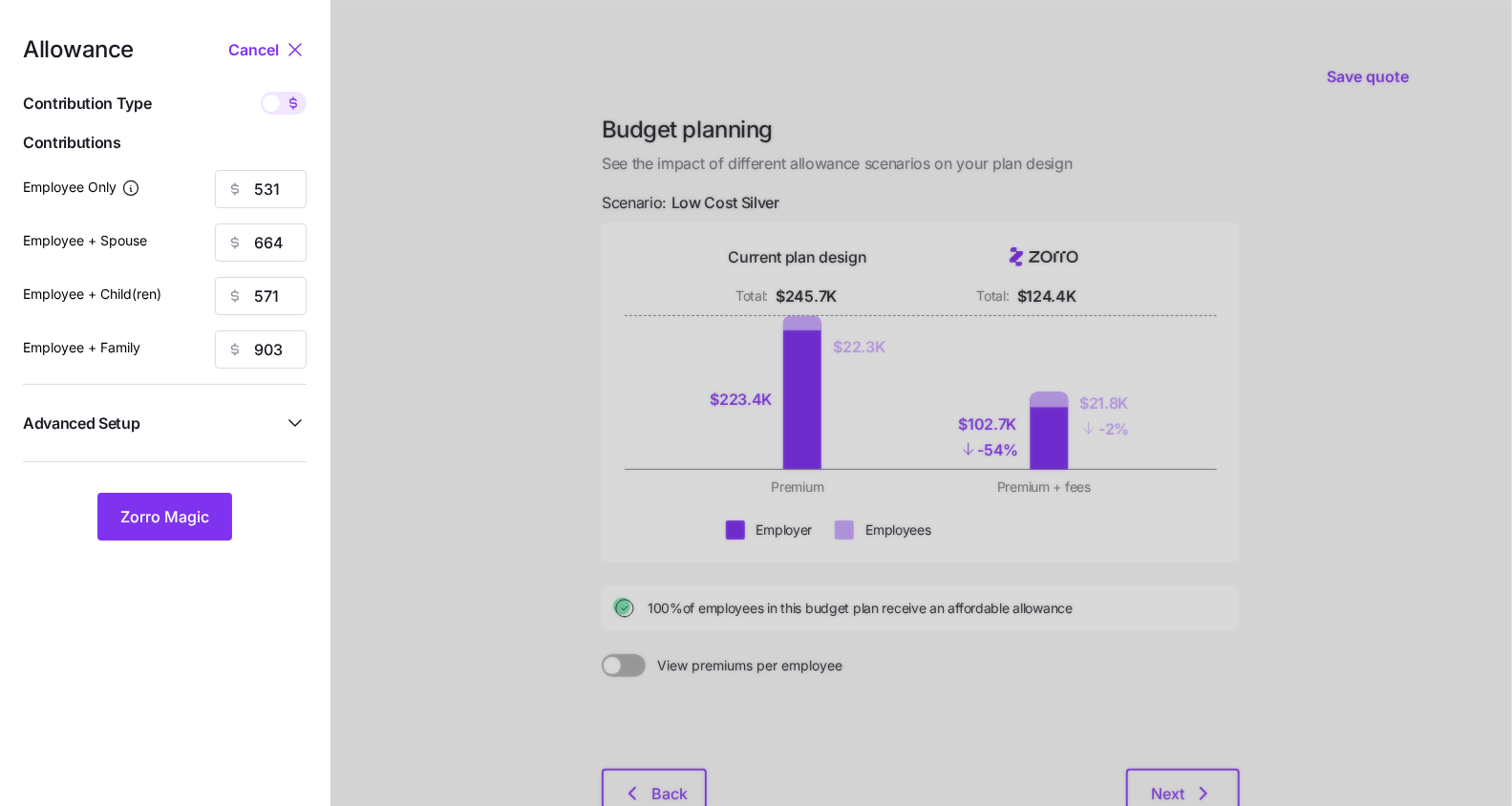 type on "87" 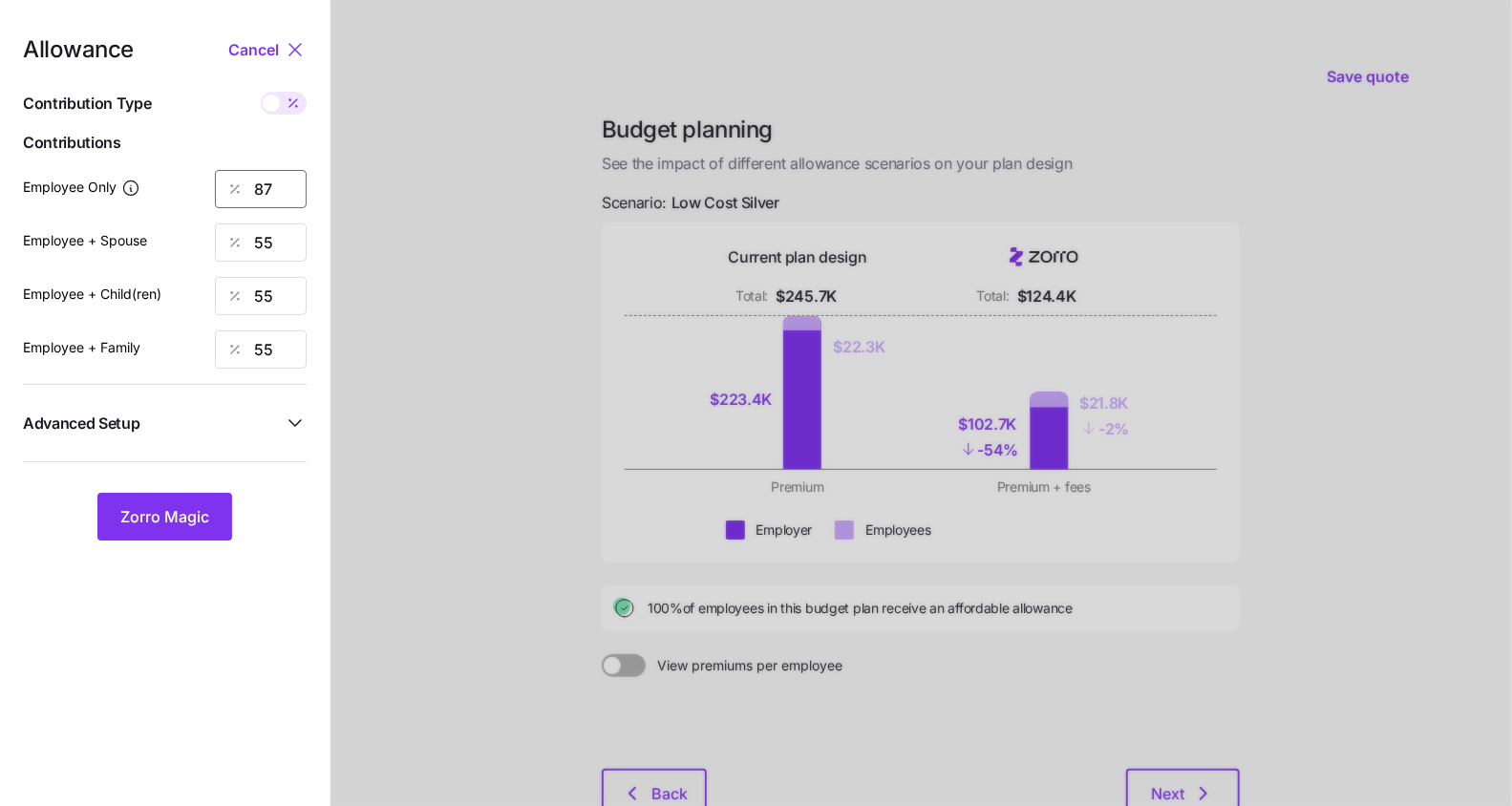 drag, startPoint x: 277, startPoint y: 180, endPoint x: 176, endPoint y: 185, distance: 101.12369 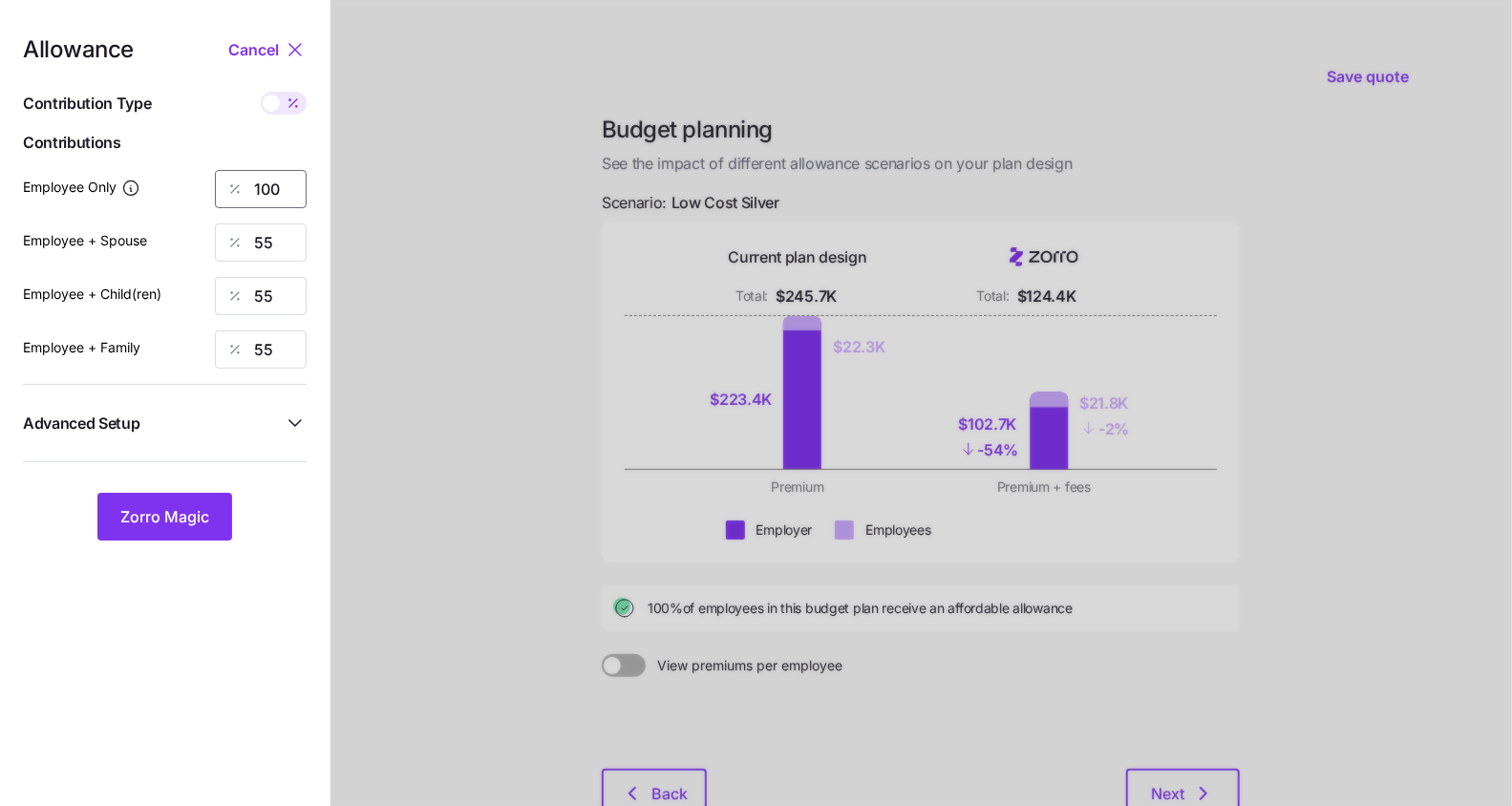 type on "100" 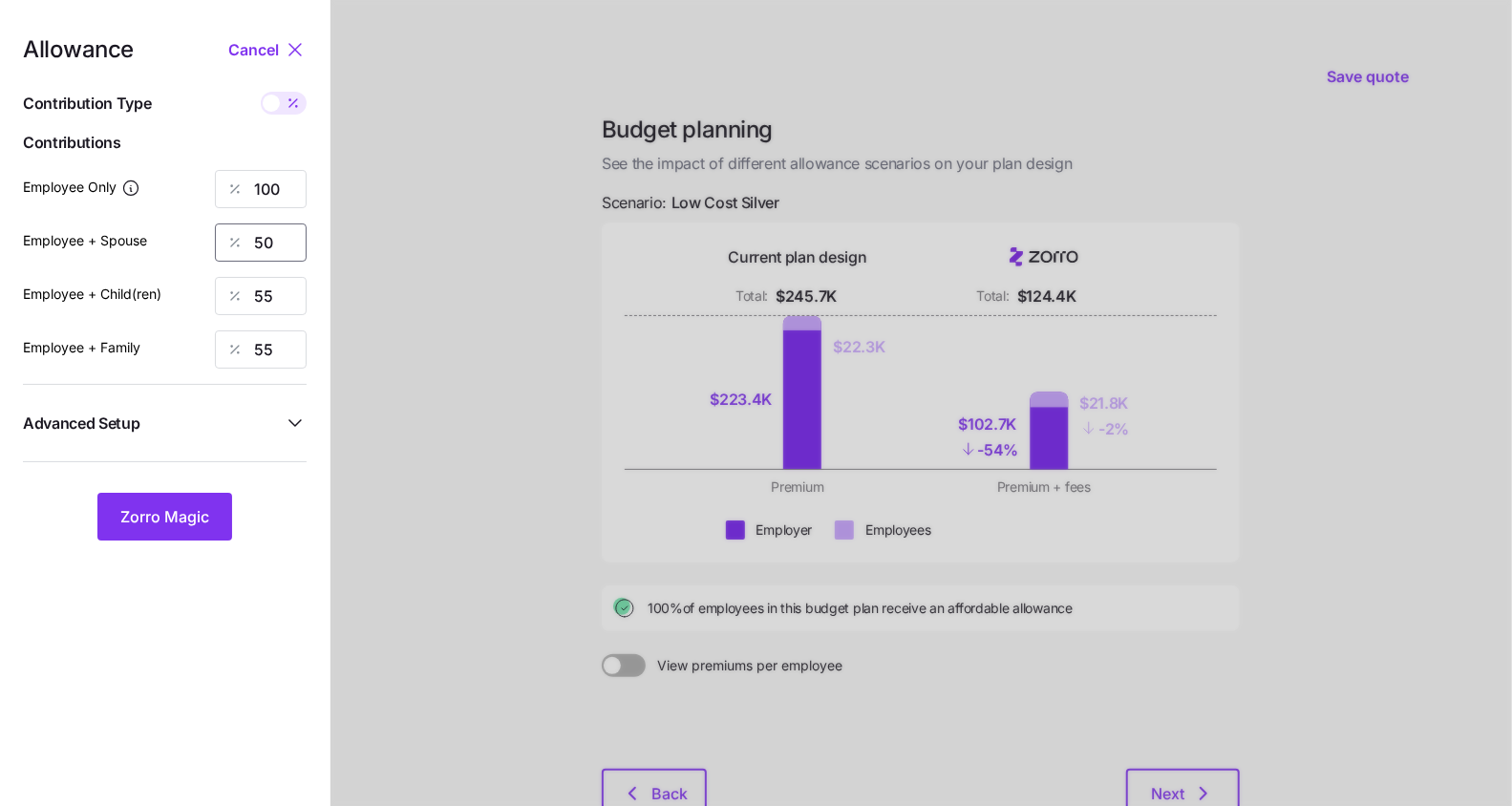 type on "50" 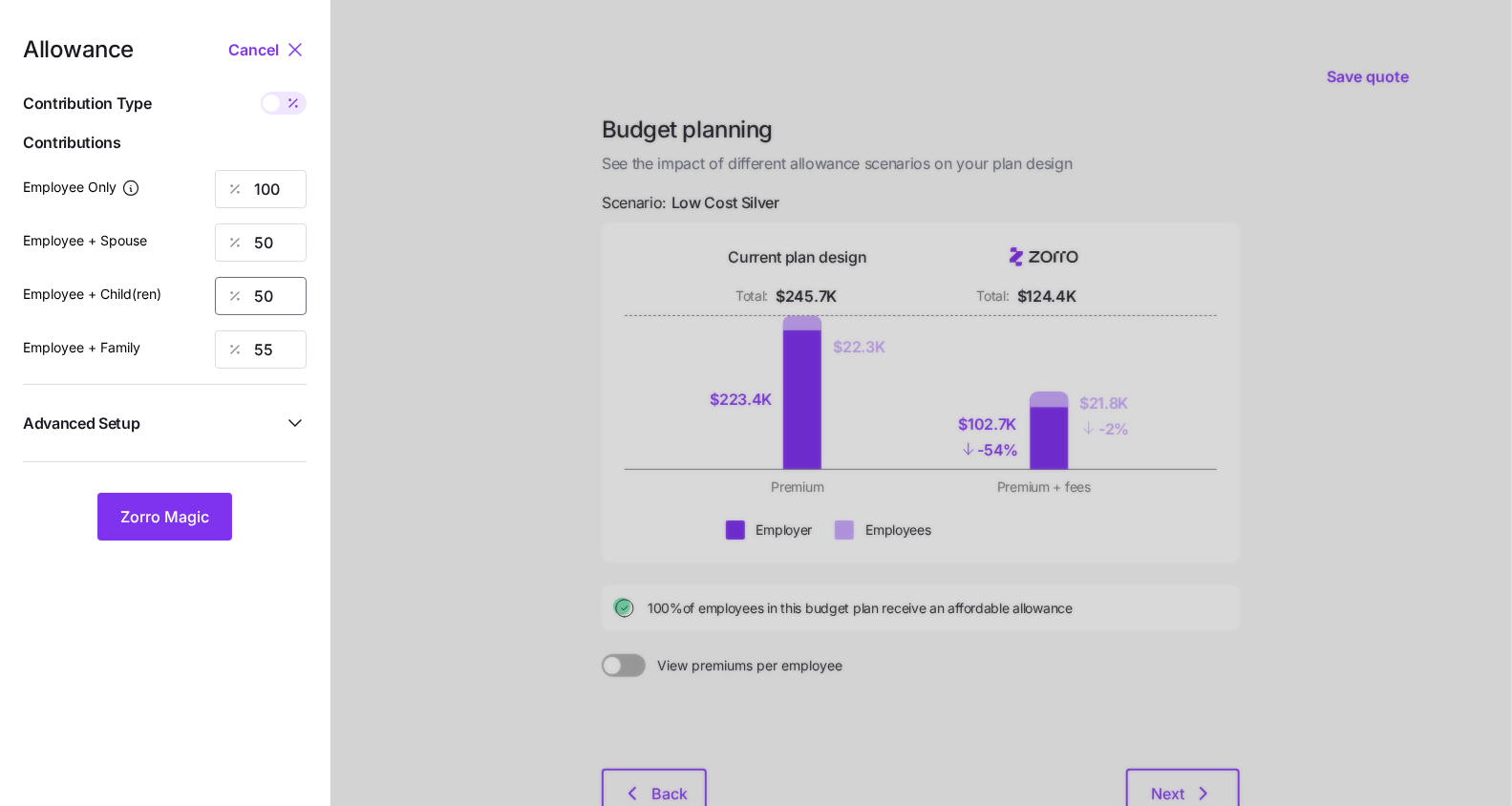 type on "50" 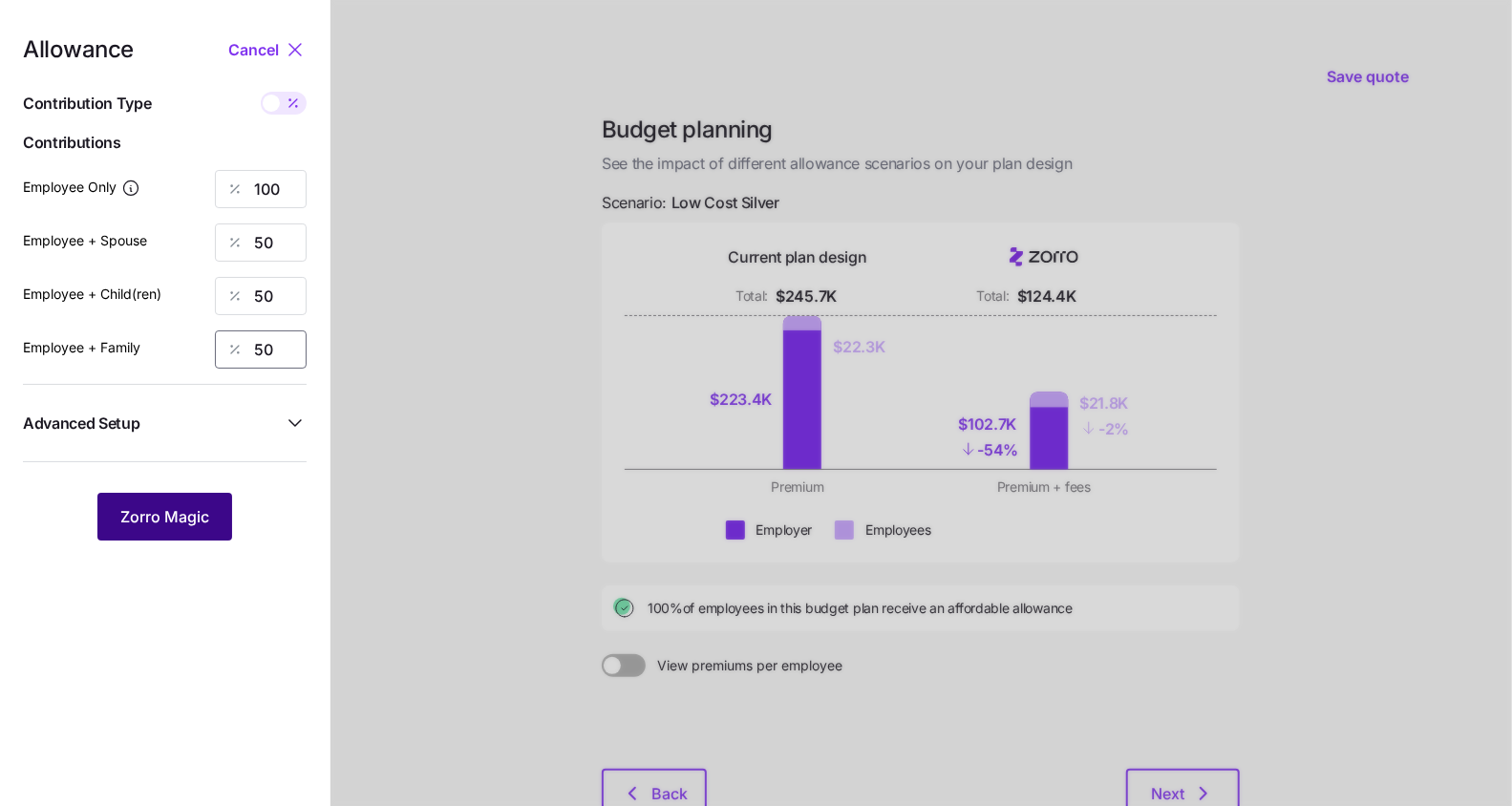 type on "50" 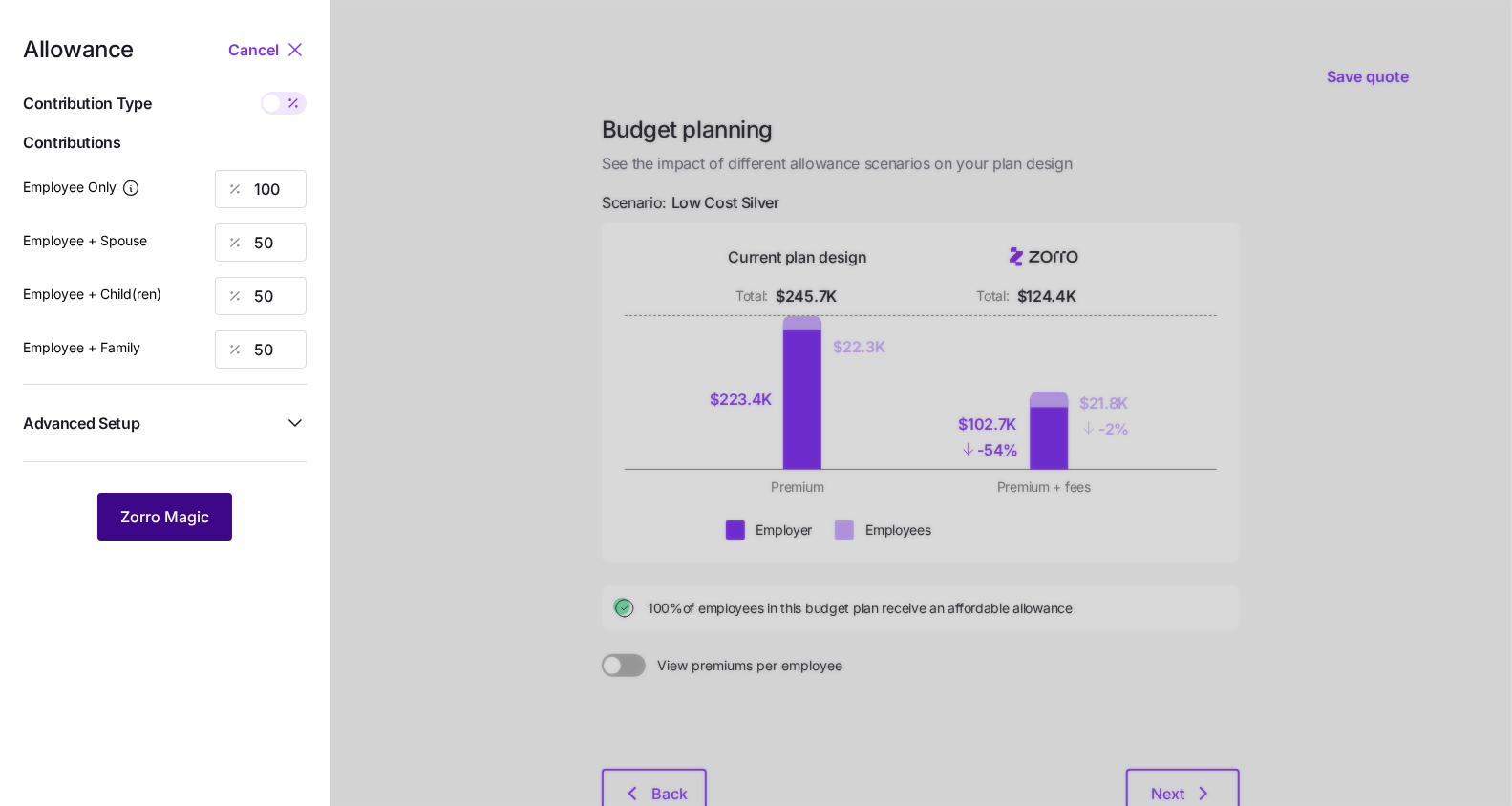 click on "Zorro Magic" at bounding box center (164, 517) 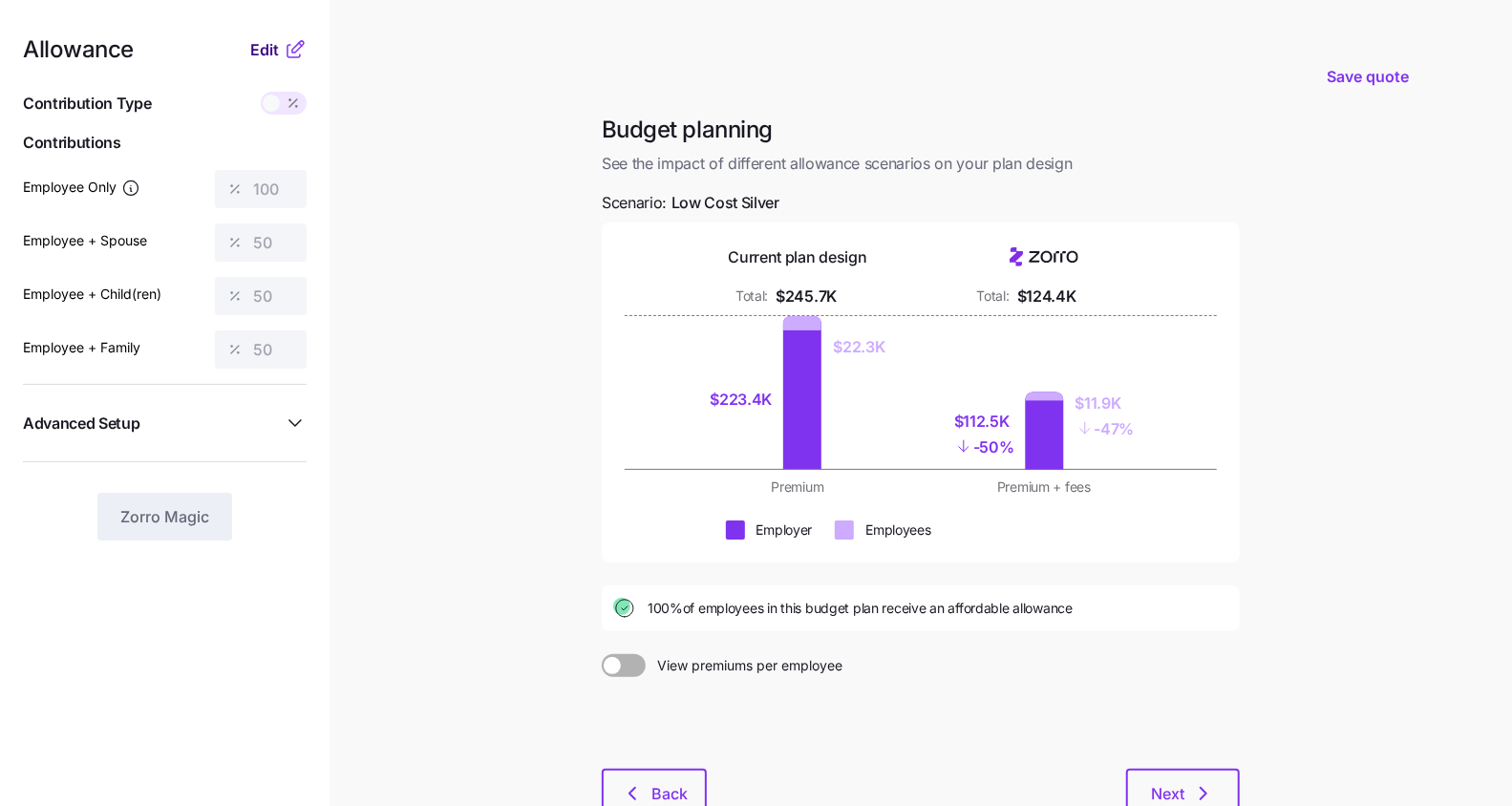 click on "Edit" at bounding box center (265, 50) 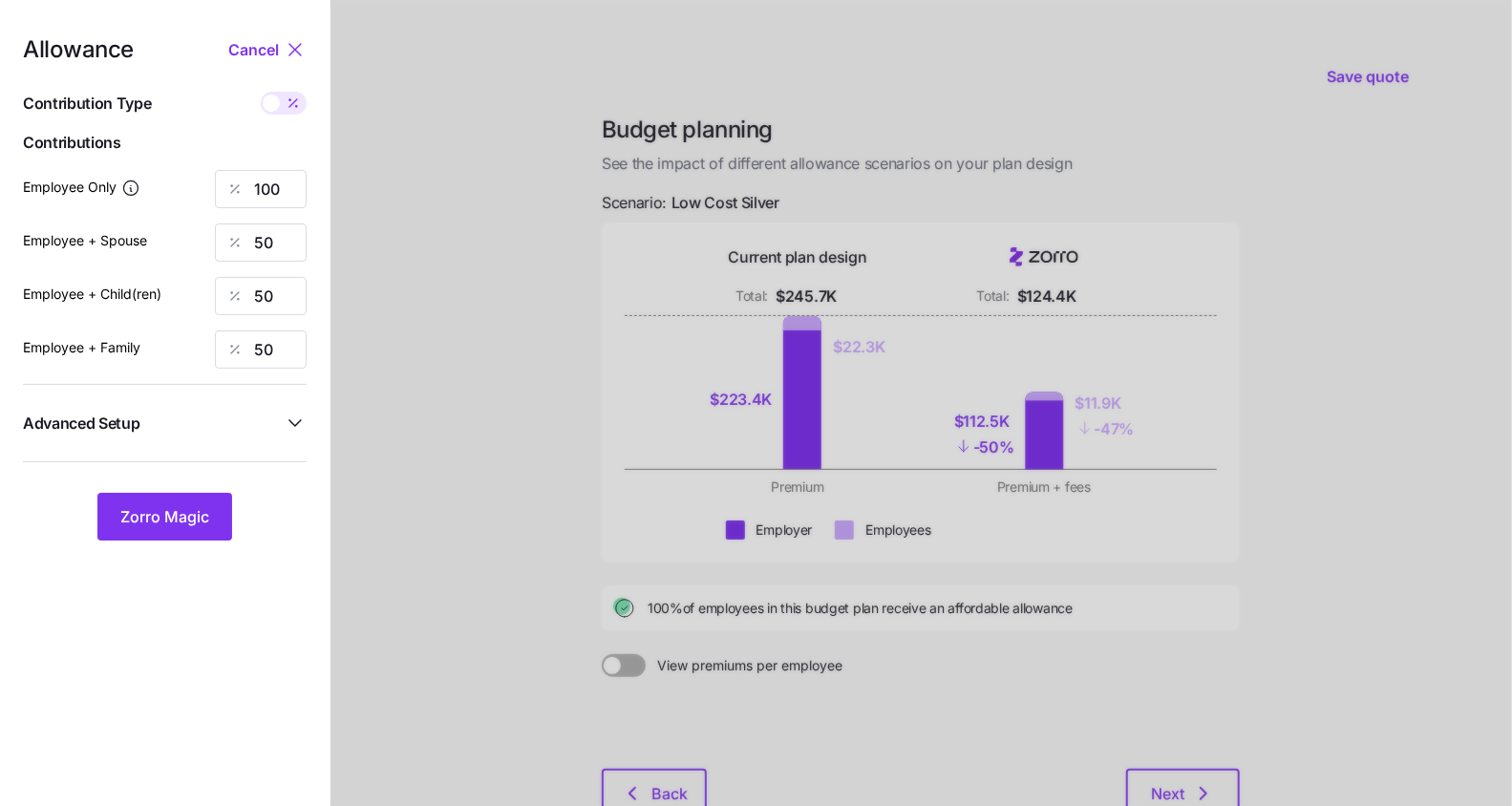 click on "Allowance Cancel Contribution Type Use classes Contributions Employee Only 100 Employee + Spouse 50 Employee + Child(ren) 50 Employee + Family 50 Advanced Setup Geo distribution By state (3) Family Units 8 units Zorro Magic" at bounding box center [164, 289] 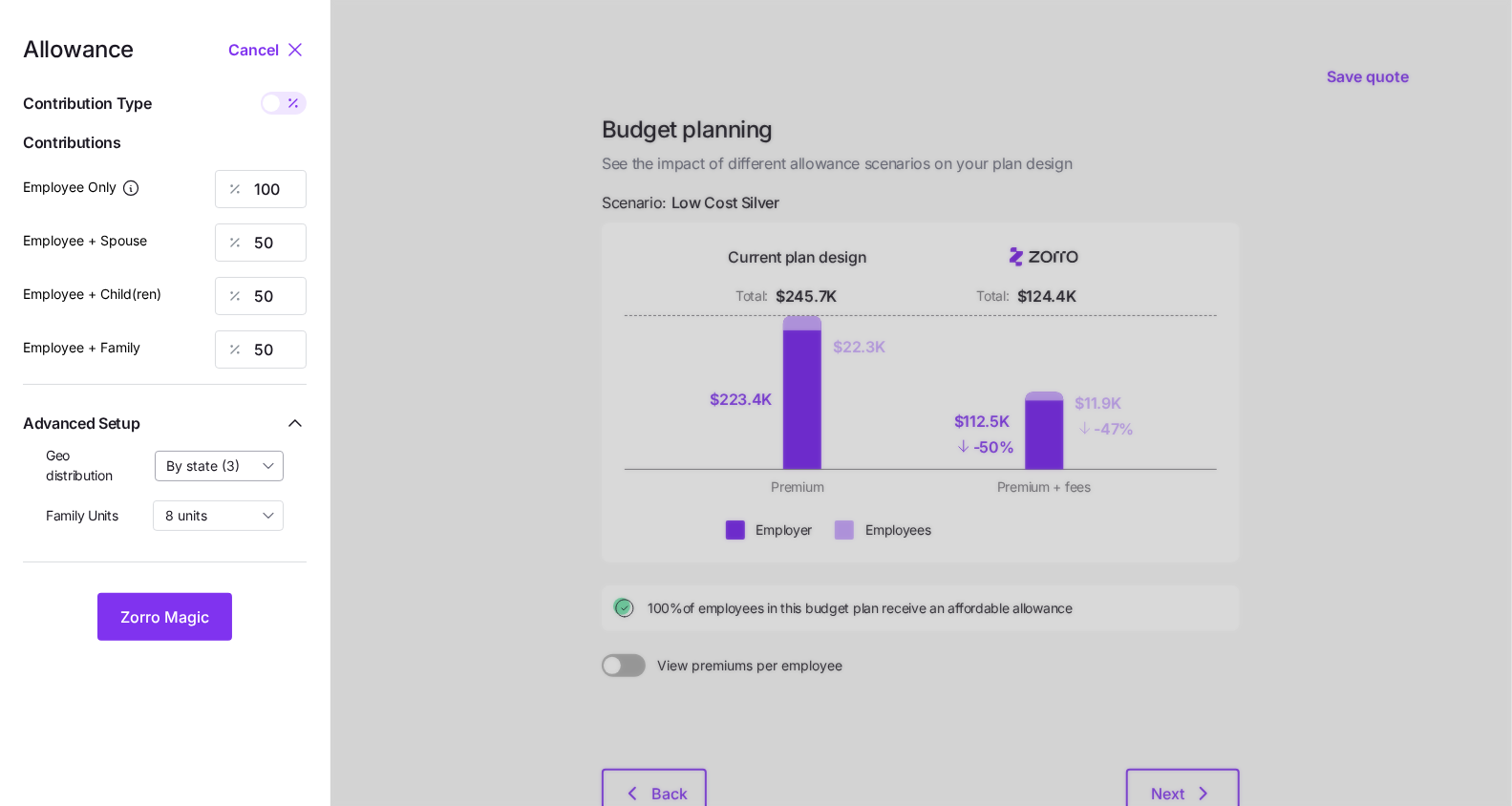 click on "By state (3)" at bounding box center [220, 466] 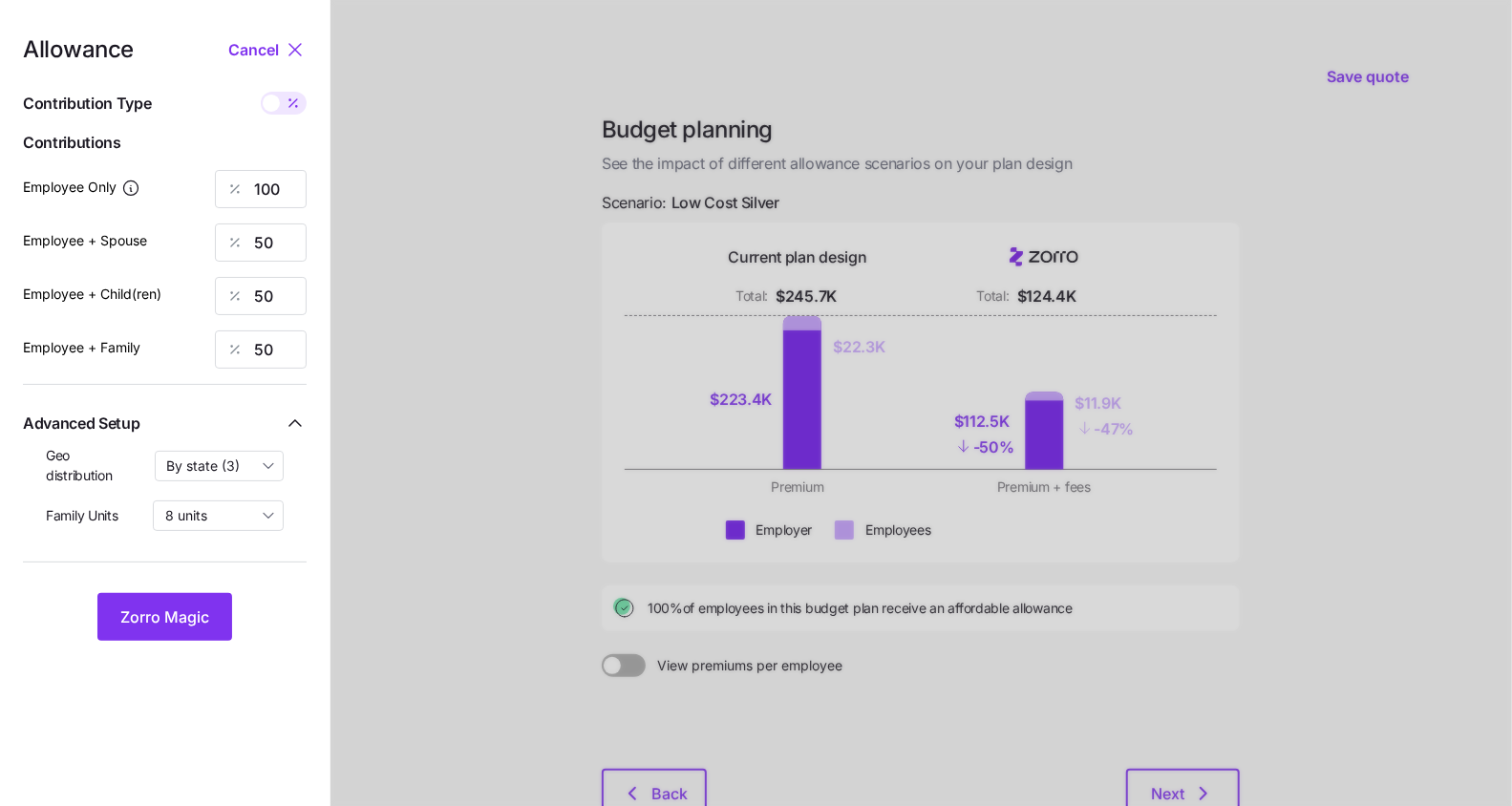 click at bounding box center [164, 493] 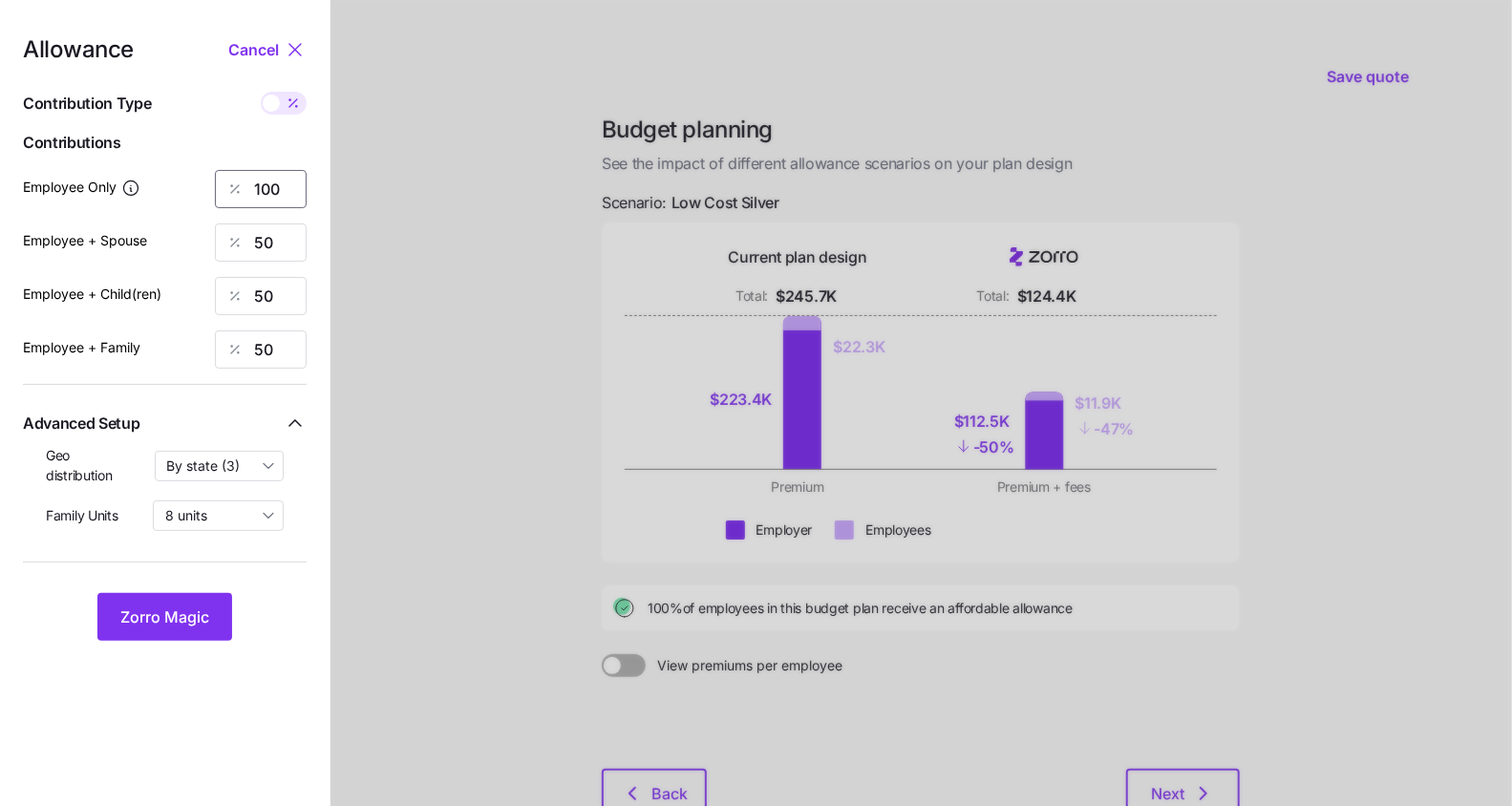 click on "100" at bounding box center [261, 189] 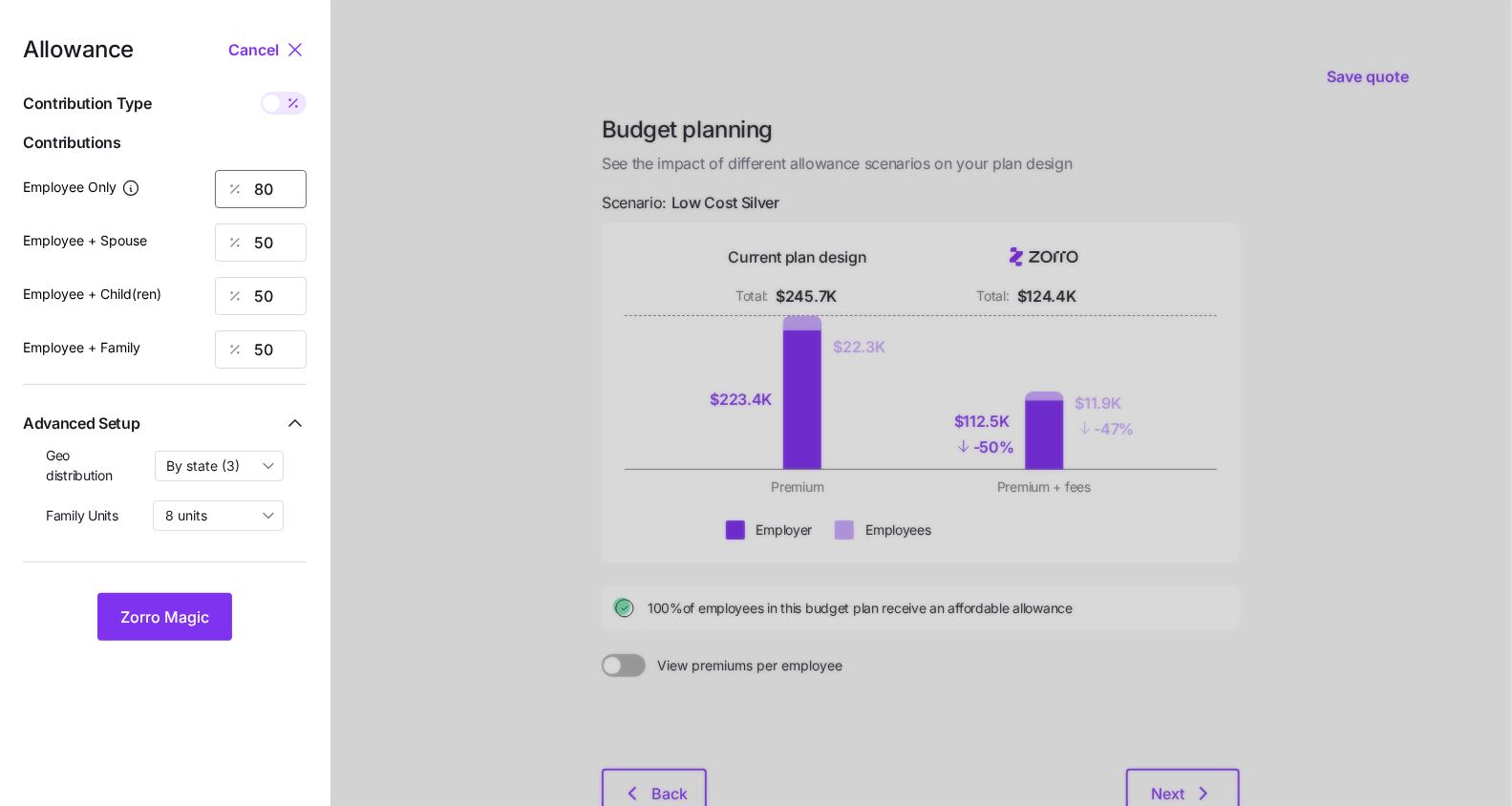 type on "80" 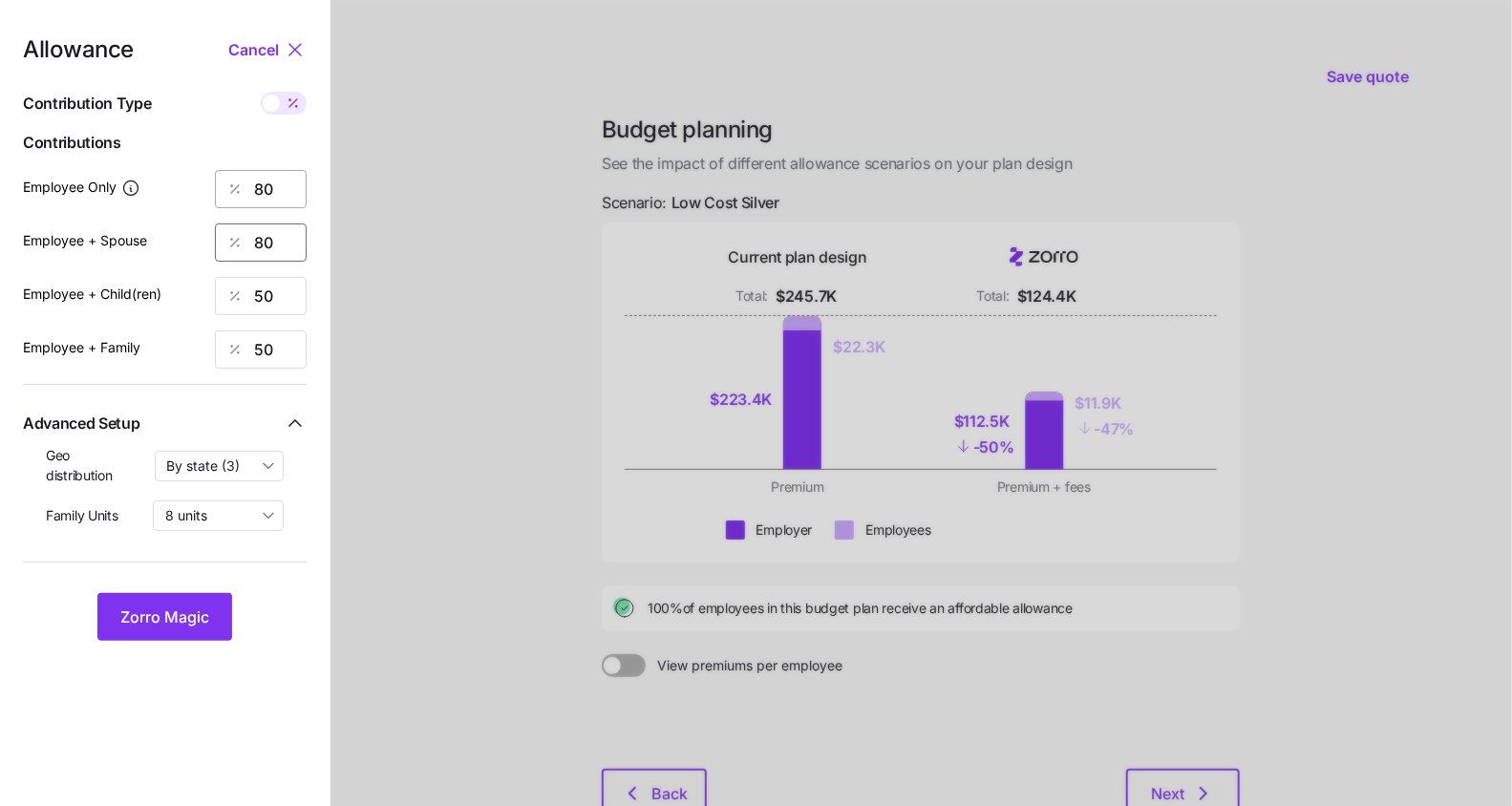 type on "80" 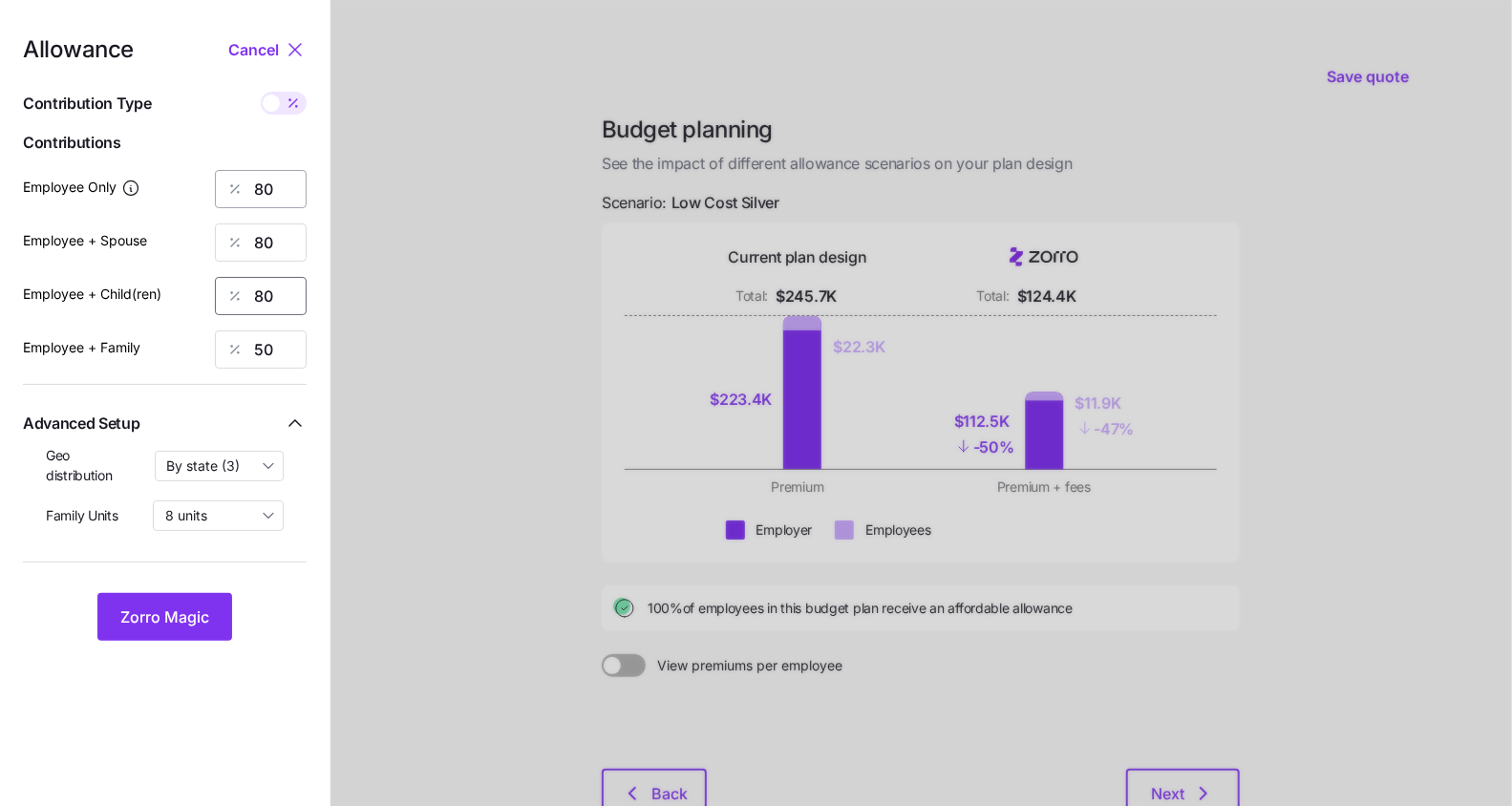 type on "80" 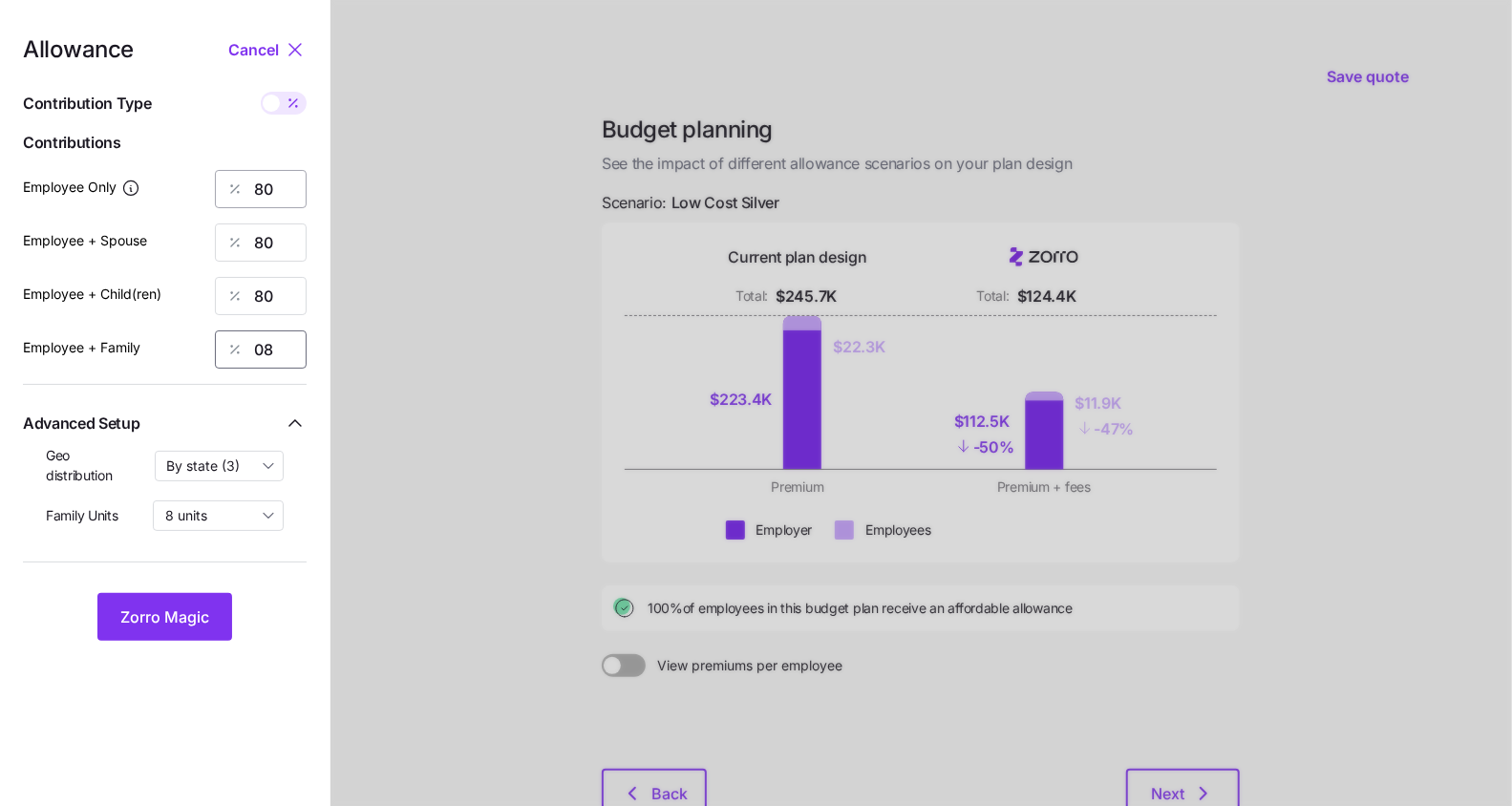 type on "0" 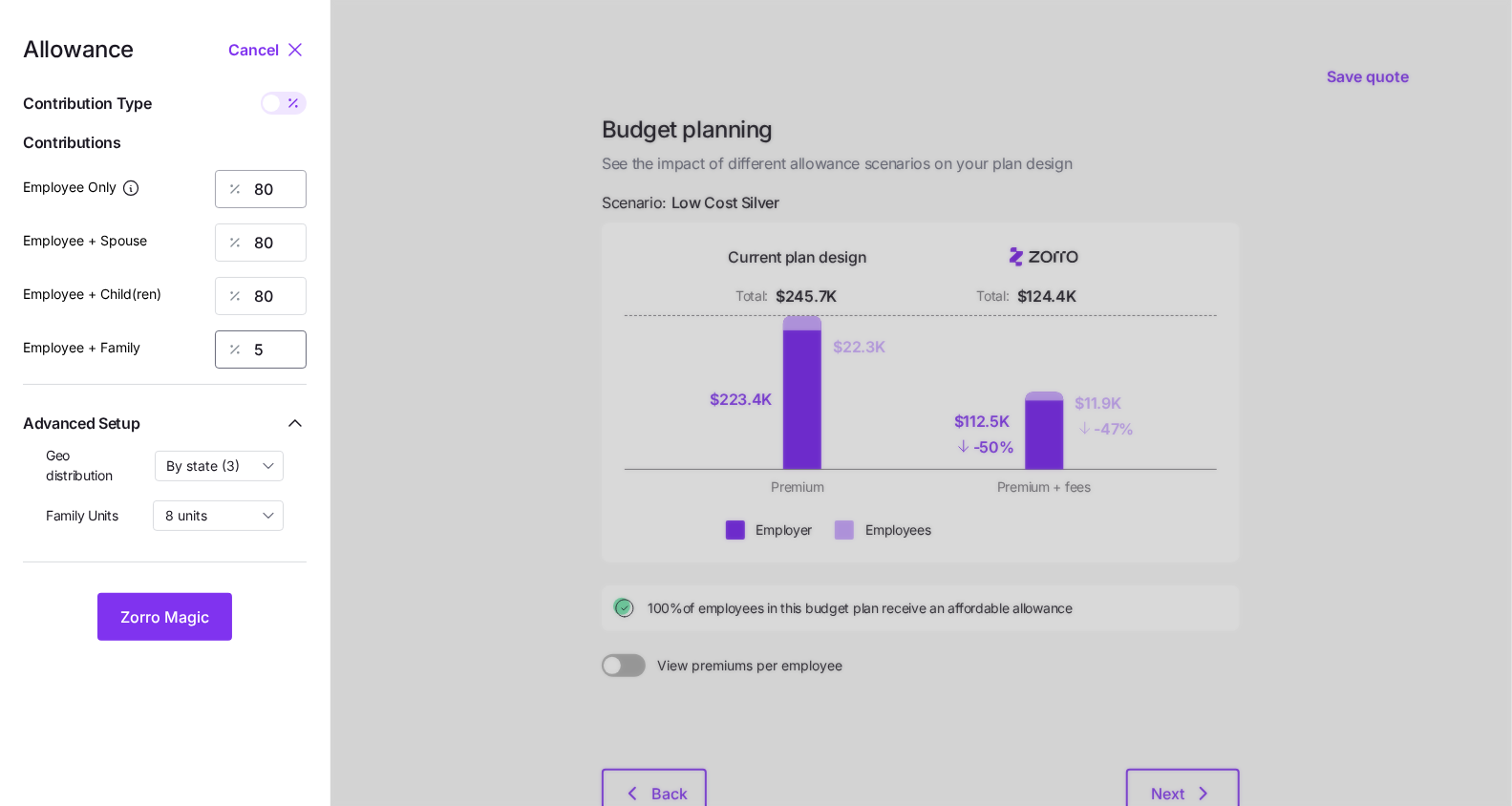 type on "50" 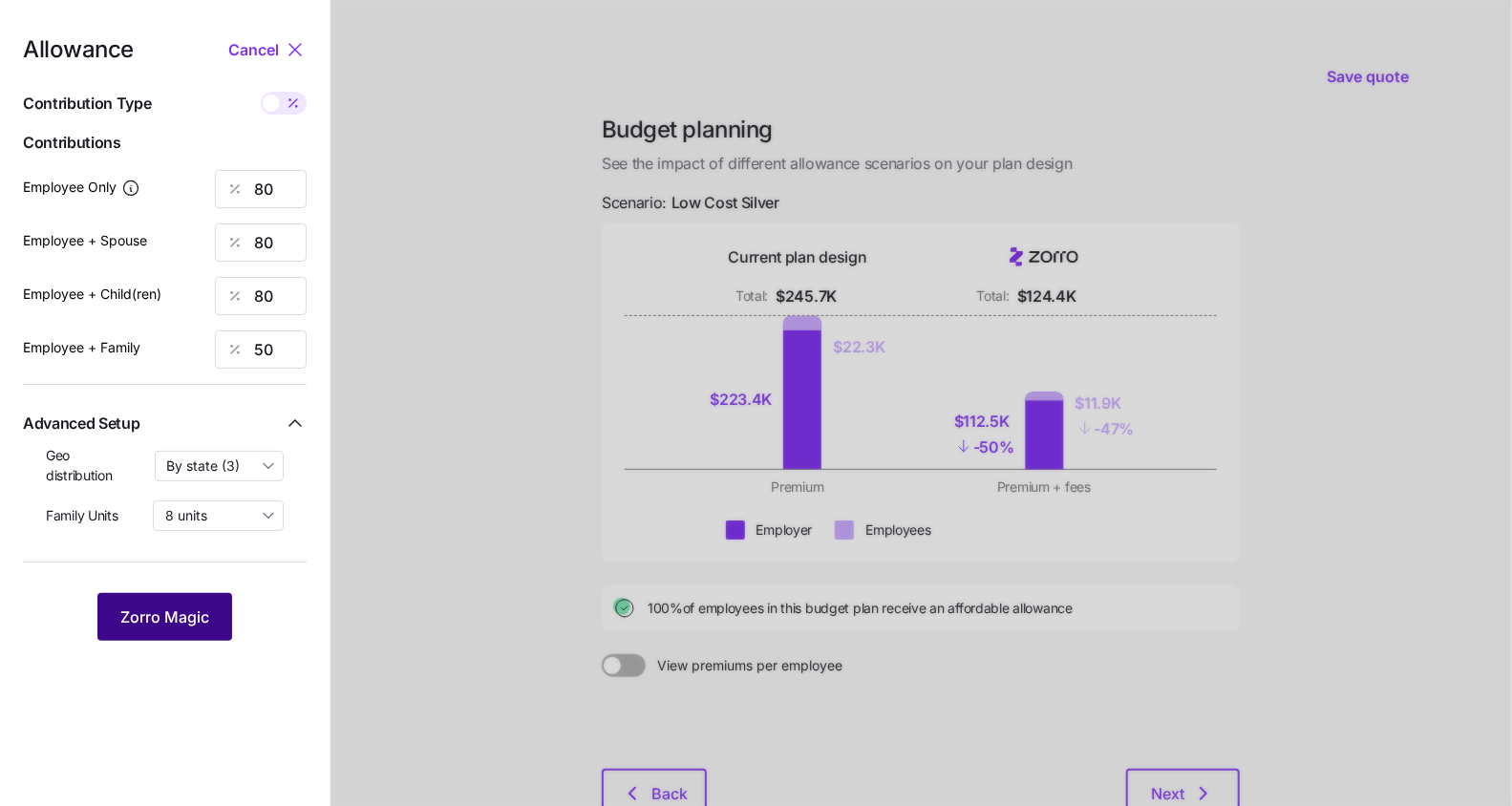 click on "Zorro Magic" at bounding box center (164, 617) 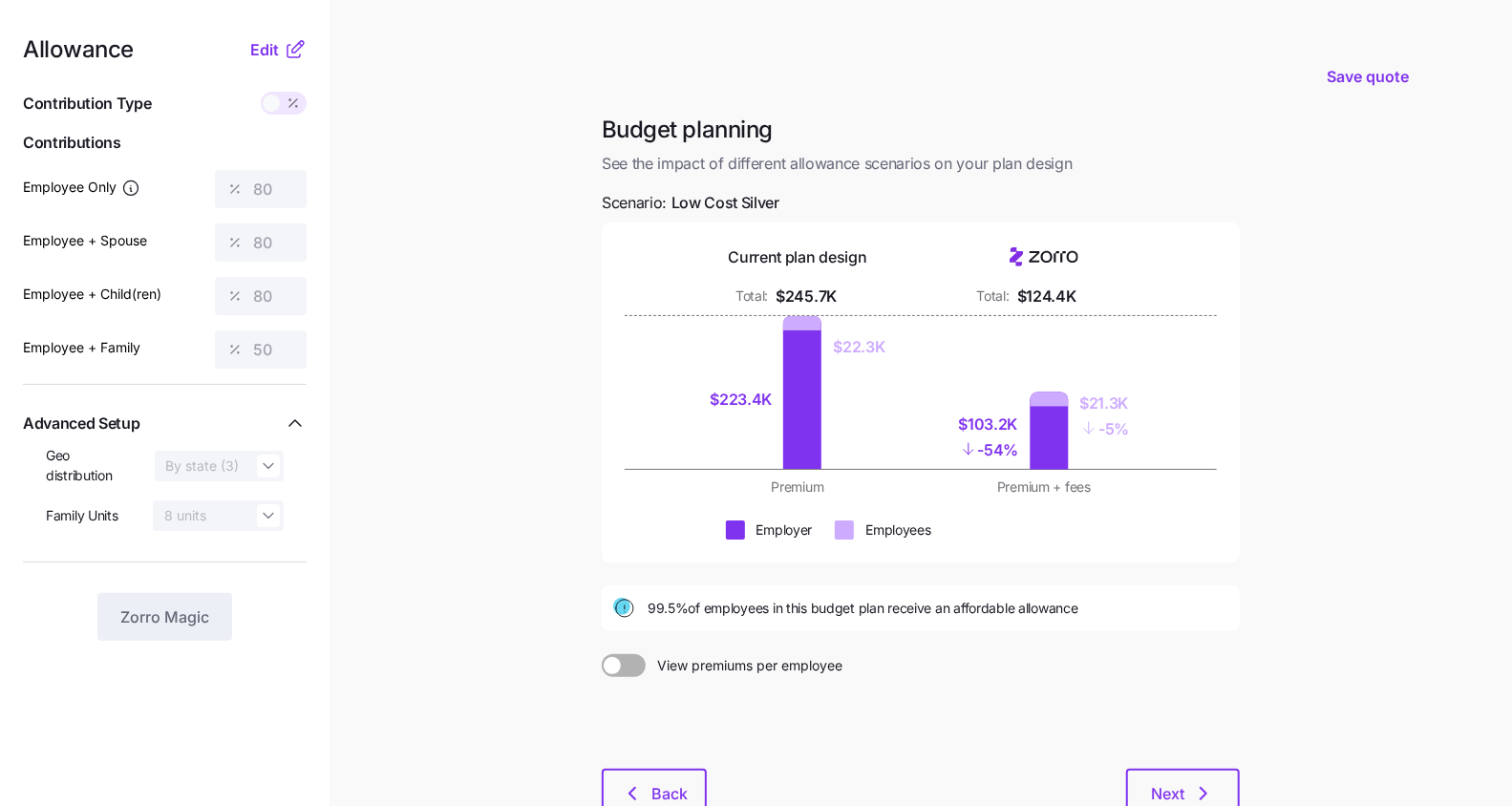 drag, startPoint x: 651, startPoint y: 606, endPoint x: 958, endPoint y: 620, distance: 307.31905 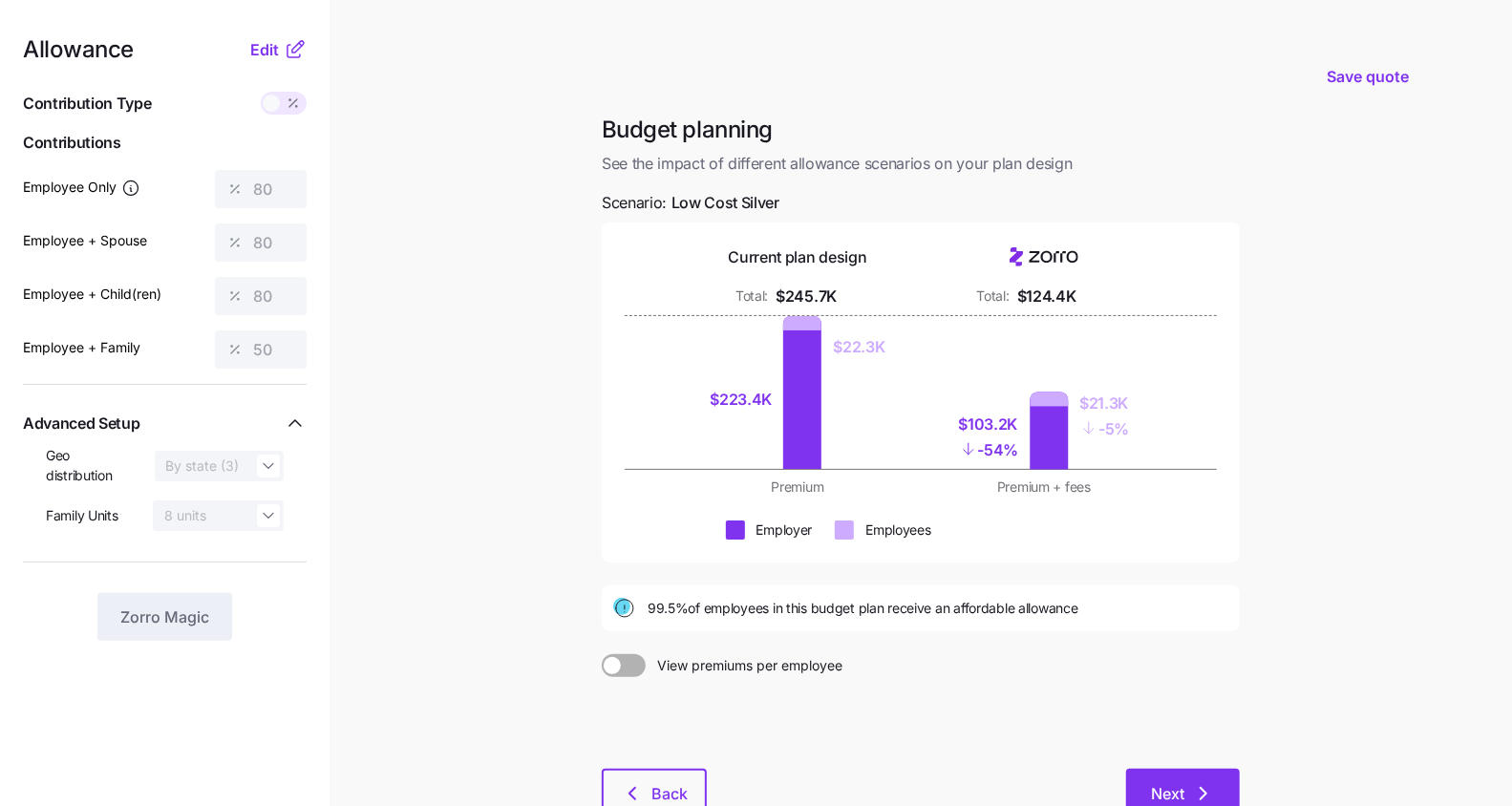 click on "Next" at bounding box center [1167, 794] 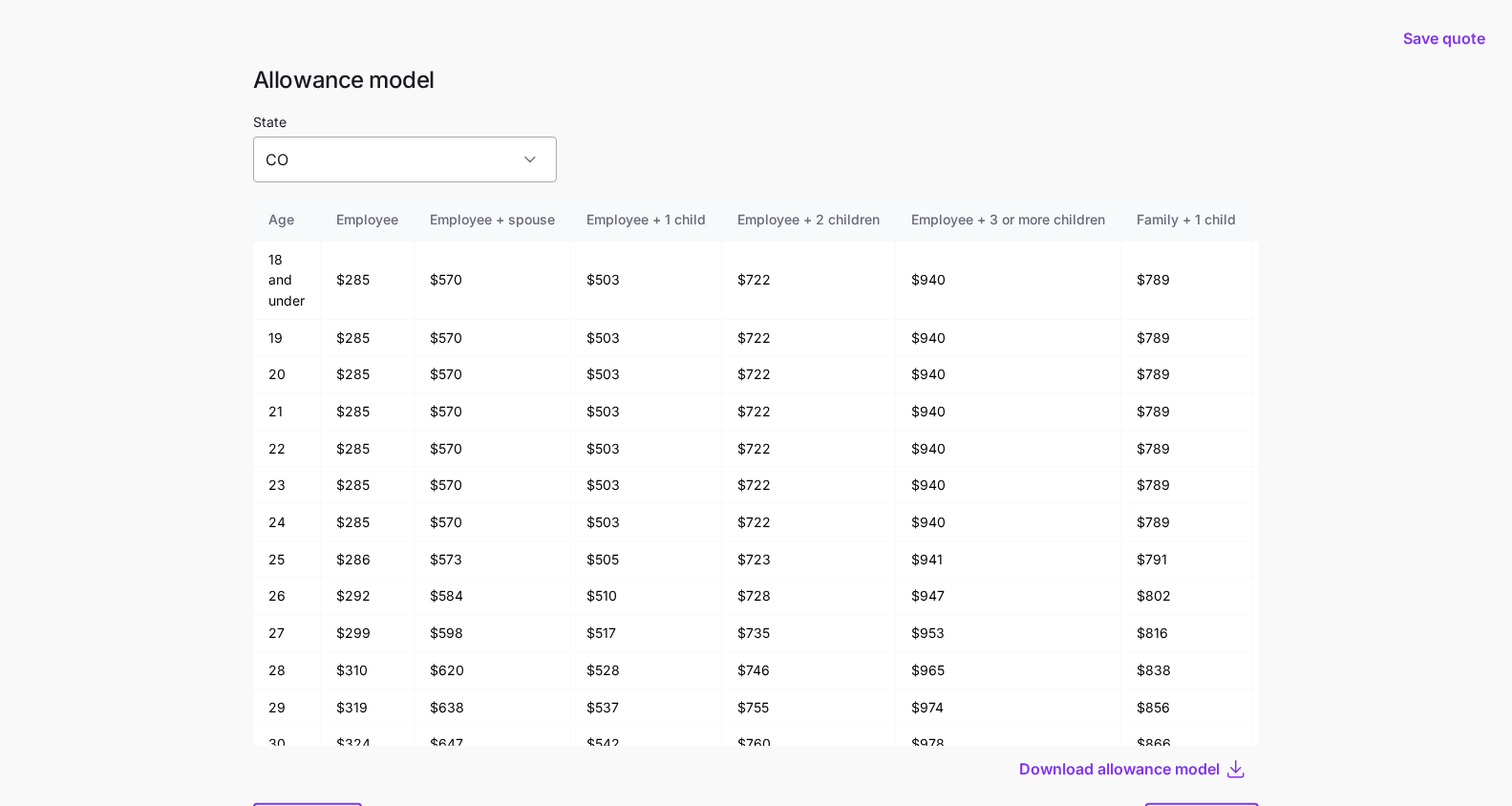 click on "CO" at bounding box center (405, 159) 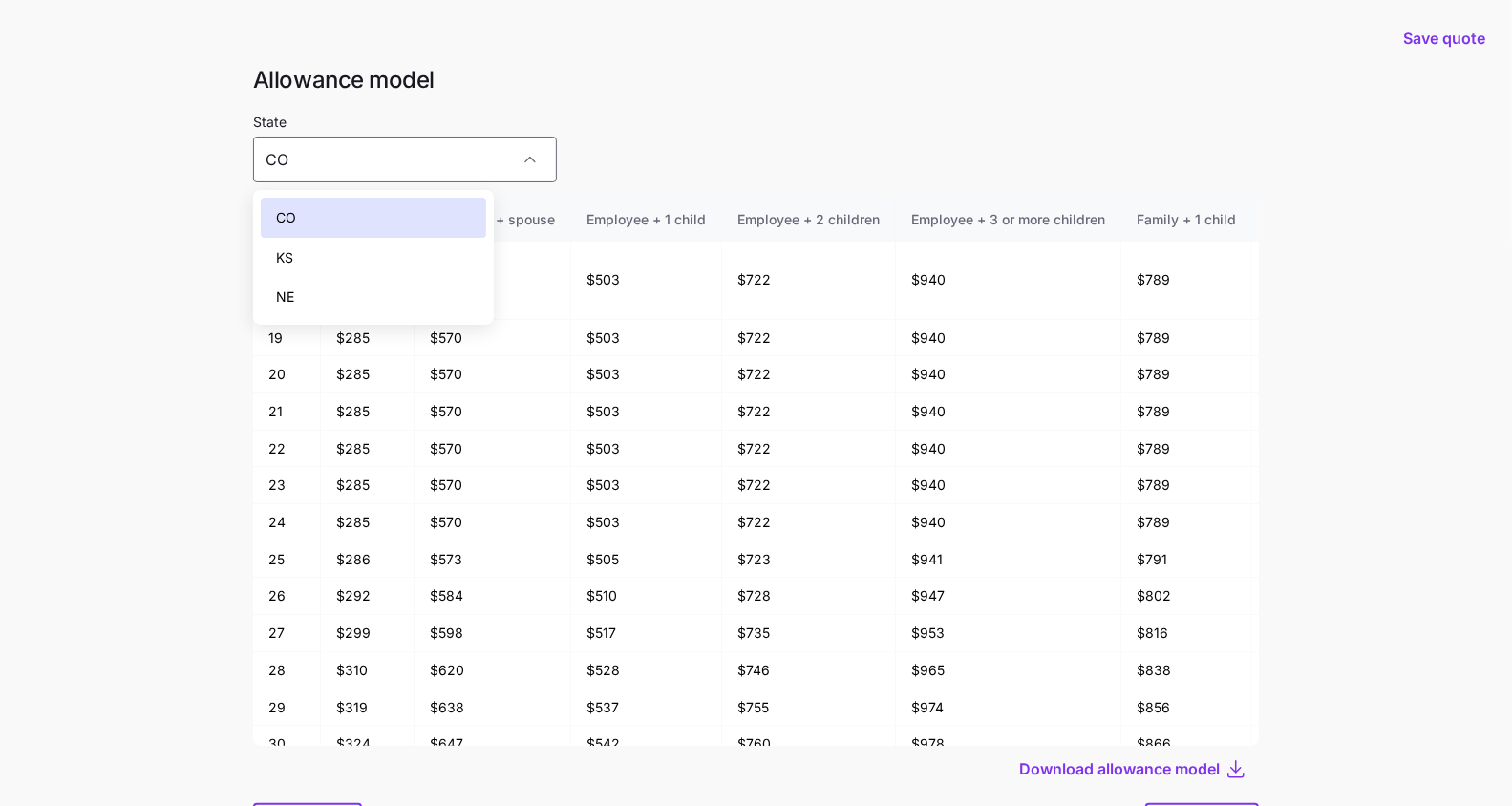 click on "NE" at bounding box center [373, 297] 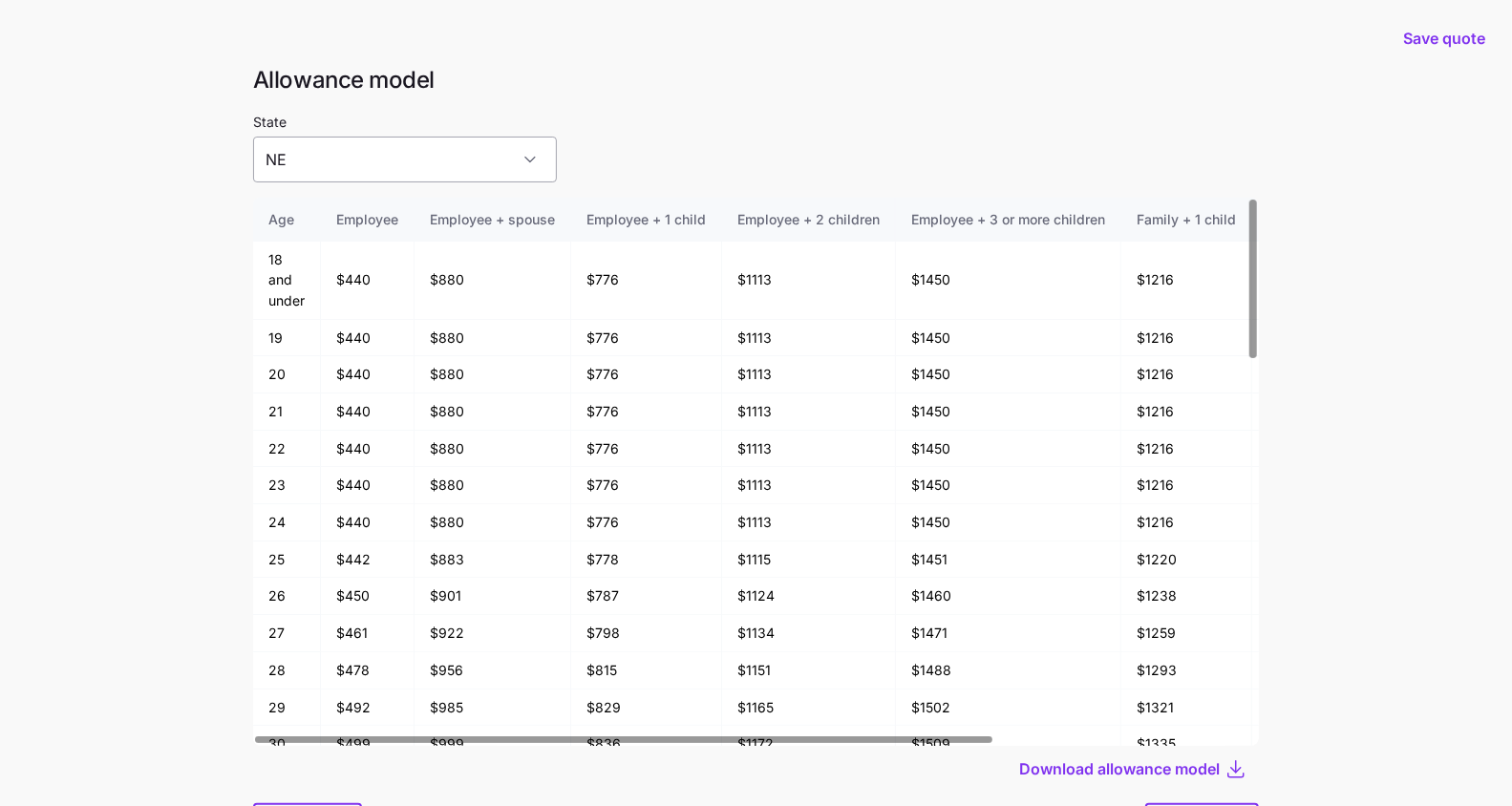 click on "NE" at bounding box center (405, 159) 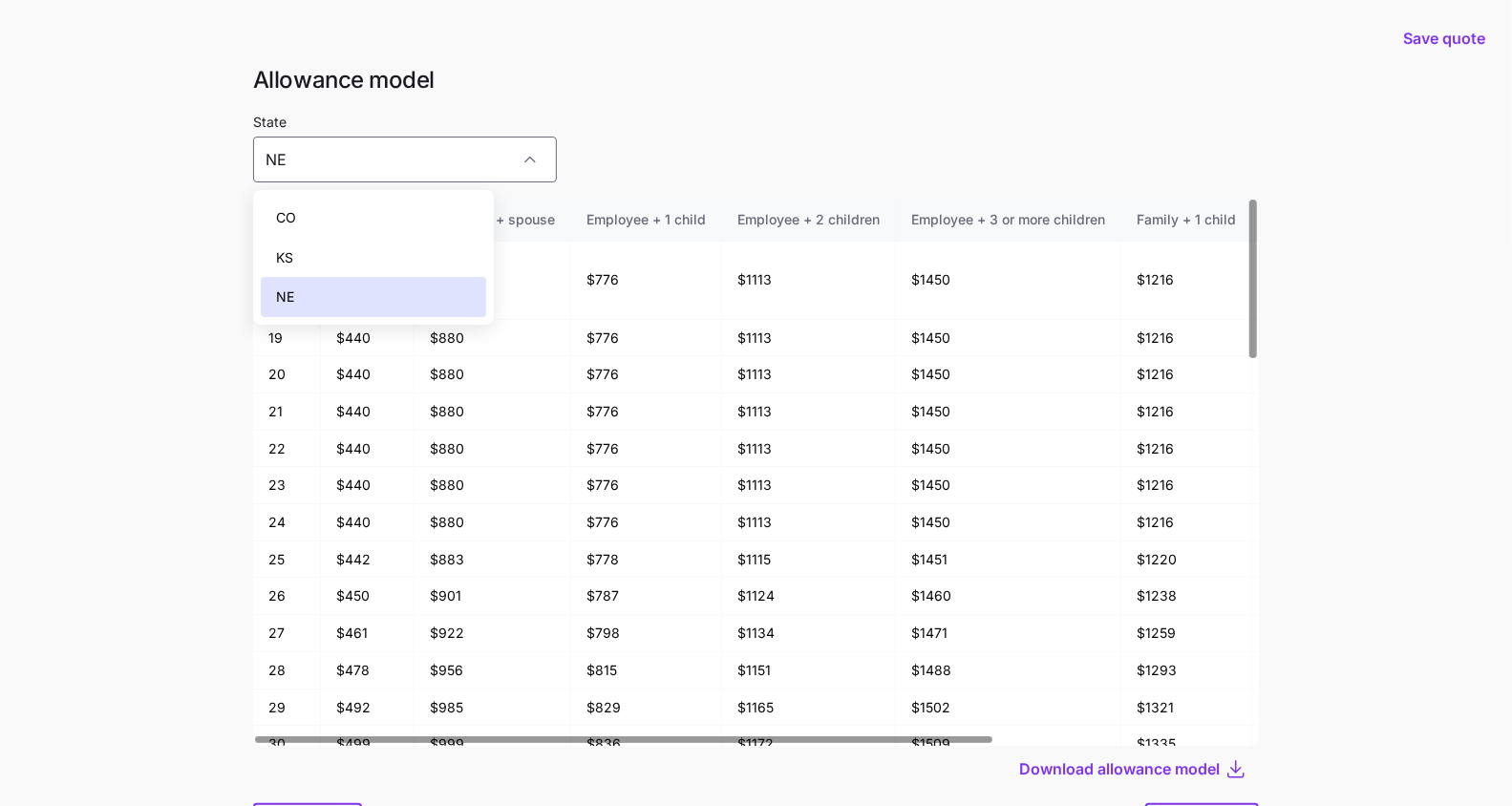 click on "KS" at bounding box center [373, 258] 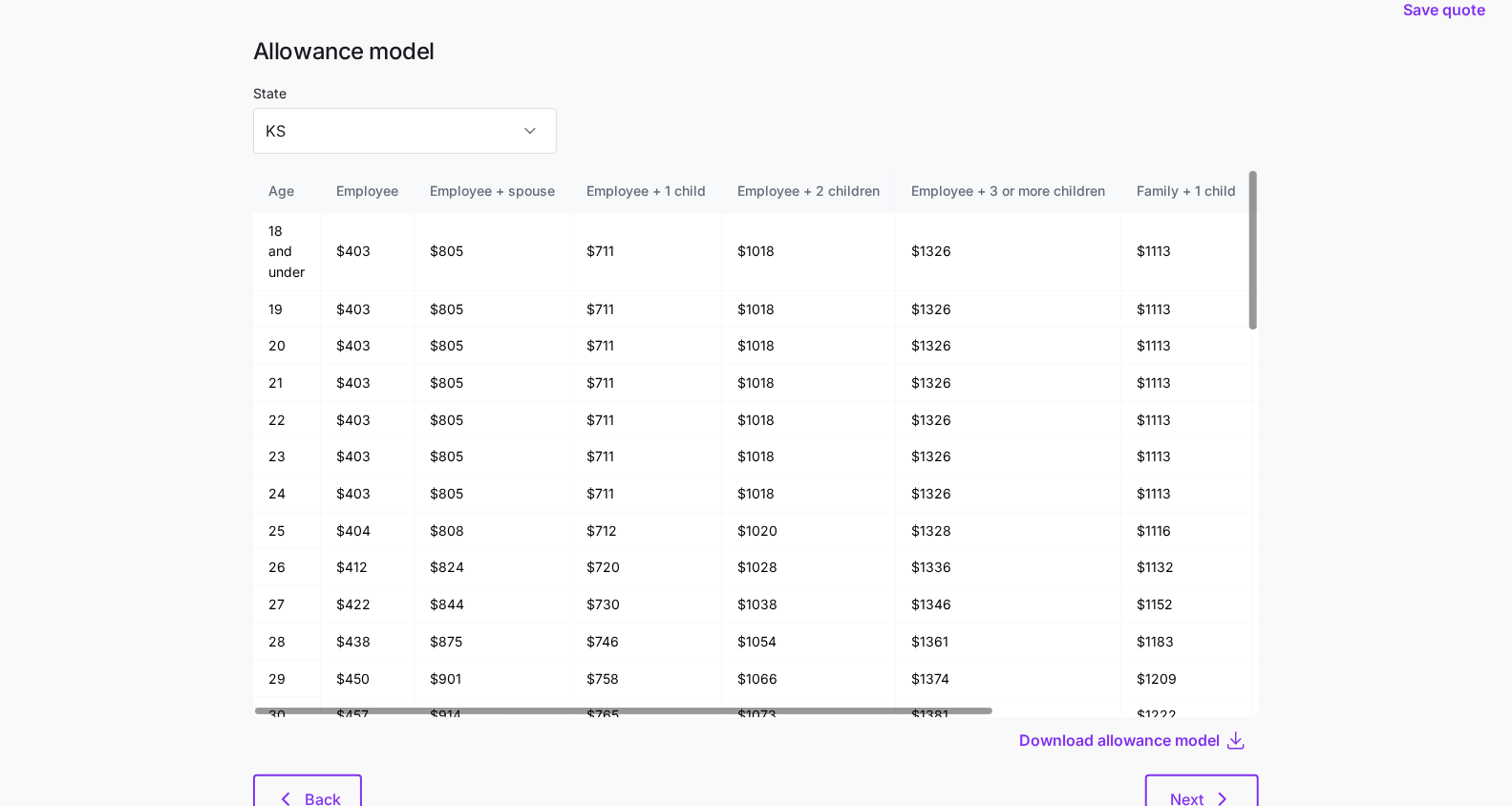 scroll, scrollTop: 101, scrollLeft: 0, axis: vertical 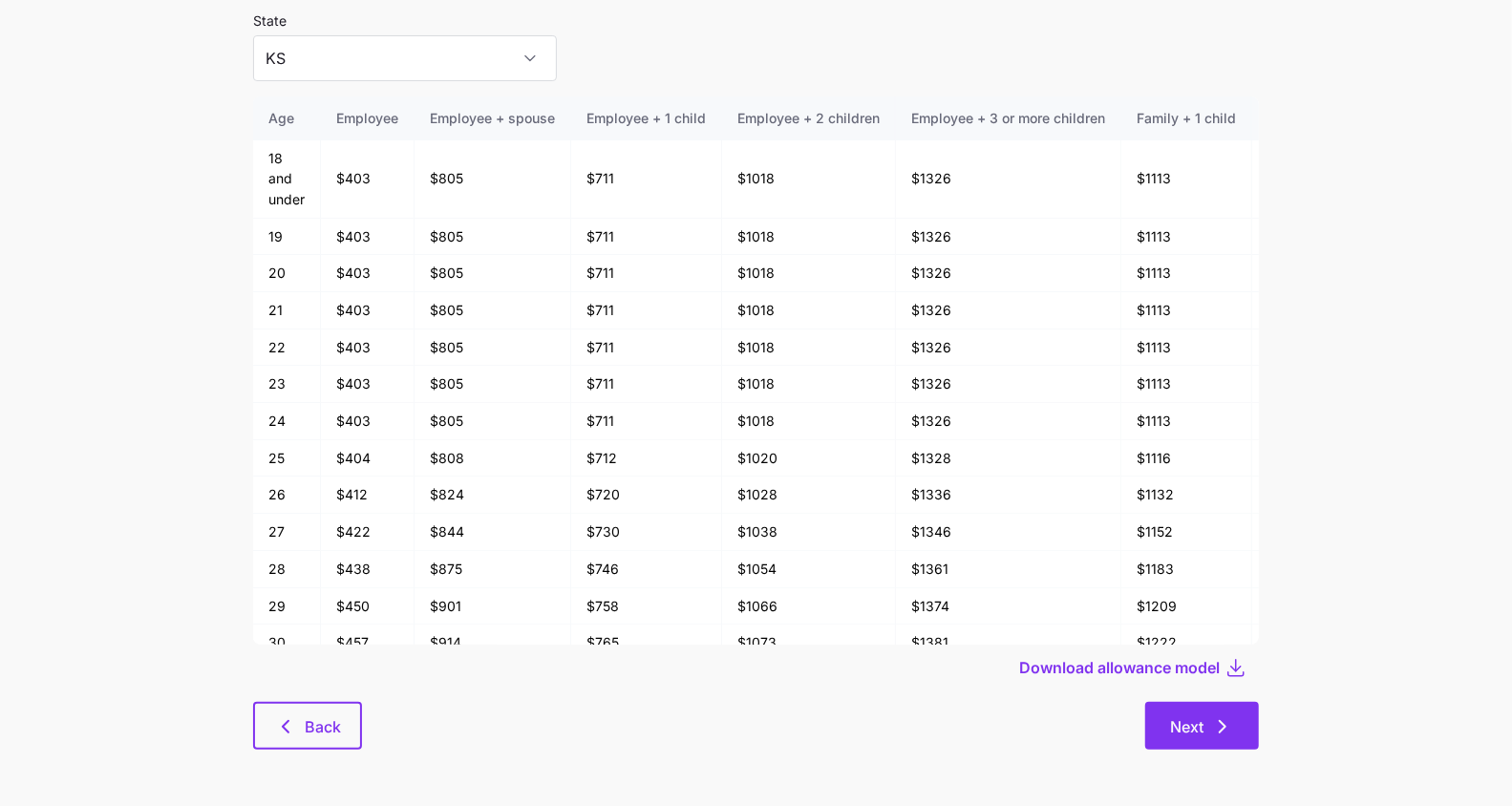 click on "Next" at bounding box center [1202, 726] 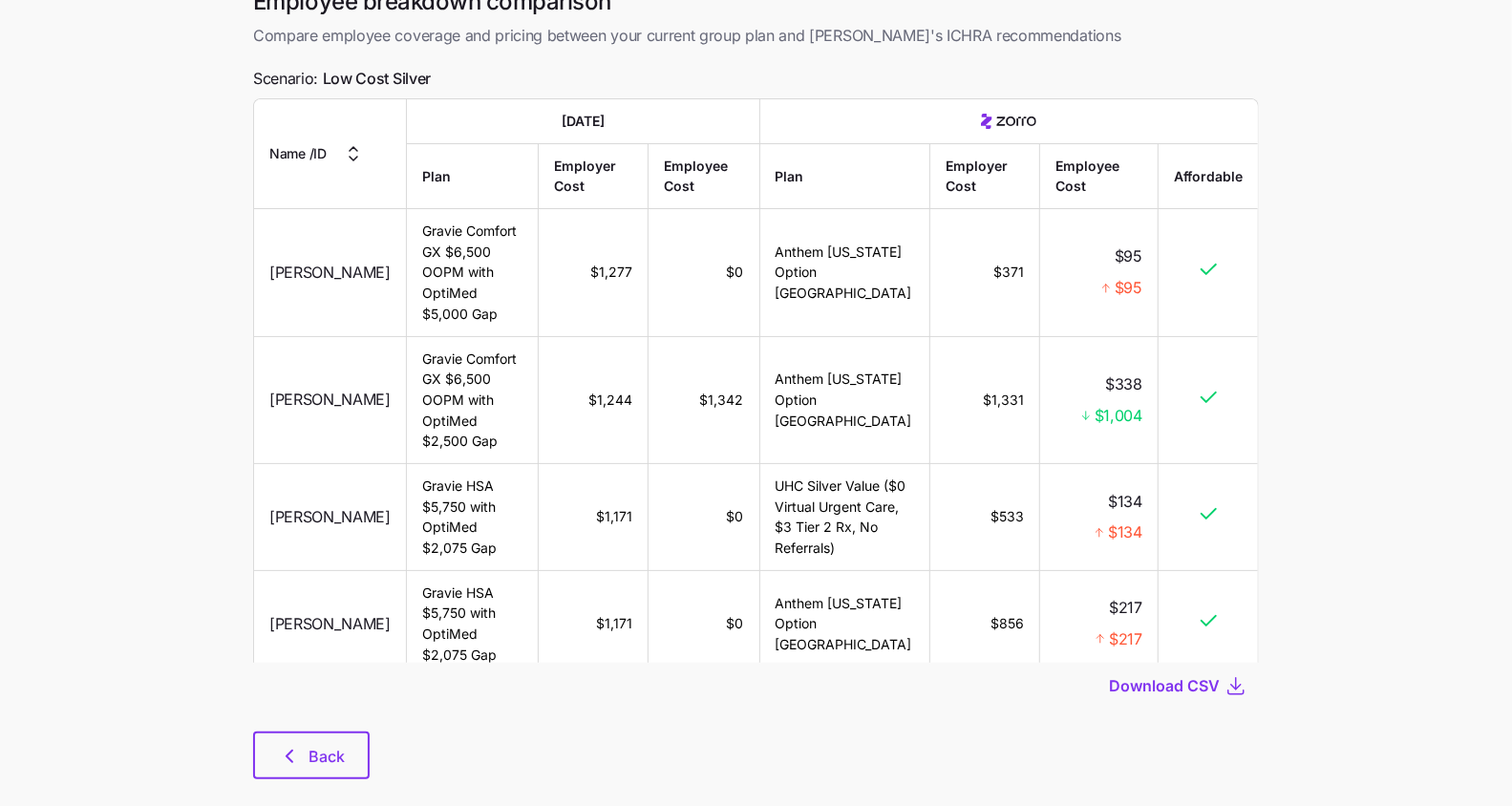 scroll, scrollTop: 0, scrollLeft: 0, axis: both 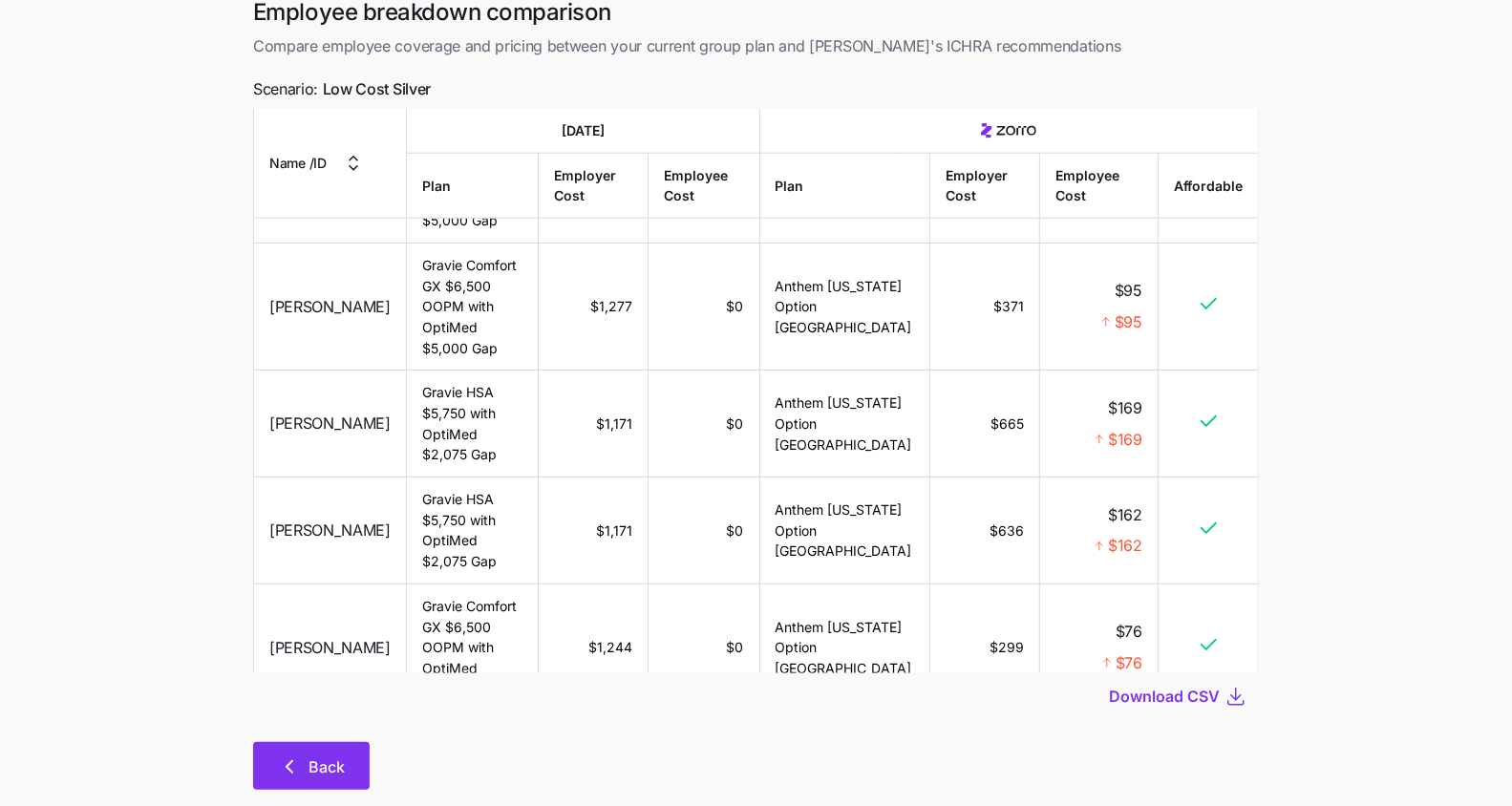 click on "Back" at bounding box center (327, 767) 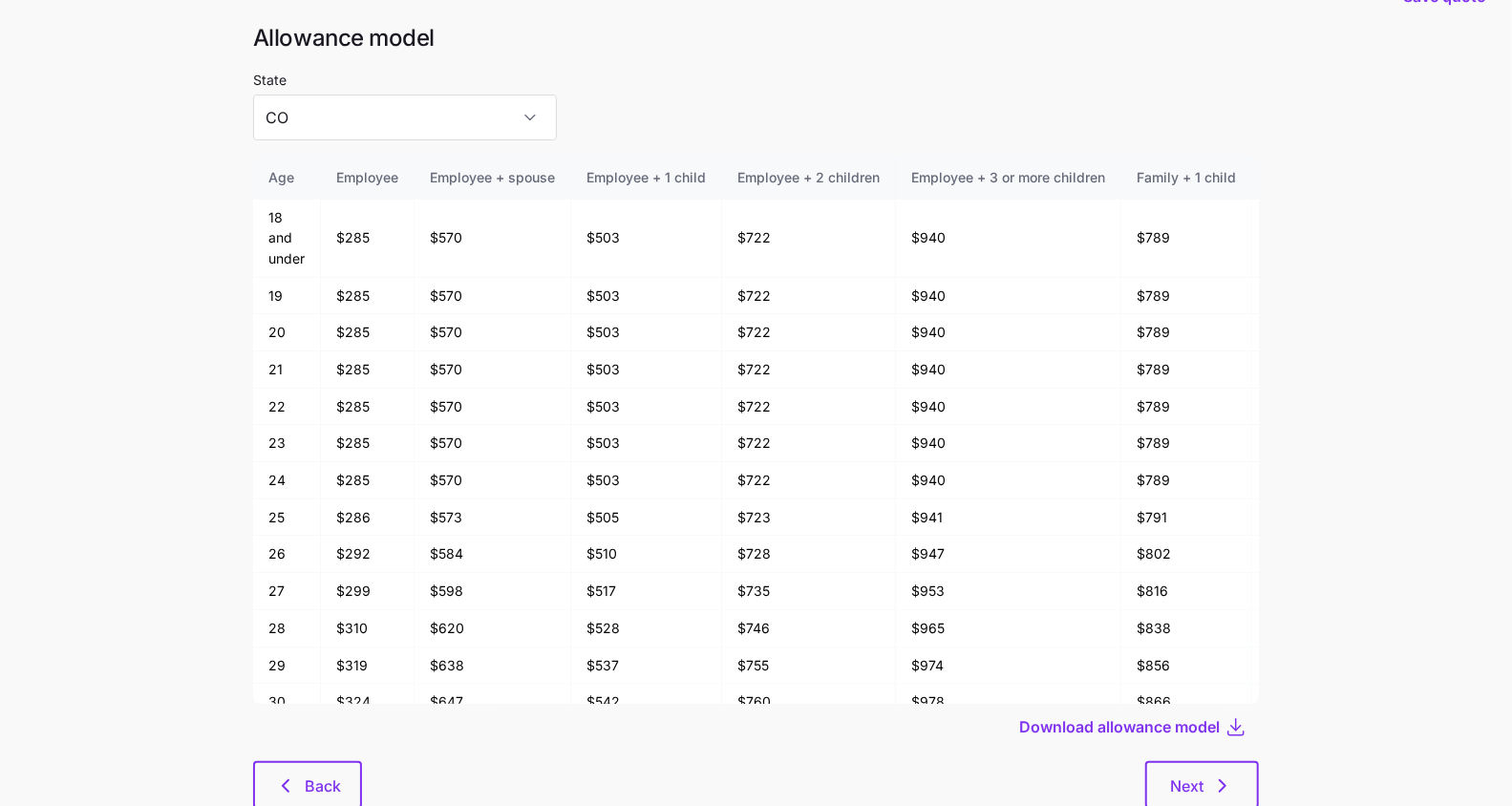 scroll, scrollTop: 101, scrollLeft: 0, axis: vertical 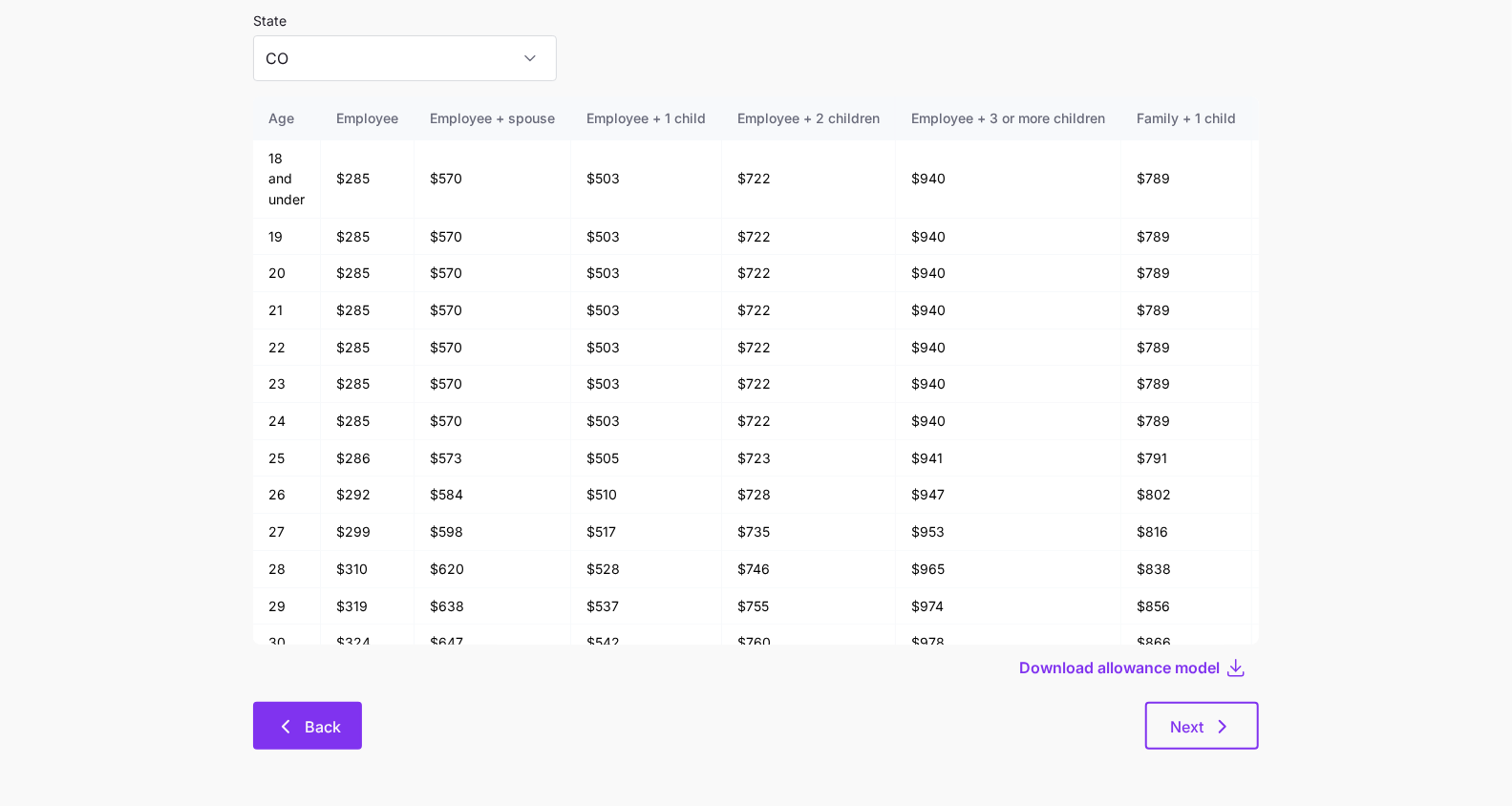click on "Back" at bounding box center (308, 726) 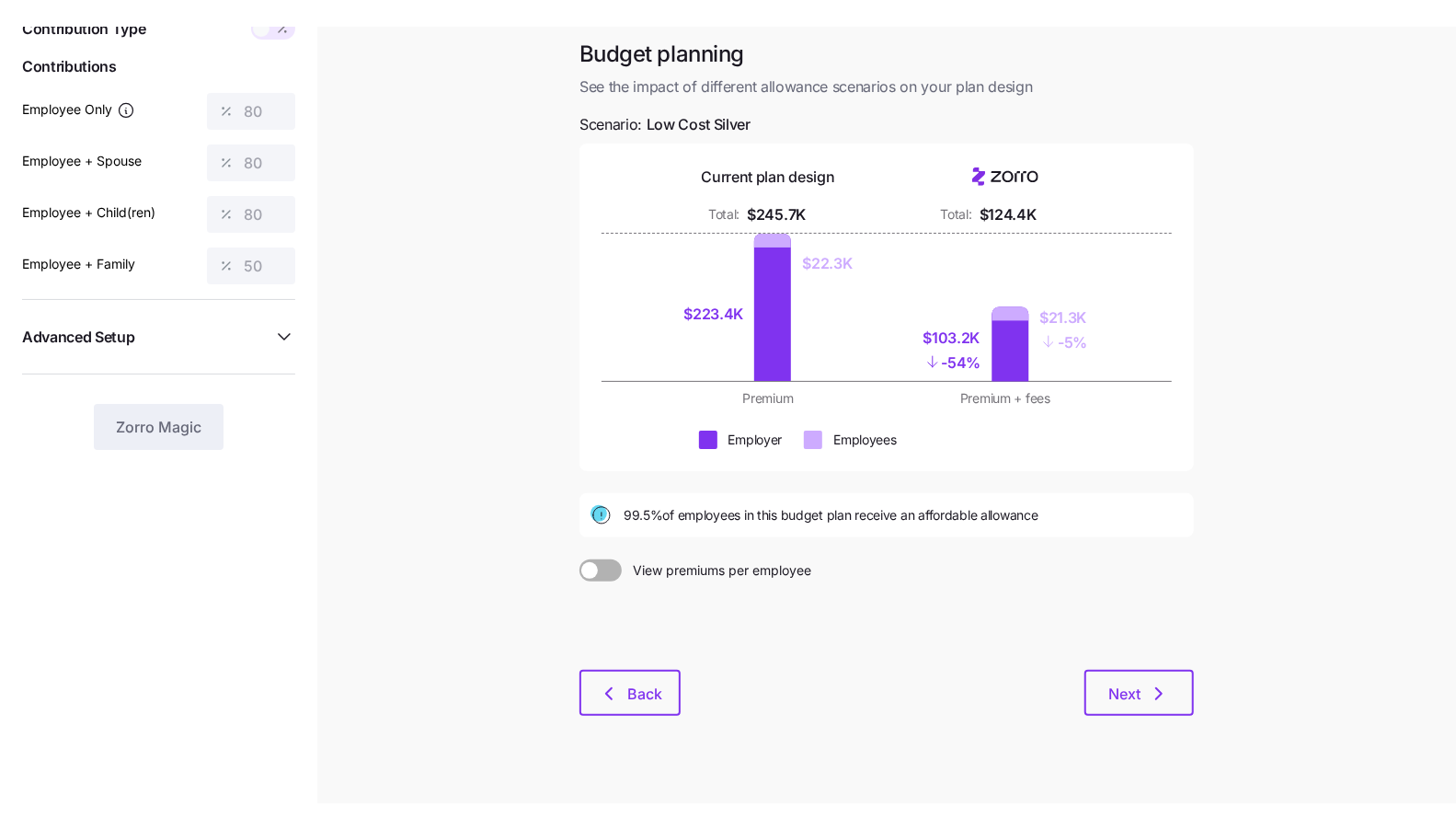 scroll, scrollTop: 0, scrollLeft: 0, axis: both 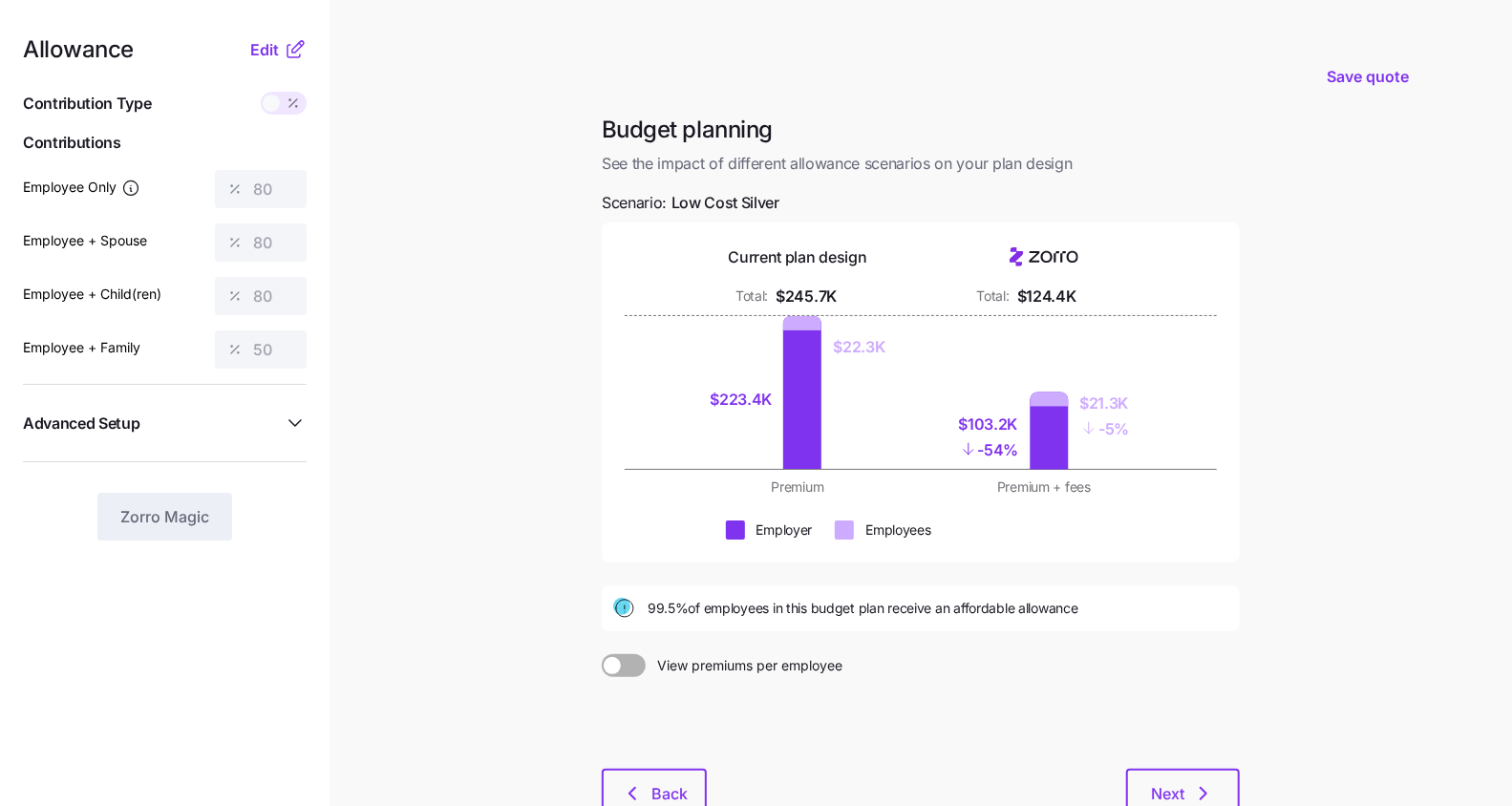 click on "Allowance Edit Contribution Type Use classes Contributions Employee Only 80 Employee + Spouse 80 Employee + Child(ren) 80 Employee + Family 50 Advanced Setup Geo distribution By state (3) Family Units 8 units Zorro Magic" at bounding box center [164, 289] 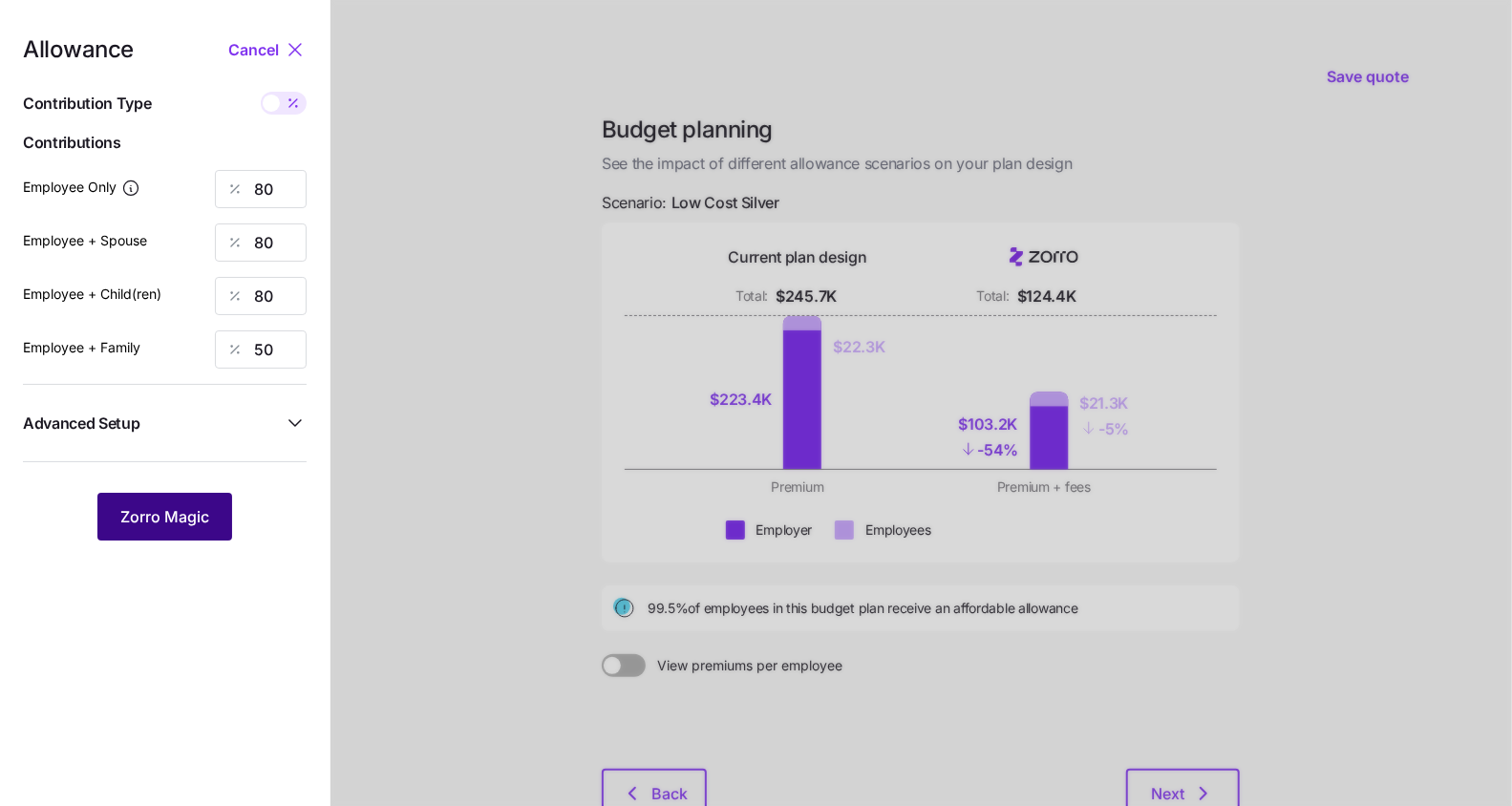 click on "Zorro Magic" at bounding box center (164, 517) 